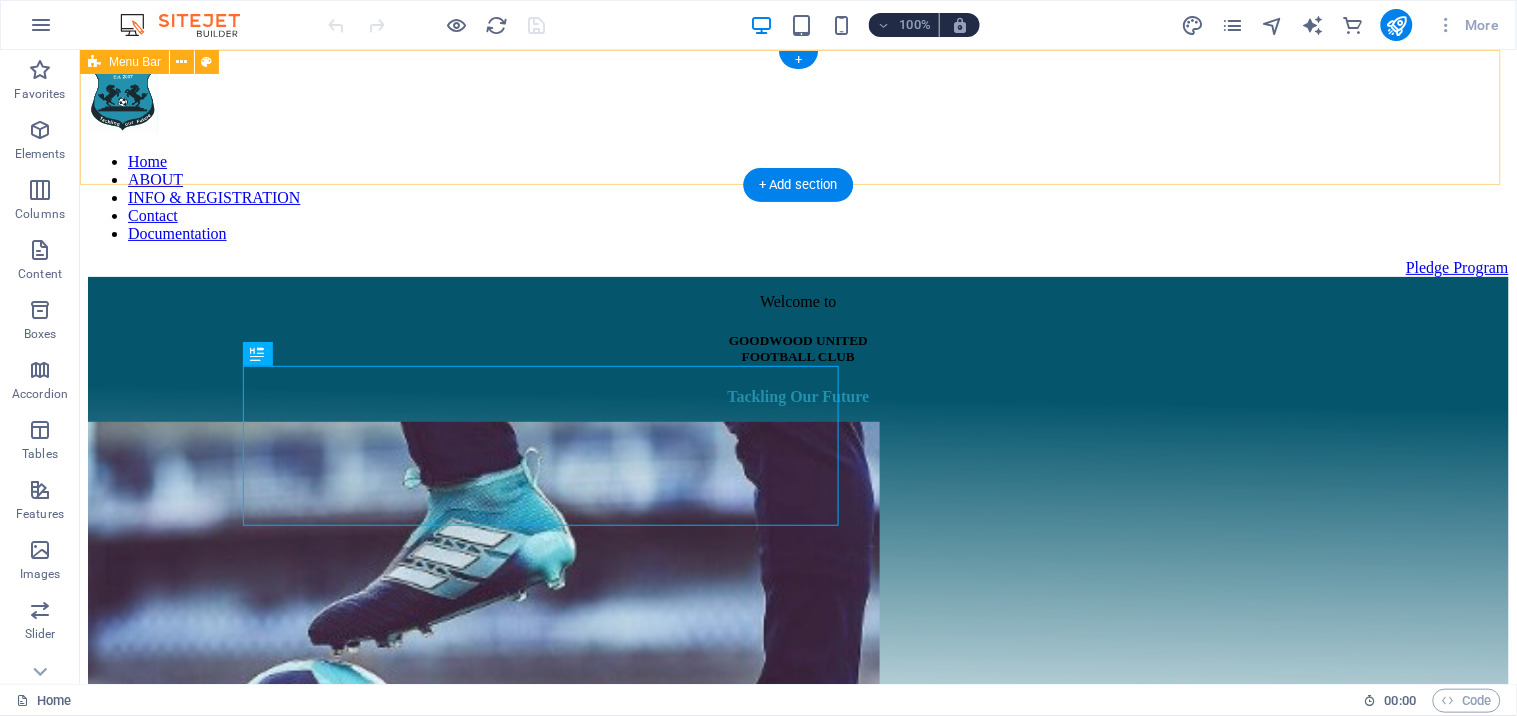 scroll, scrollTop: 0, scrollLeft: 0, axis: both 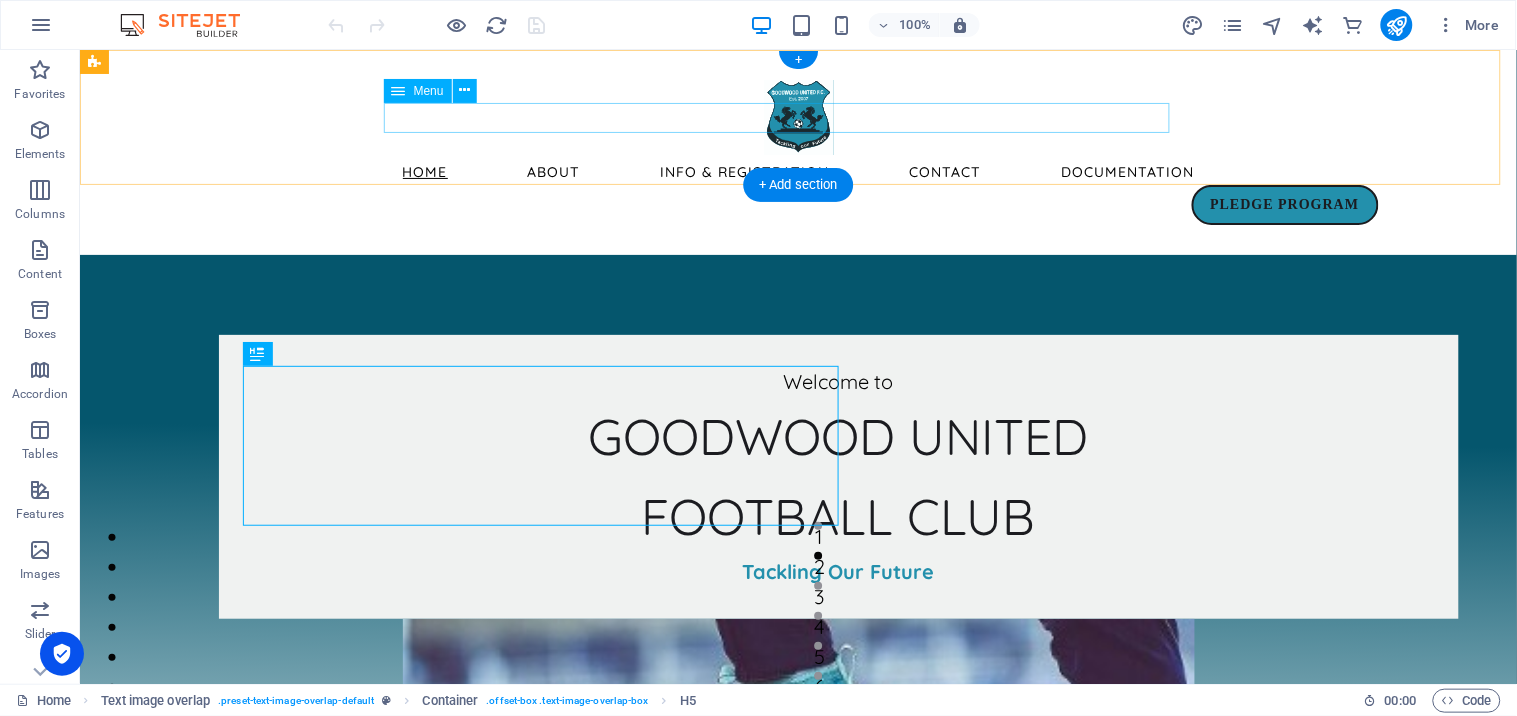 click on "Home ABOUT INFO & REGISTRATION Contact Documentation" at bounding box center [798, 169] 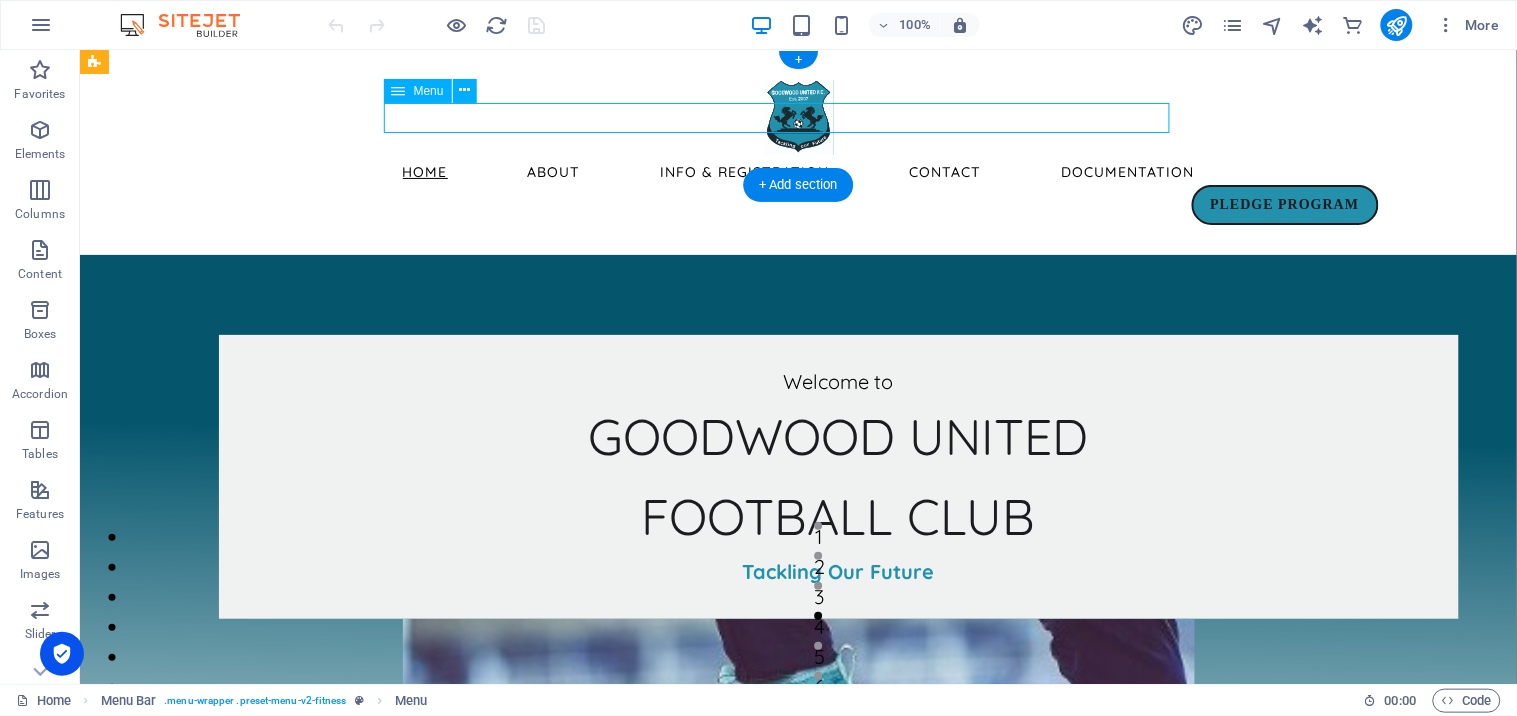 click on "Home ABOUT INFO & REGISTRATION Contact Documentation" at bounding box center (798, 169) 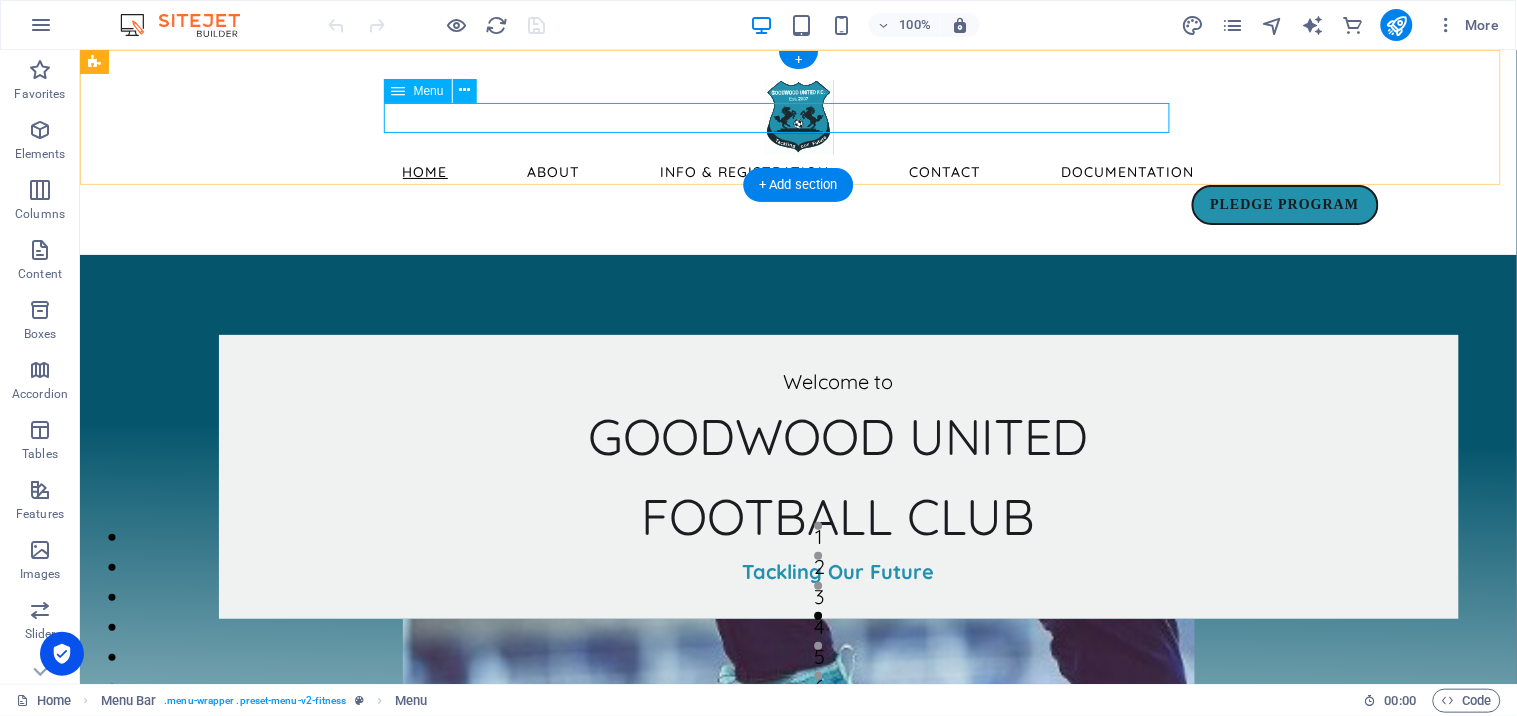 click on "Home ABOUT INFO & REGISTRATION Contact Documentation" at bounding box center (798, 169) 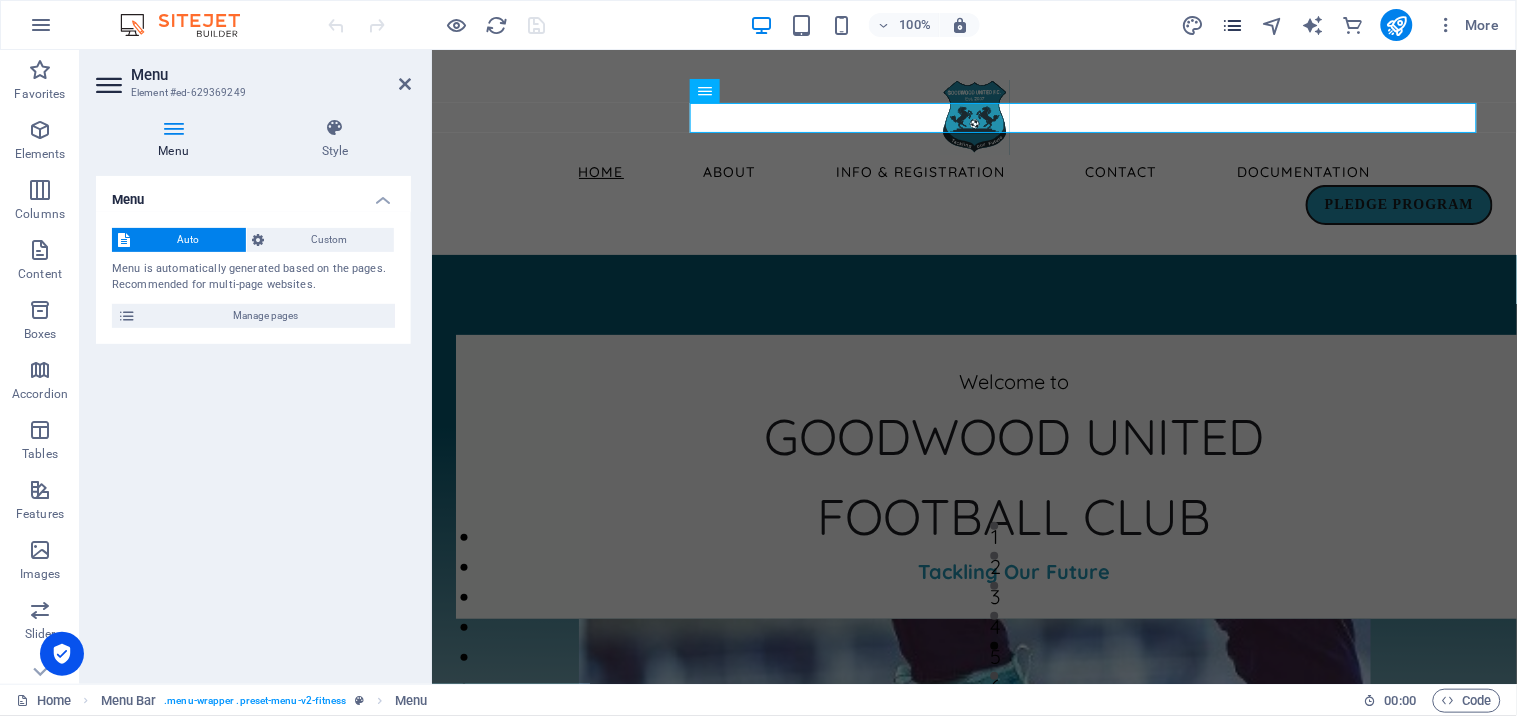 click at bounding box center [1232, 25] 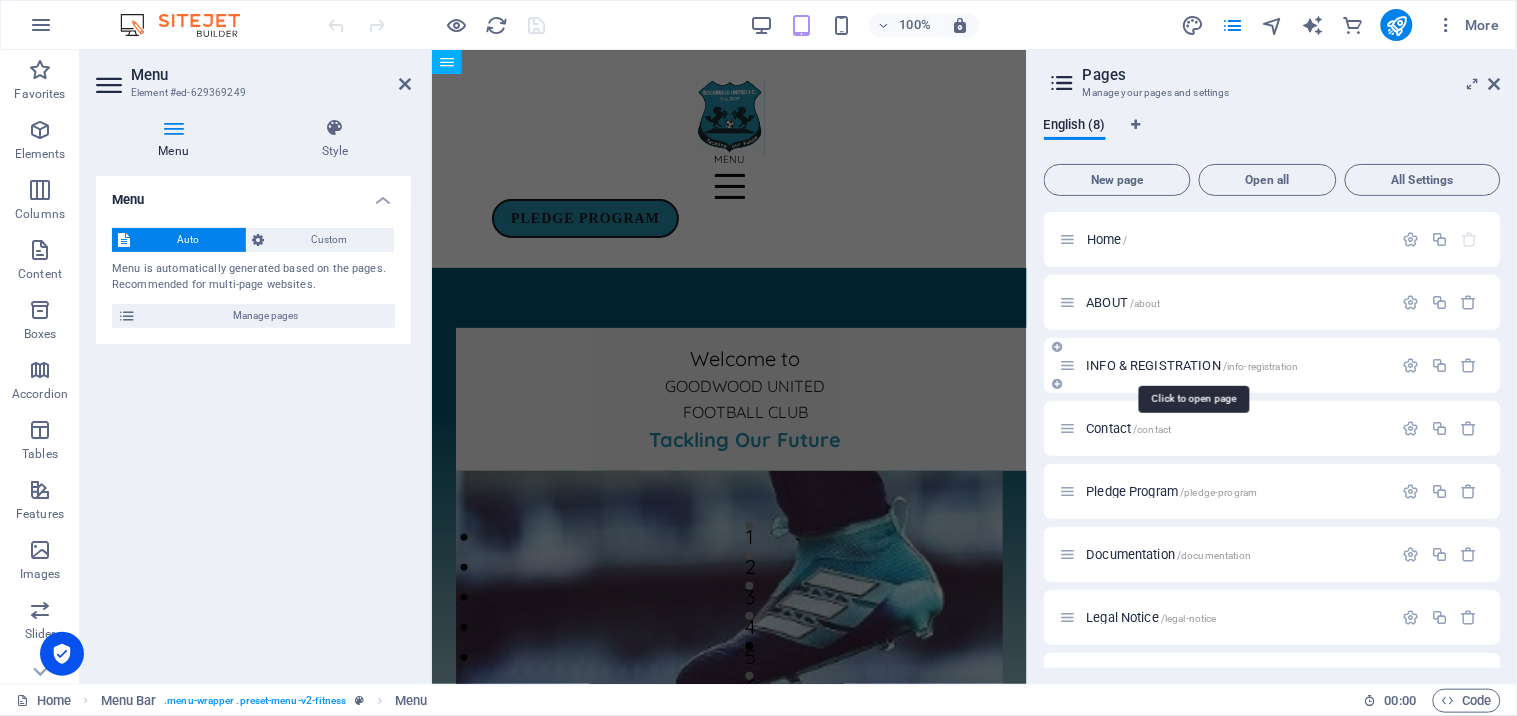 click on "INFO & REGISTRATION /info-registration" at bounding box center [1193, 365] 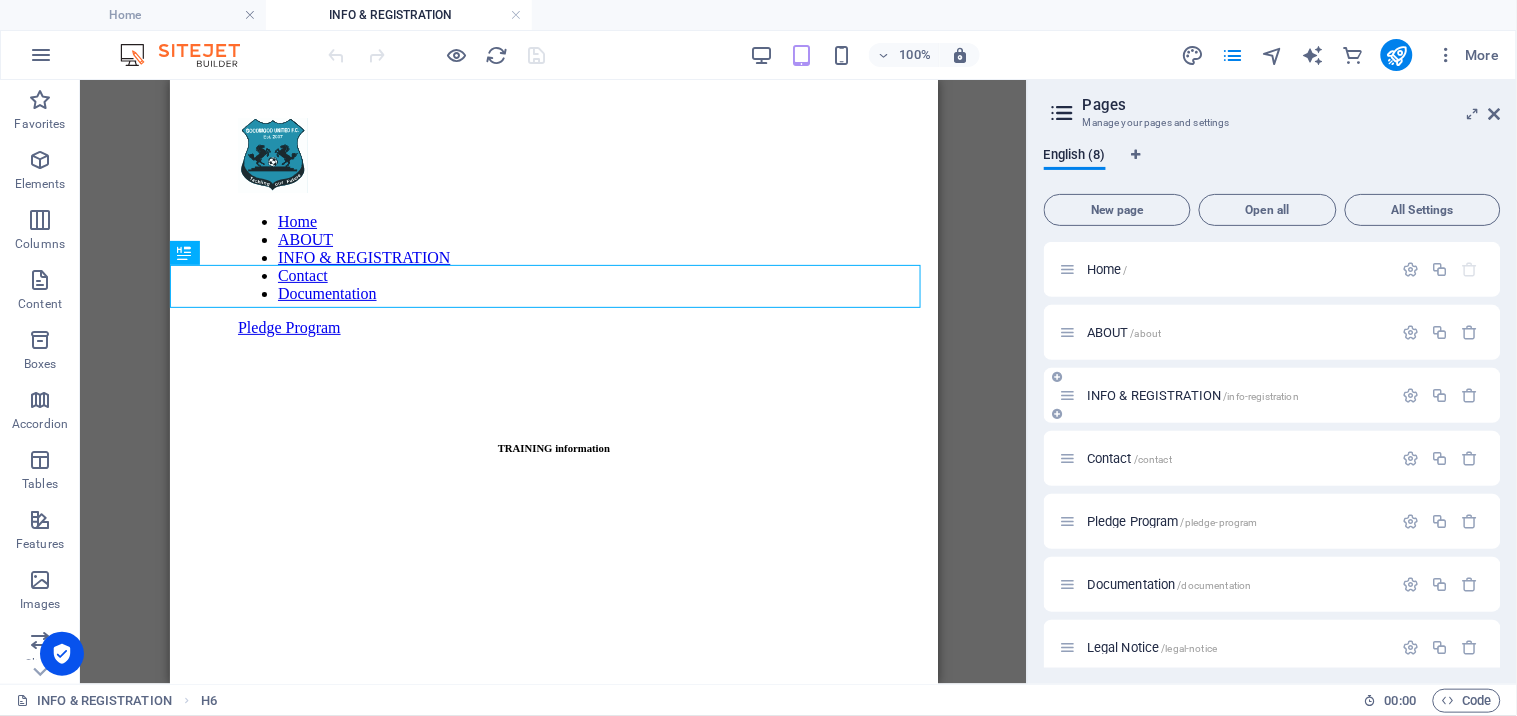 scroll, scrollTop: 0, scrollLeft: 0, axis: both 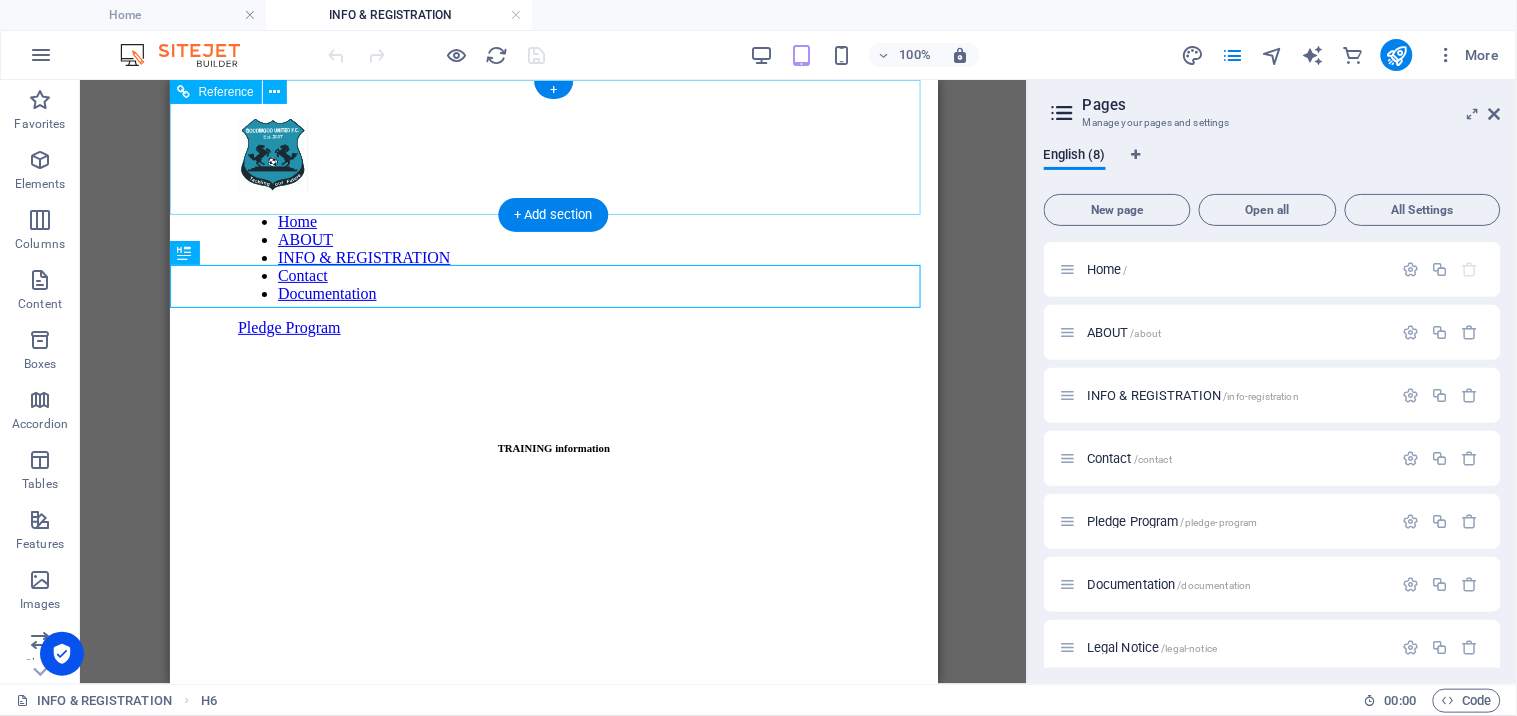 click on "Home ABOUT INFO & REGISTRATION Contact Documentation Pledge Program" at bounding box center [553, 226] 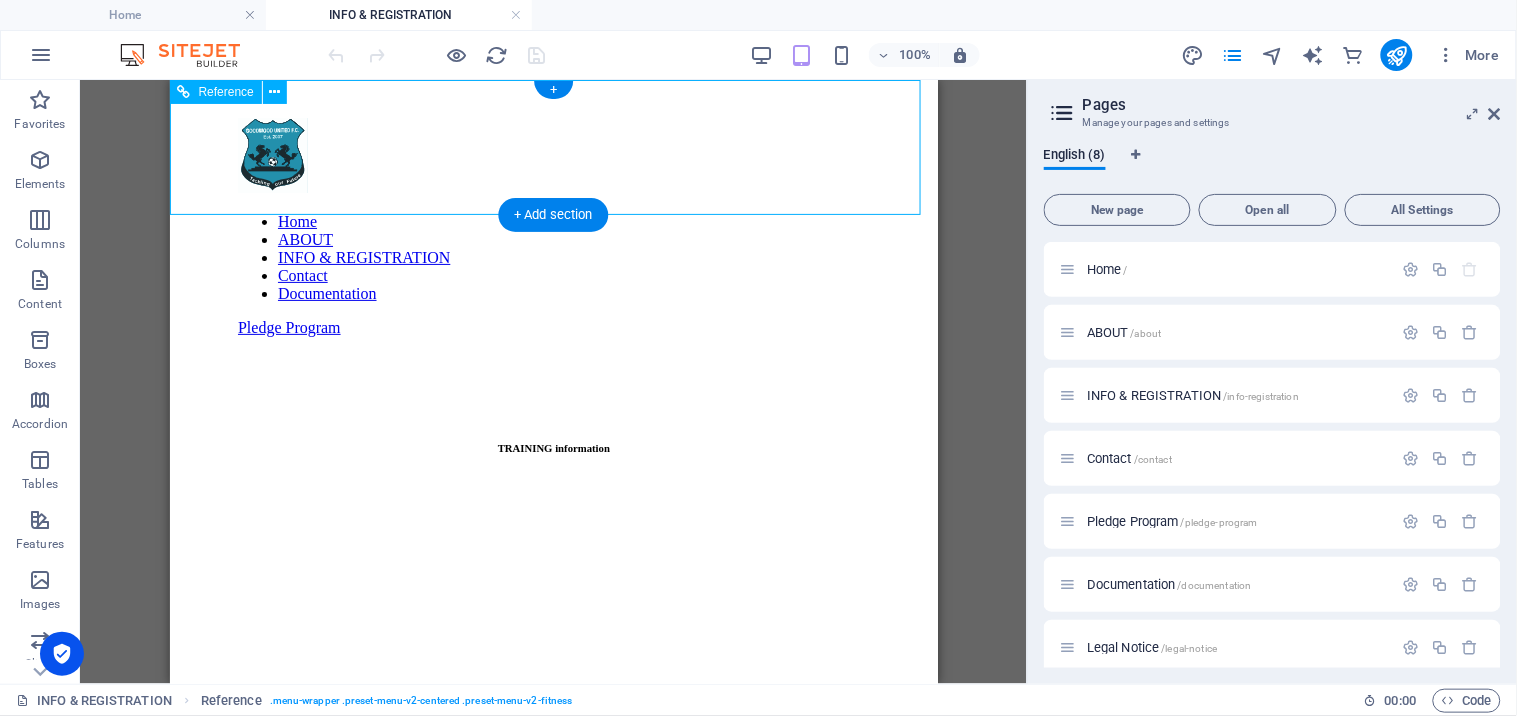 click on "Pledge Program" at bounding box center (553, 327) 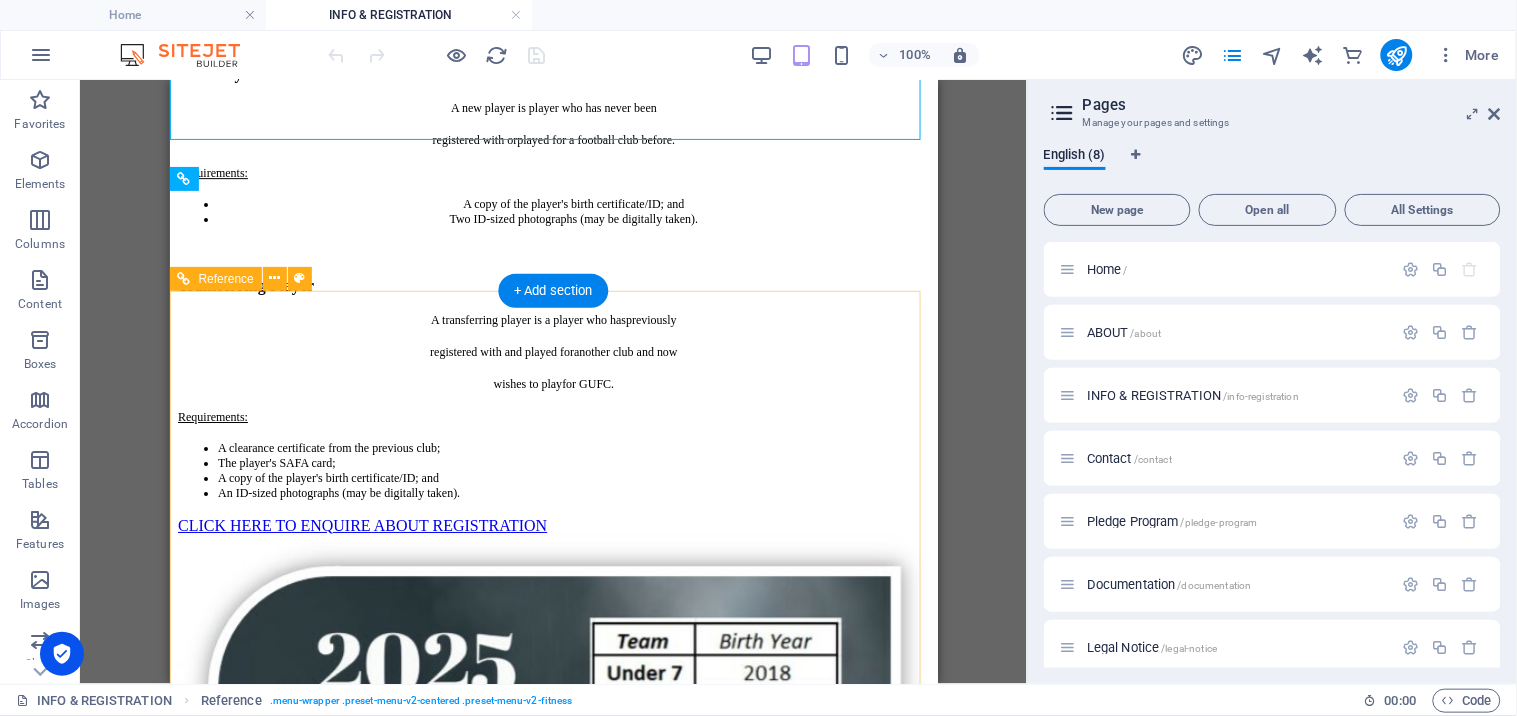 scroll, scrollTop: 1698, scrollLeft: 0, axis: vertical 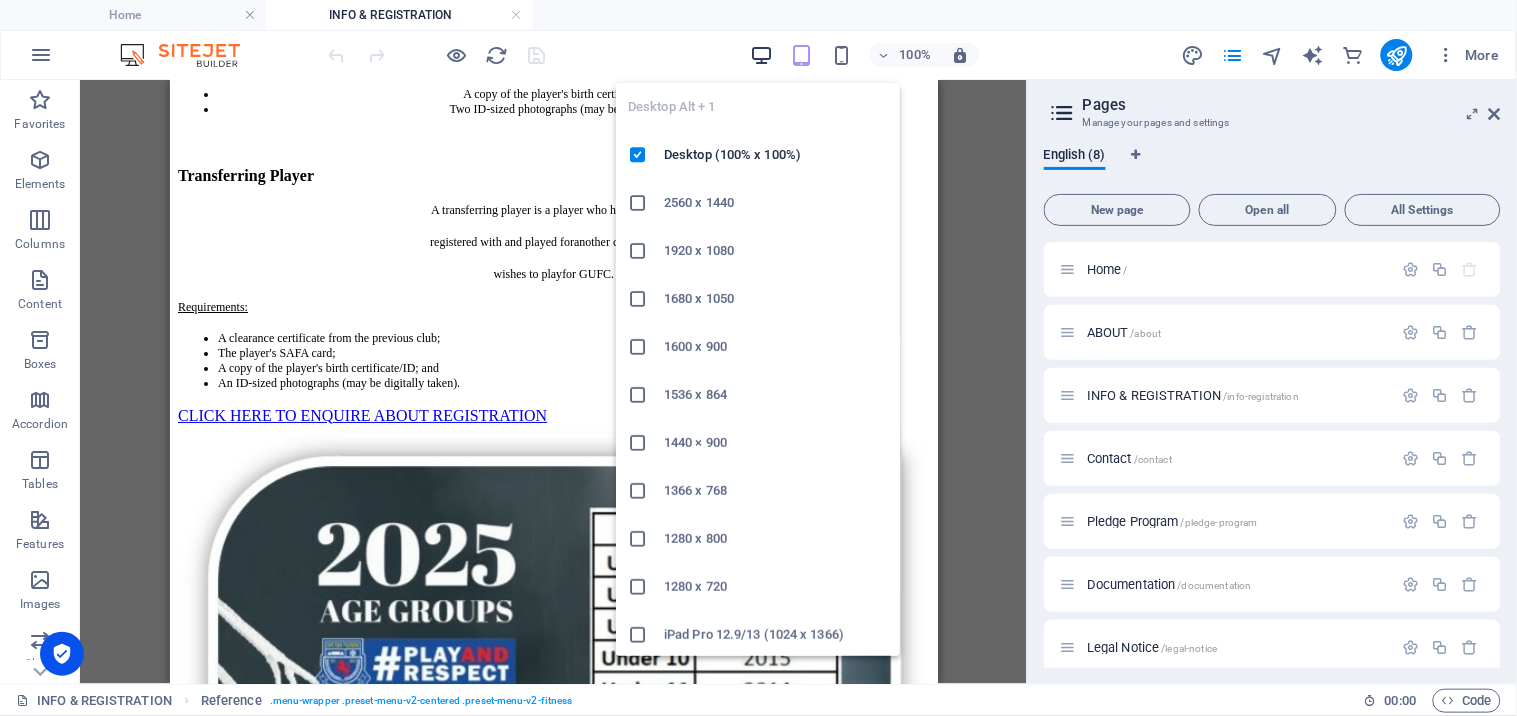 click at bounding box center (761, 55) 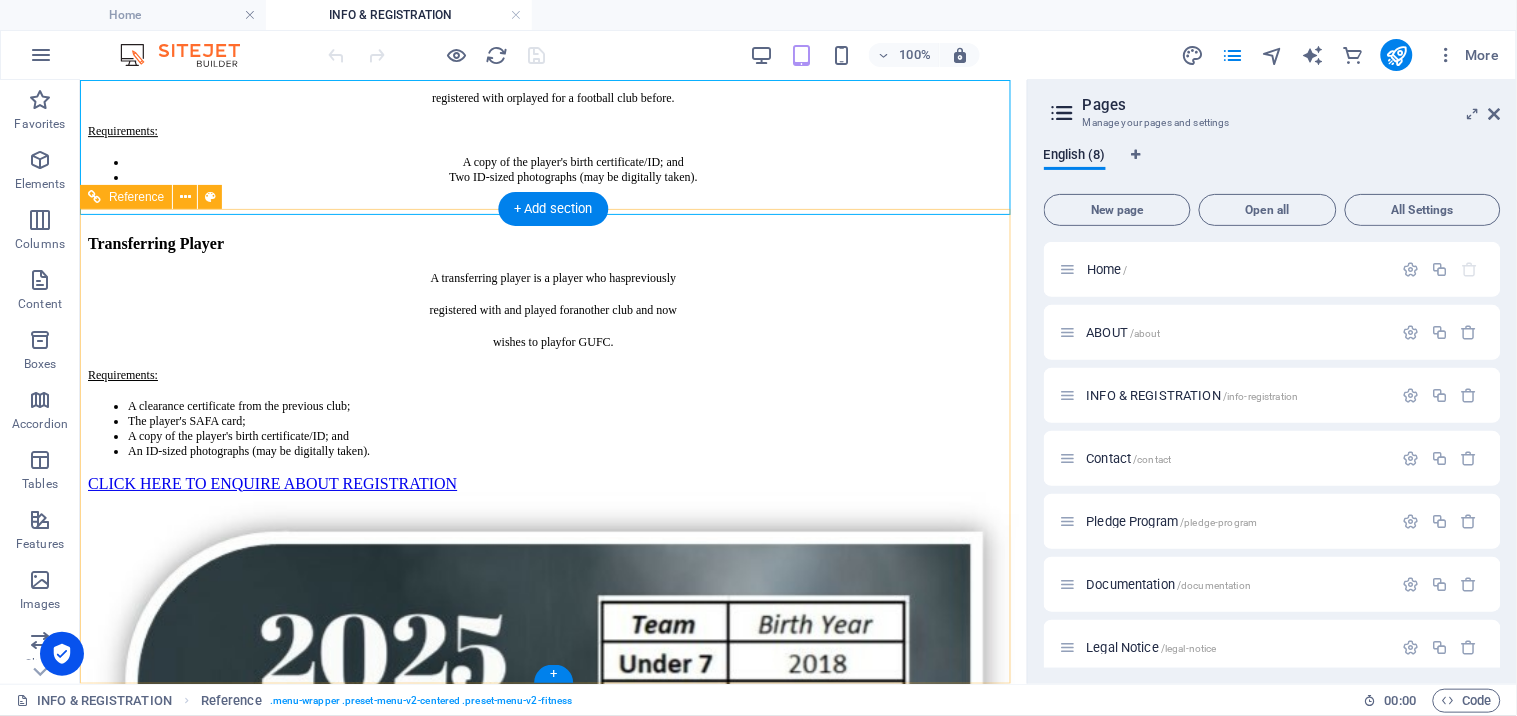 click at bounding box center [552, 1807] 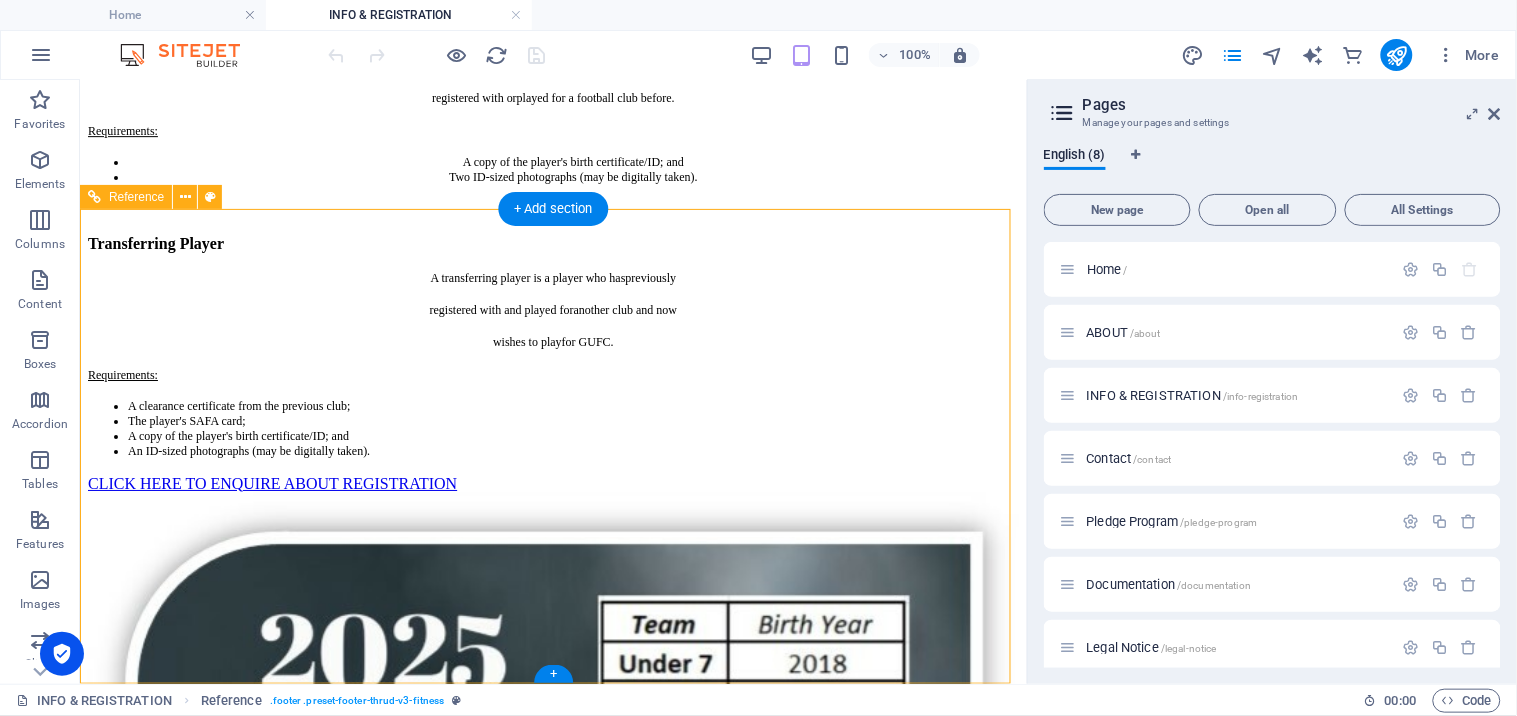 click on "[GEOGRAPHIC_DATA],  [PERSON_NAME][STREET_ADDRESS]" at bounding box center [552, 1594] 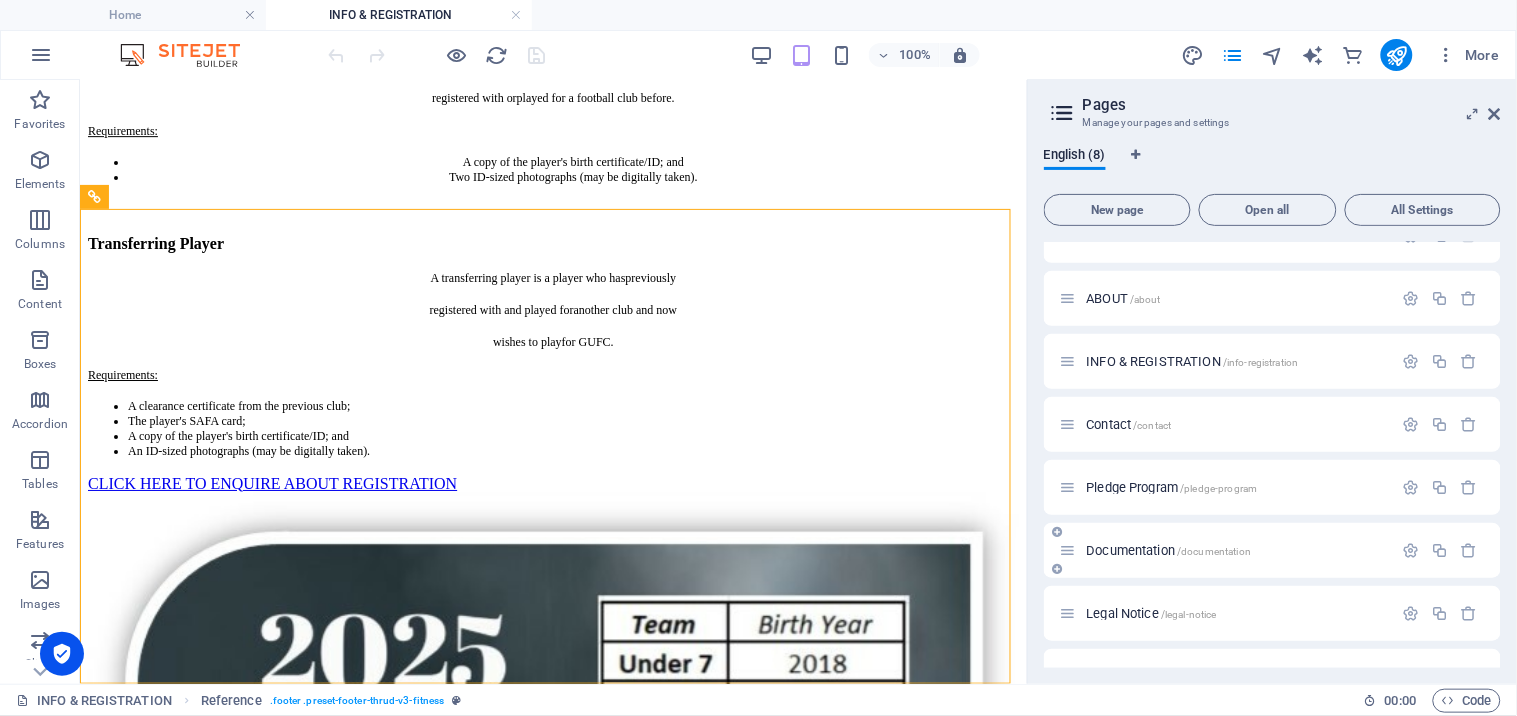 scroll, scrollTop: 0, scrollLeft: 0, axis: both 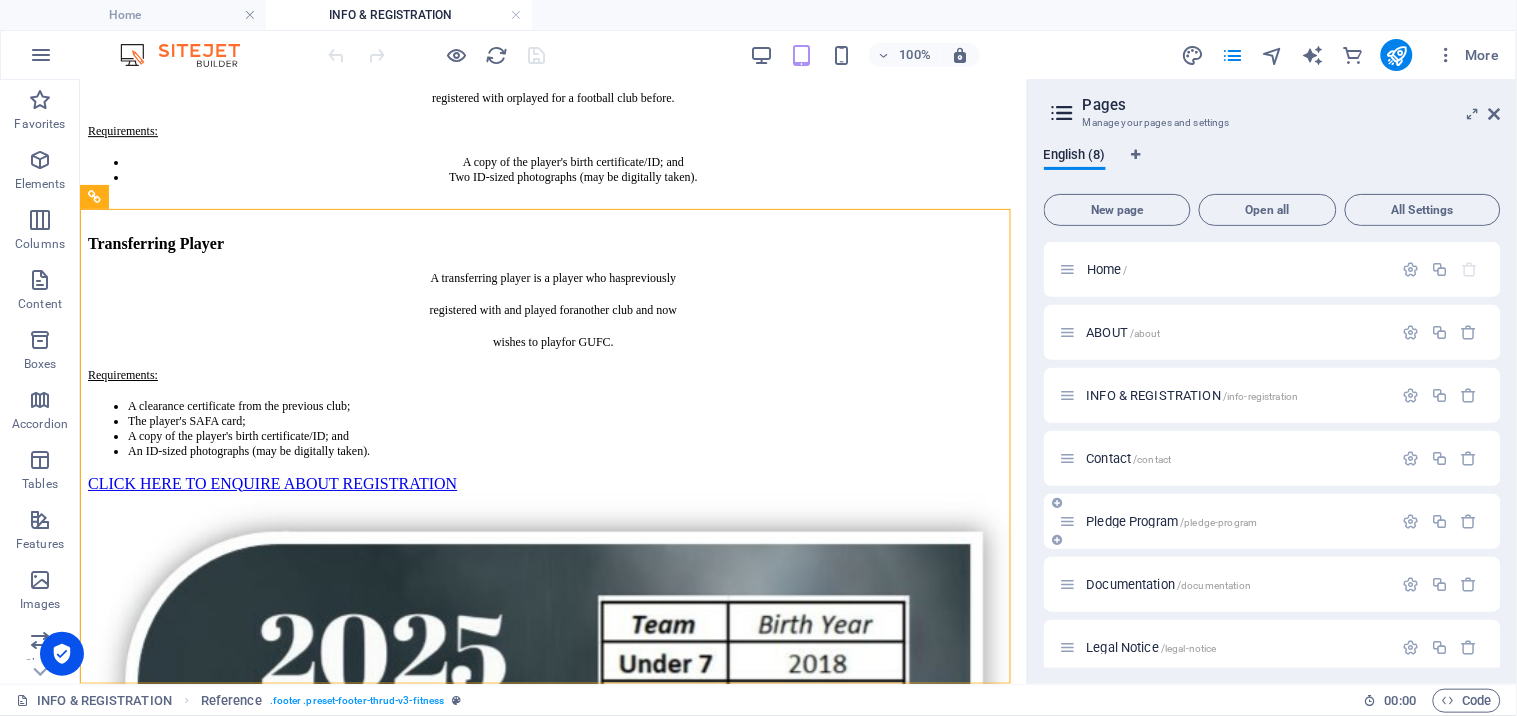 click on "Pledge Program /pledge-program" at bounding box center [1172, 521] 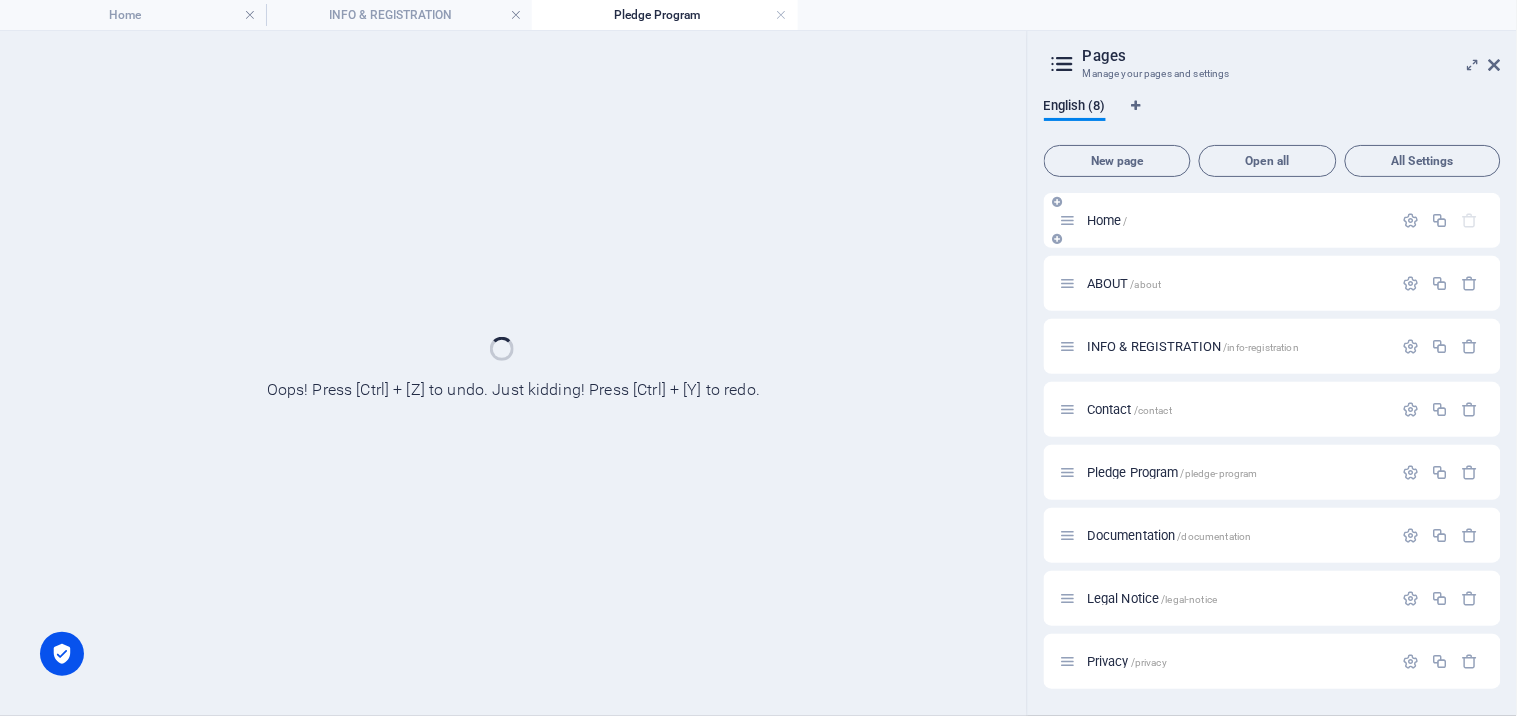 click on "Home /" at bounding box center (1107, 220) 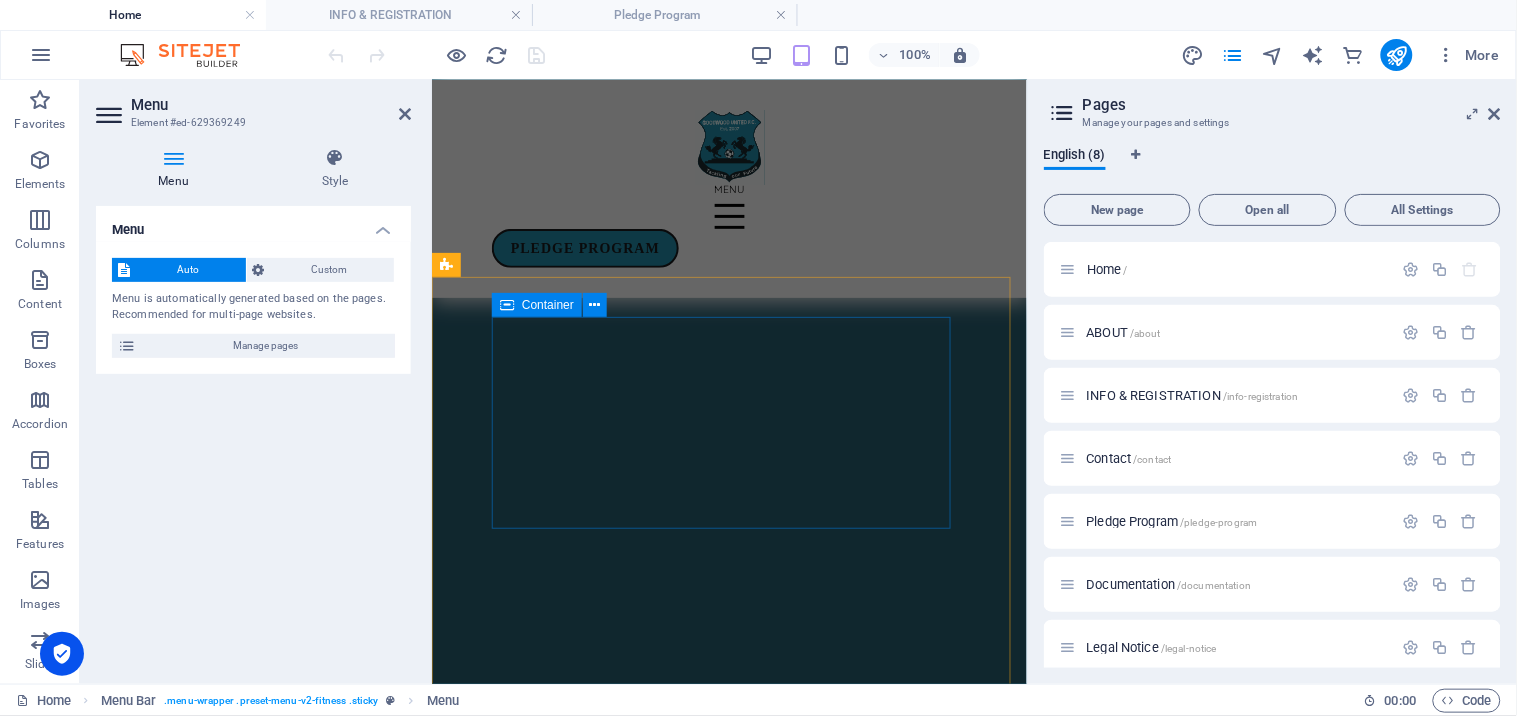 scroll, scrollTop: 1111, scrollLeft: 0, axis: vertical 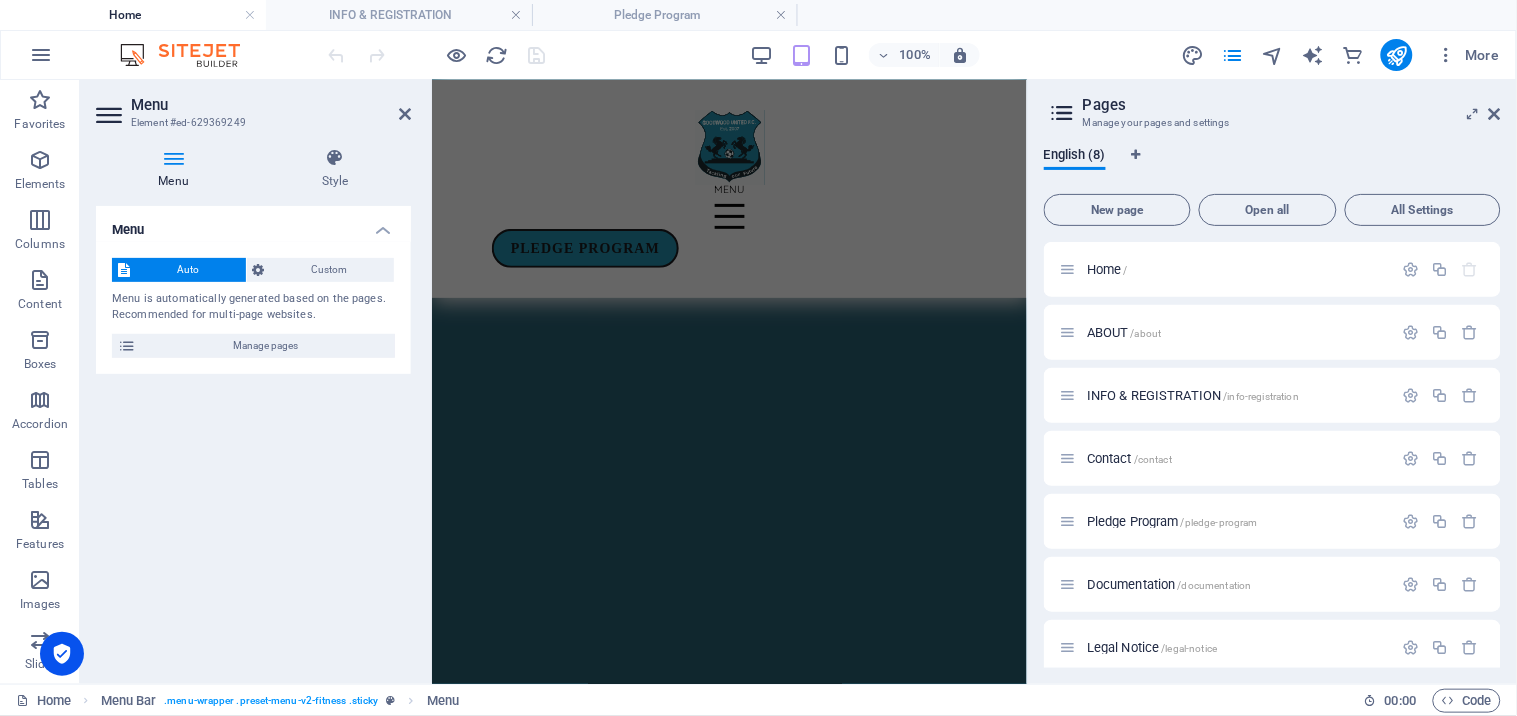 click on "Menu" at bounding box center [271, 105] 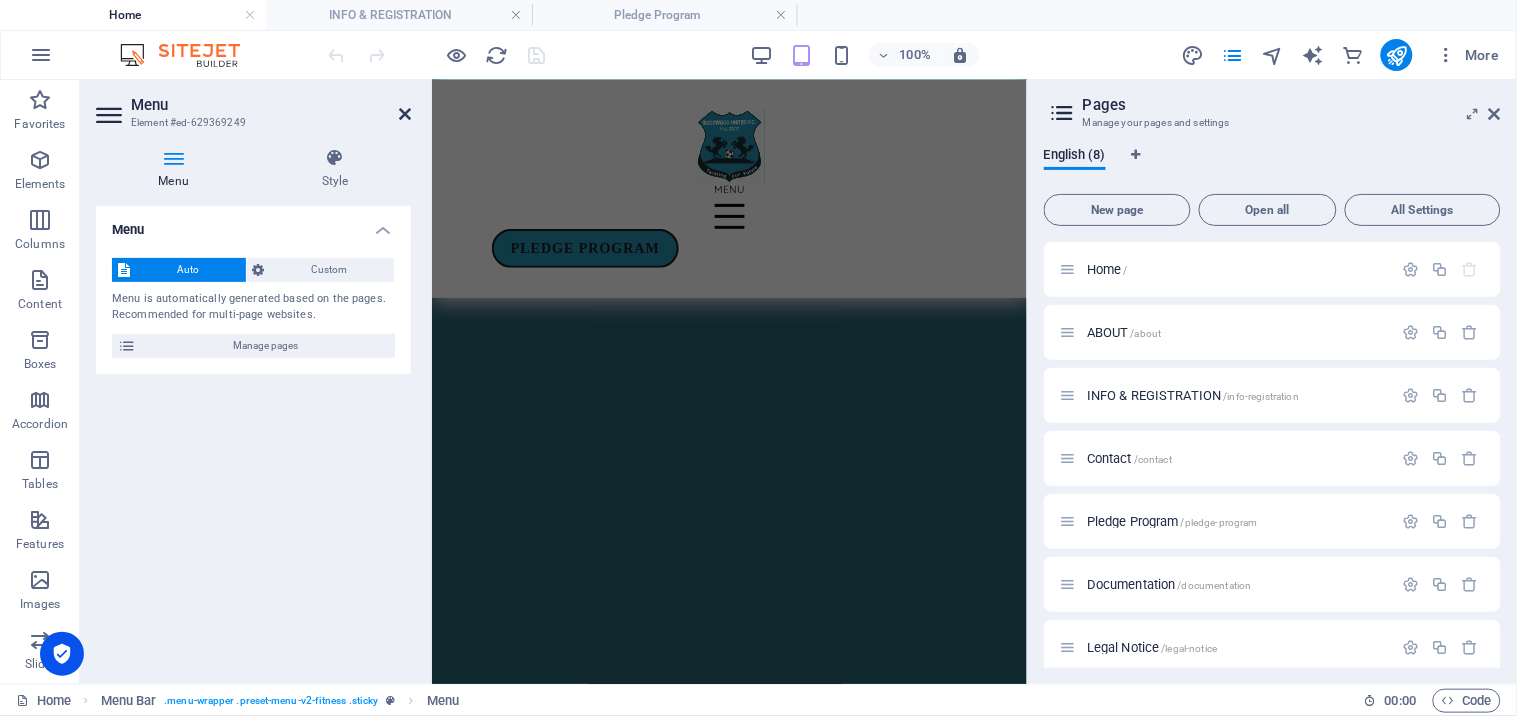 drag, startPoint x: 398, startPoint y: 105, endPoint x: 324, endPoint y: 35, distance: 101.862656 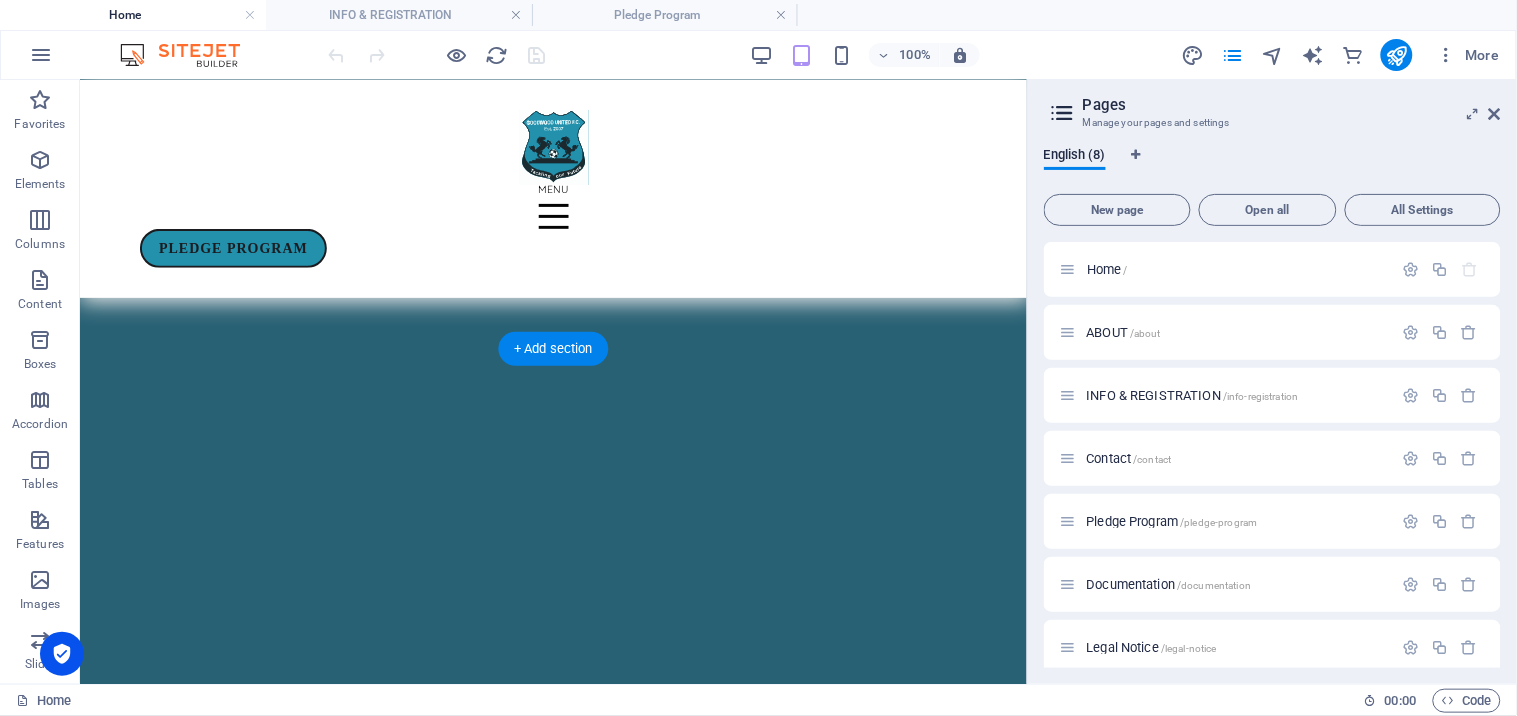 scroll, scrollTop: 1222, scrollLeft: 0, axis: vertical 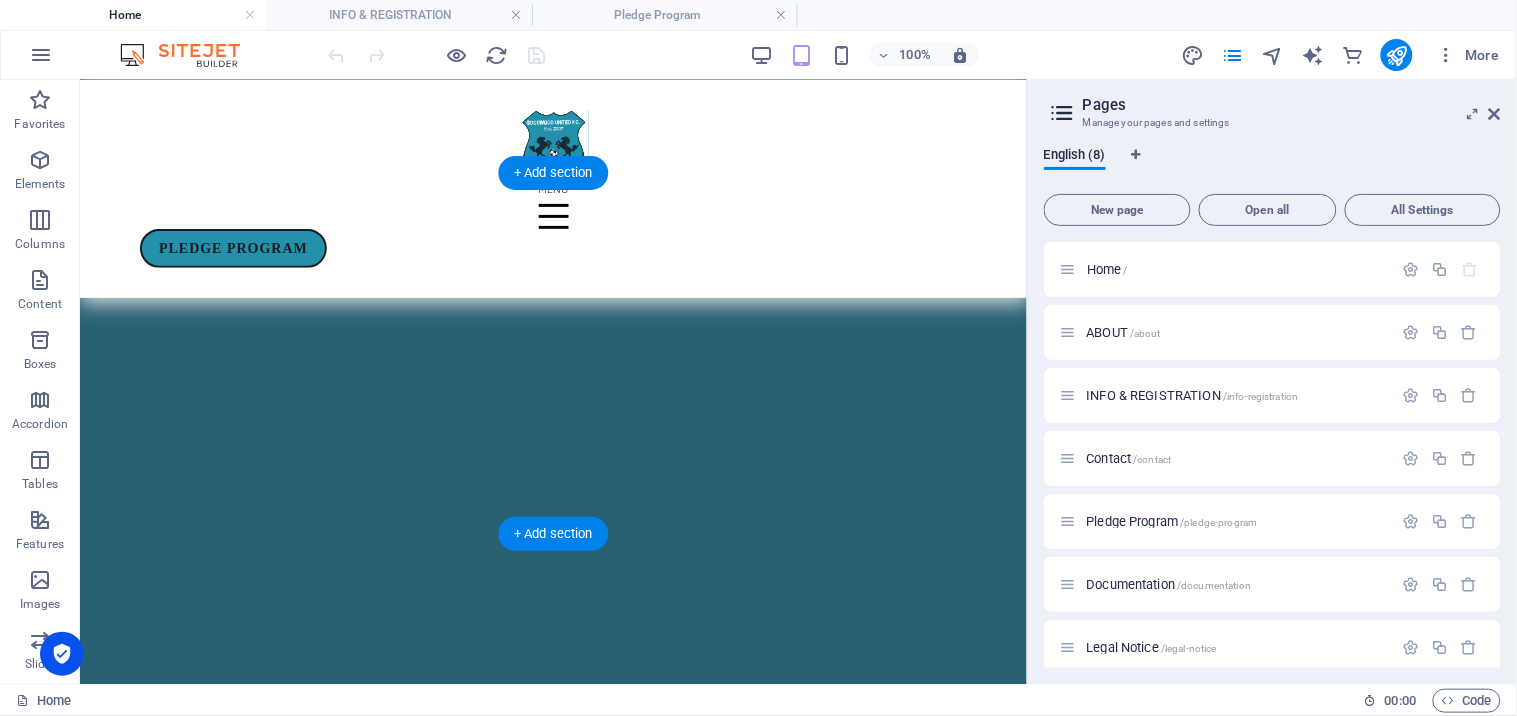 drag, startPoint x: 825, startPoint y: 427, endPoint x: 825, endPoint y: 440, distance: 13 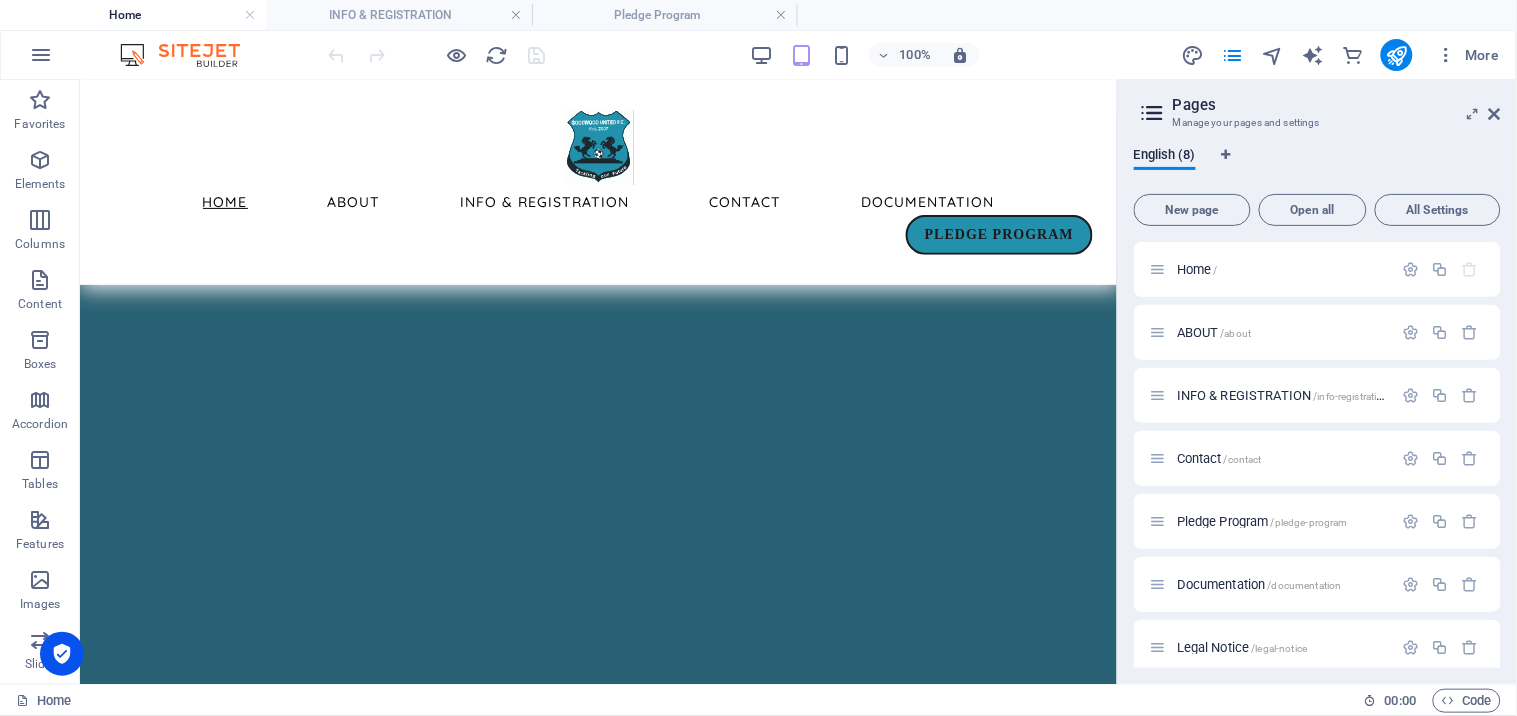 scroll, scrollTop: 1405, scrollLeft: 0, axis: vertical 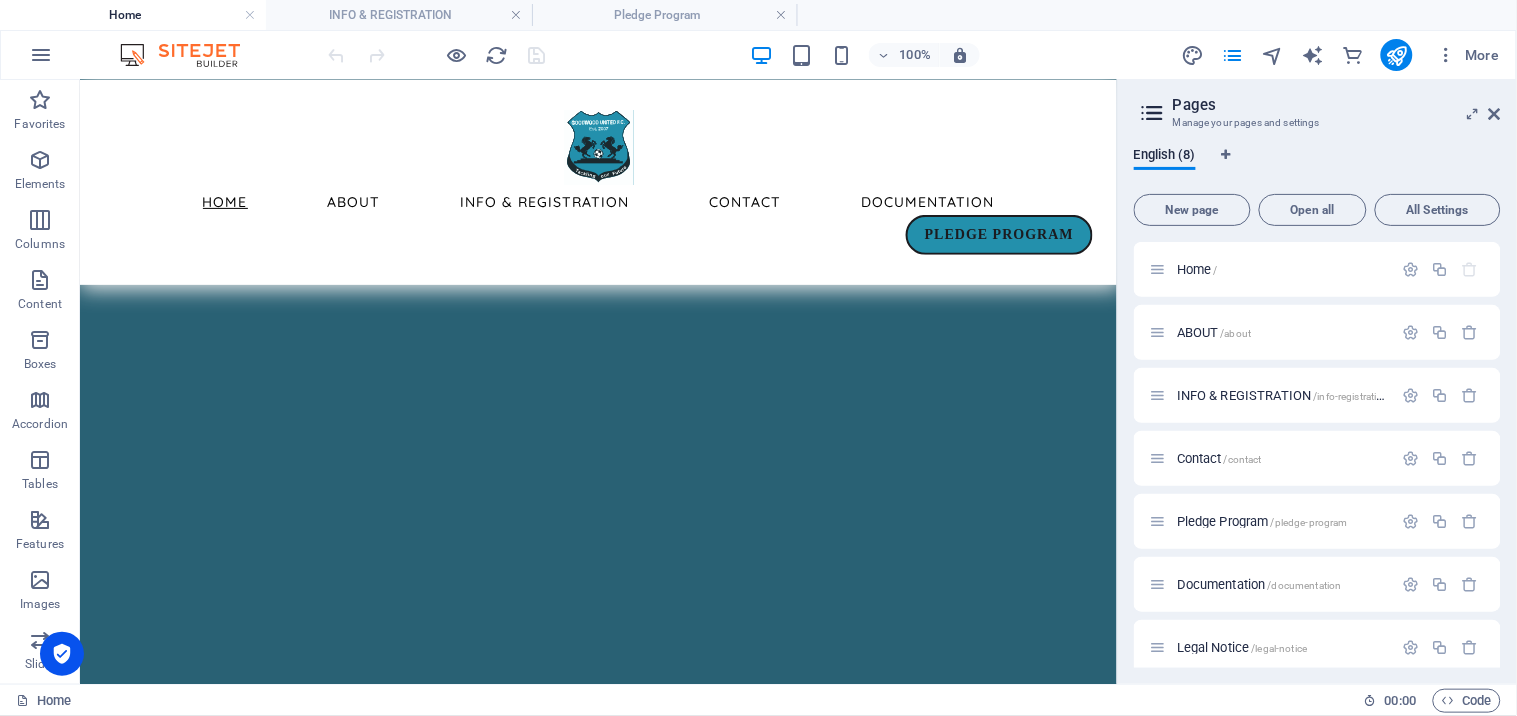 drag, startPoint x: 1032, startPoint y: 174, endPoint x: 1280, endPoint y: 178, distance: 248.03226 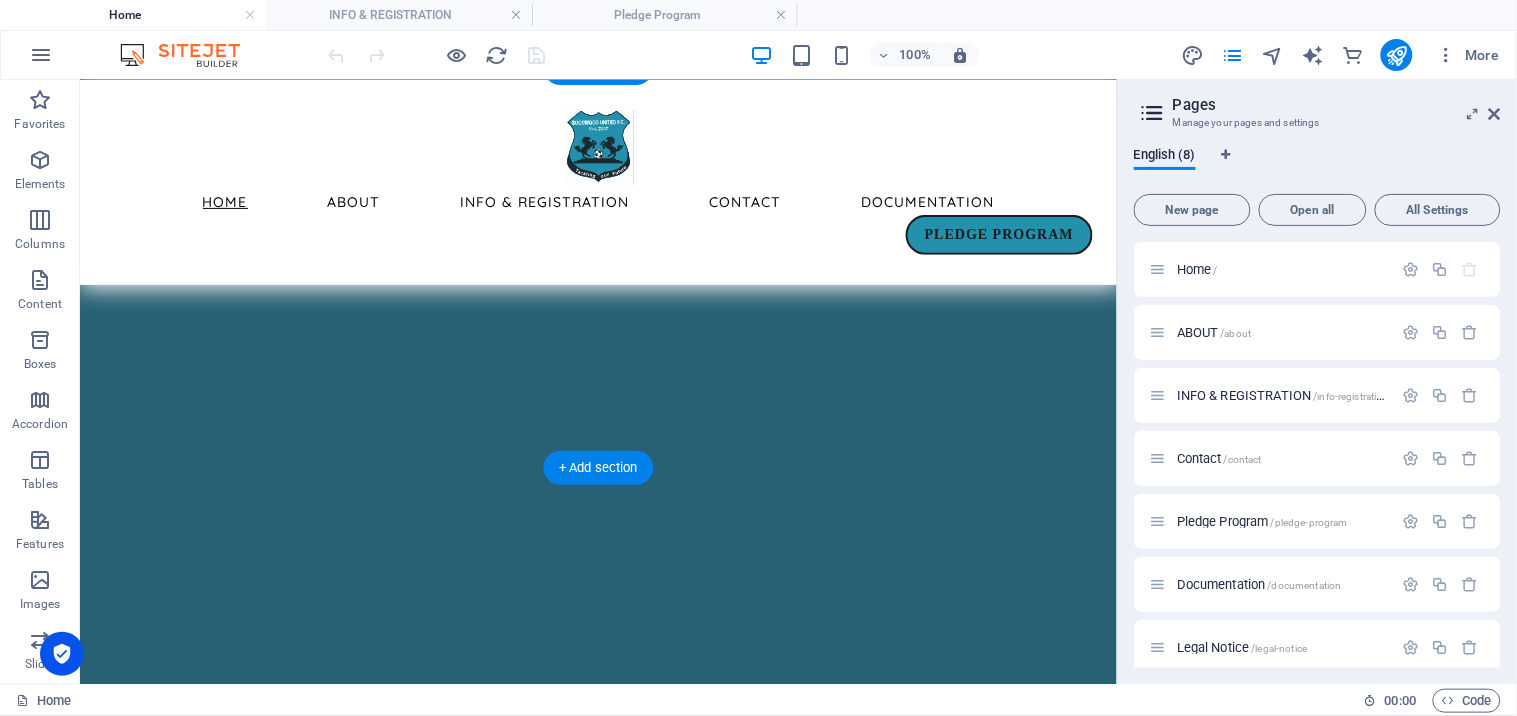 click at bounding box center [597, 6231] 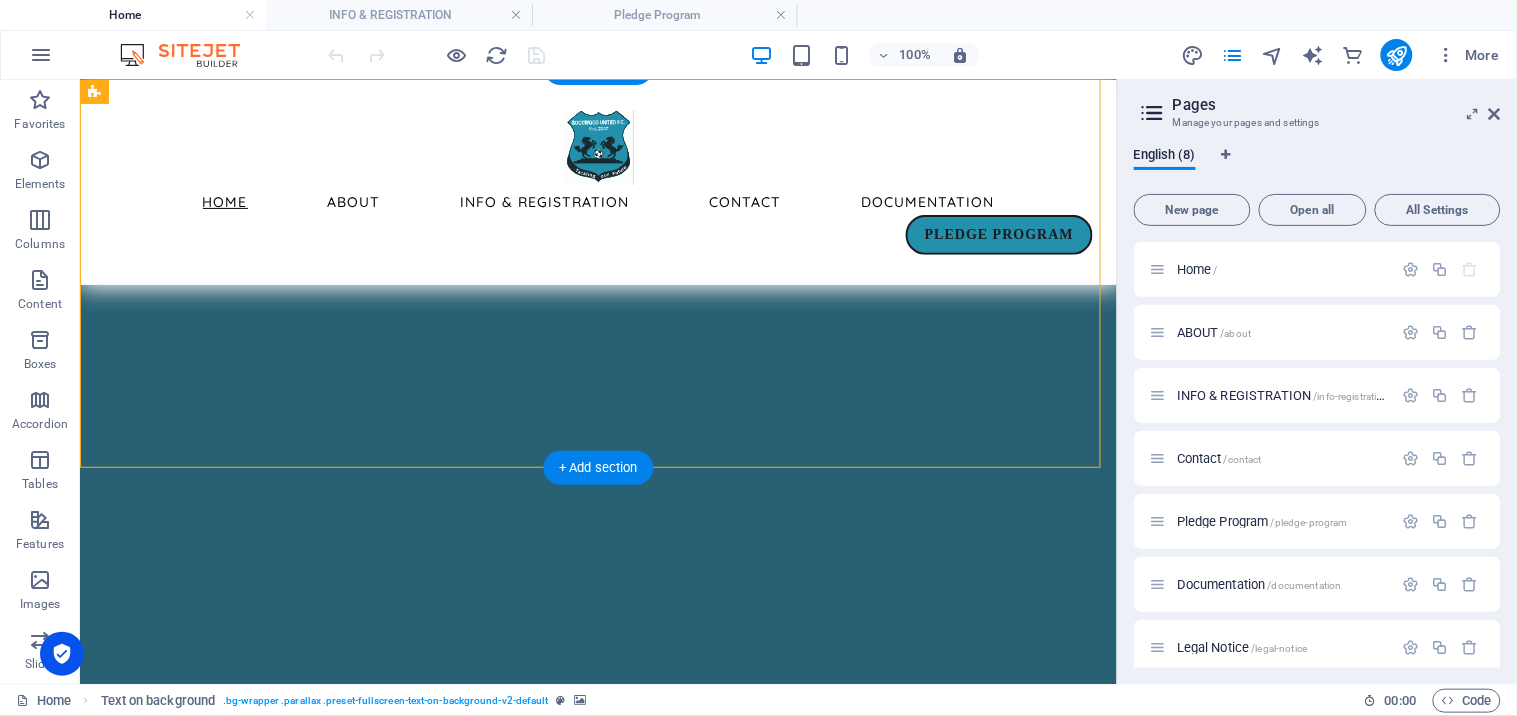 scroll, scrollTop: 1294, scrollLeft: 0, axis: vertical 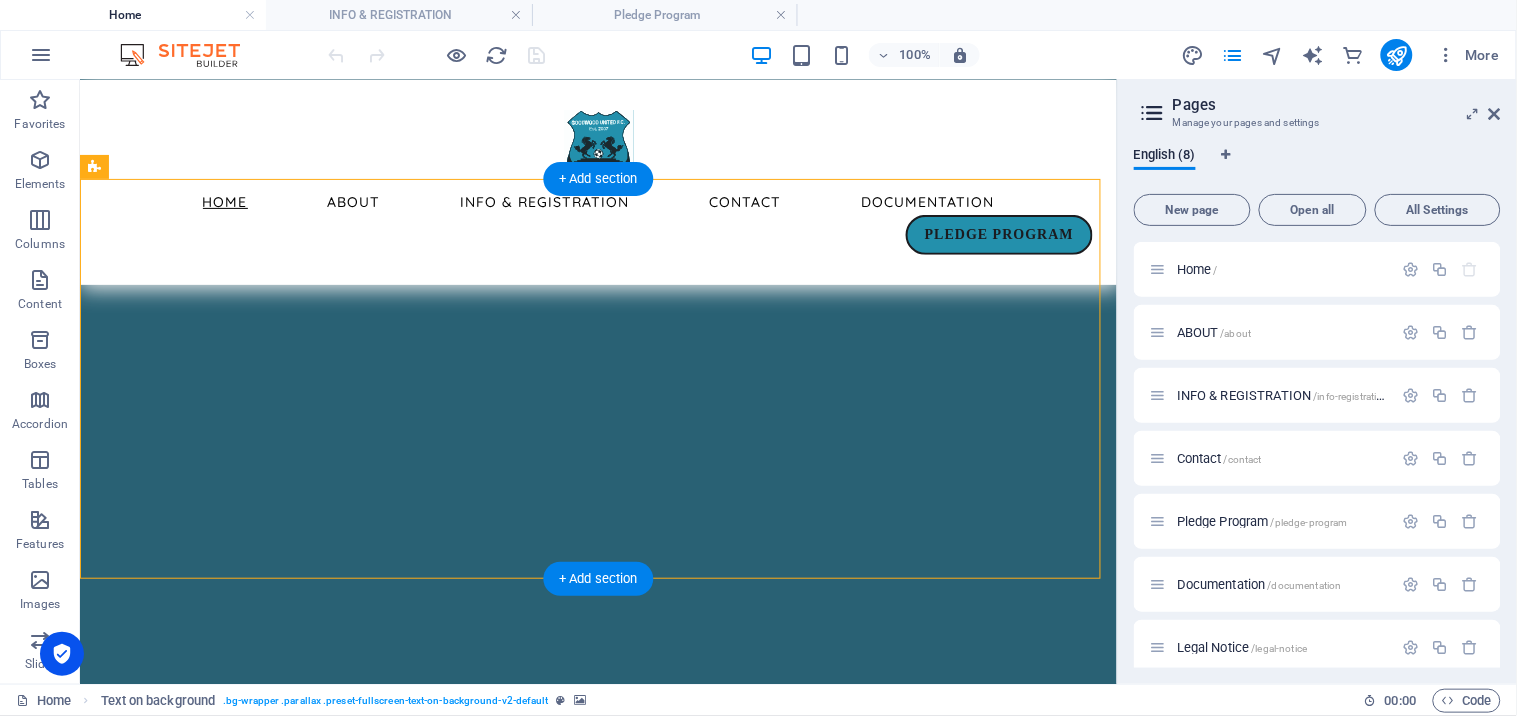 click at bounding box center [597, 6258] 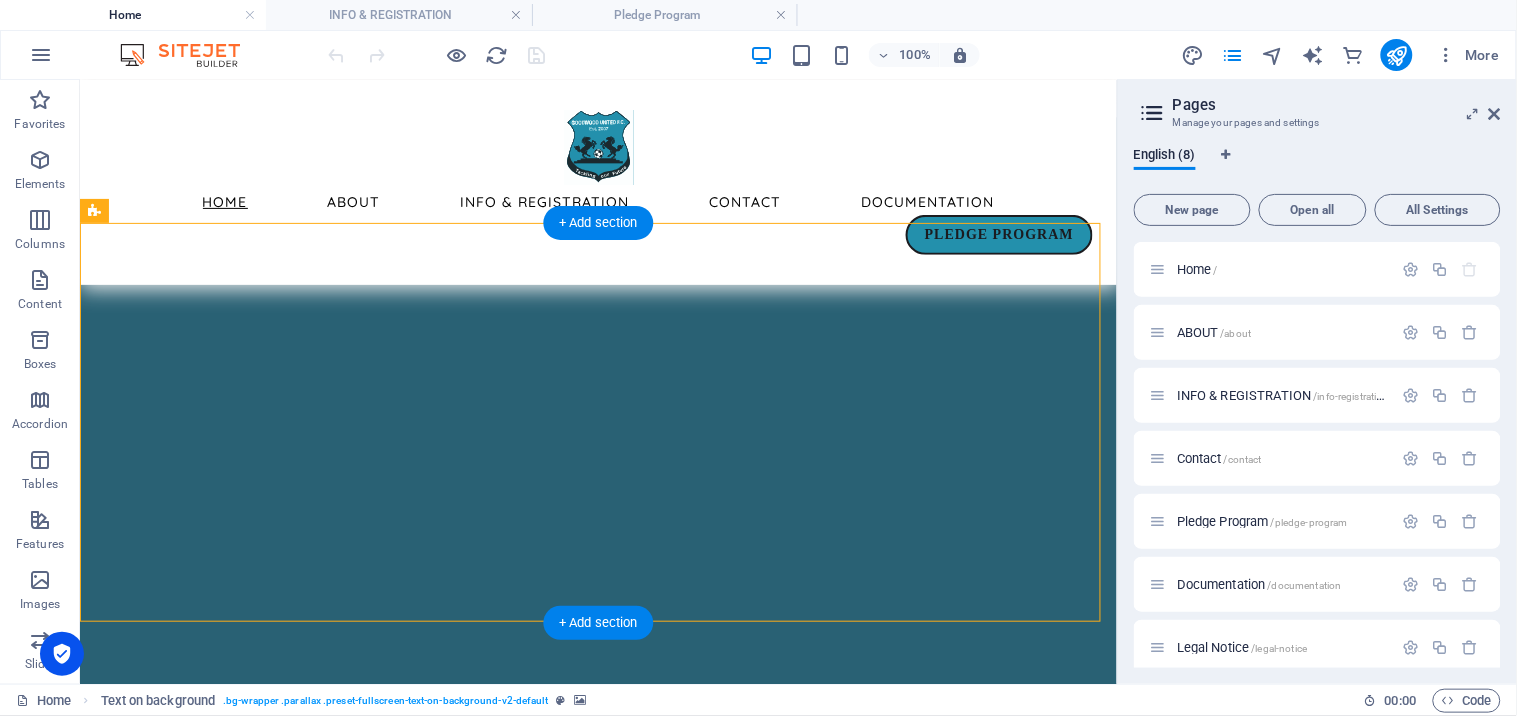 scroll, scrollTop: 1183, scrollLeft: 0, axis: vertical 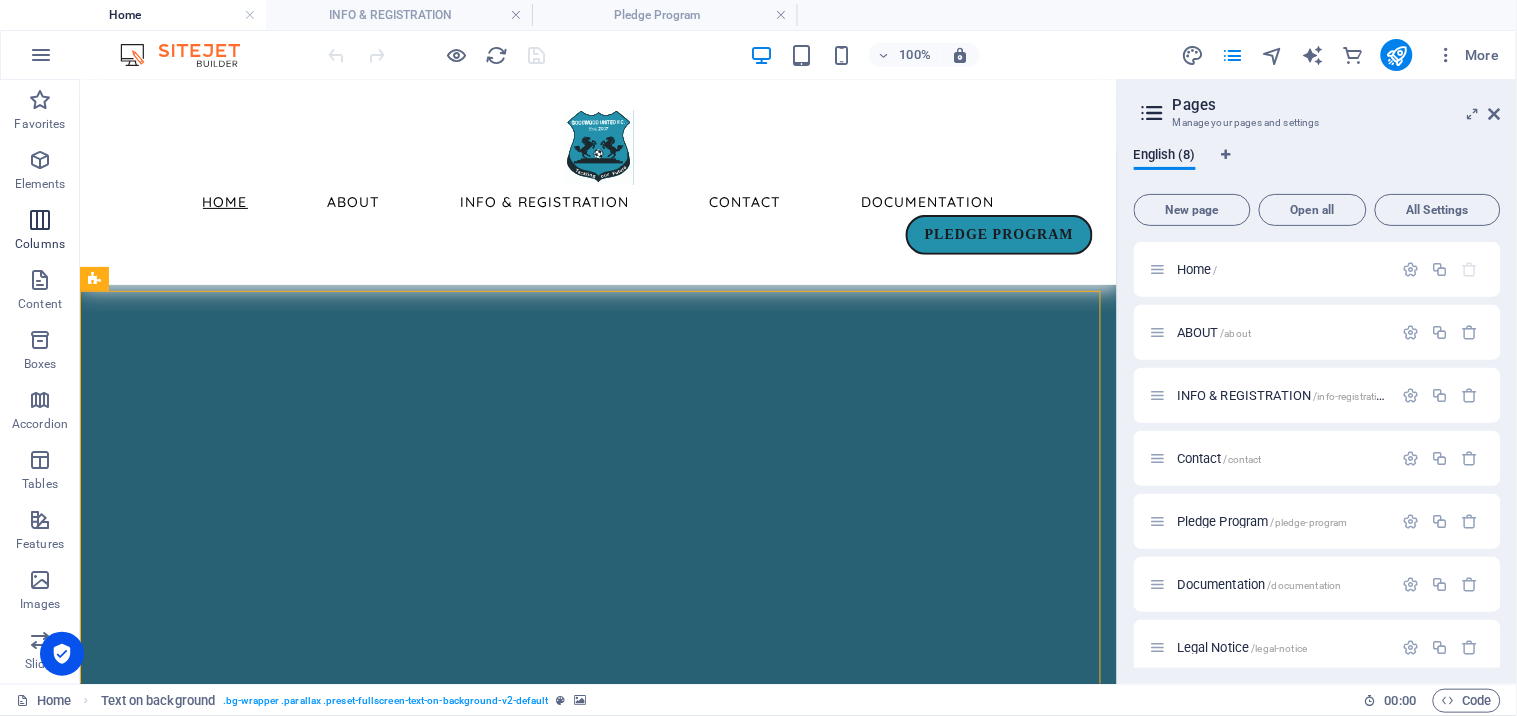 click at bounding box center (40, 220) 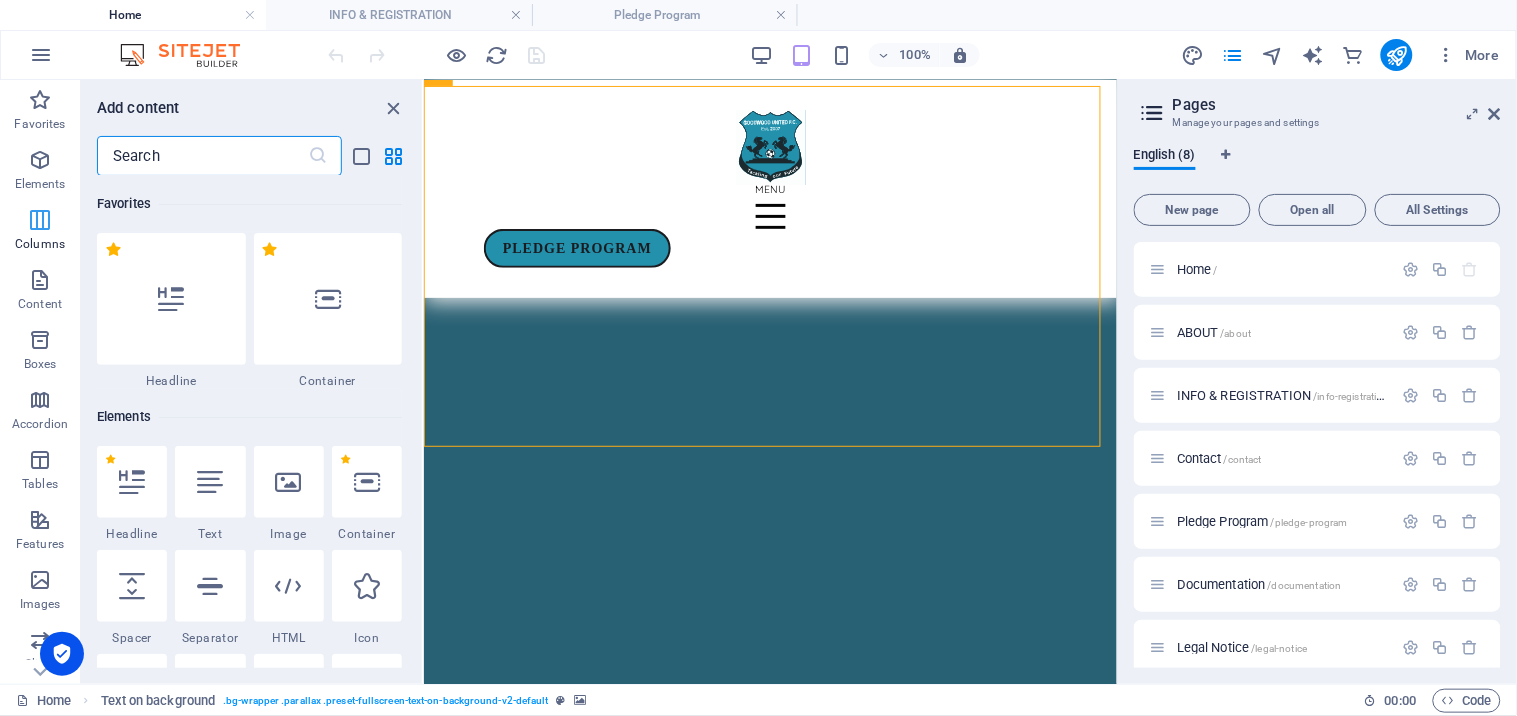 scroll, scrollTop: 1145, scrollLeft: 0, axis: vertical 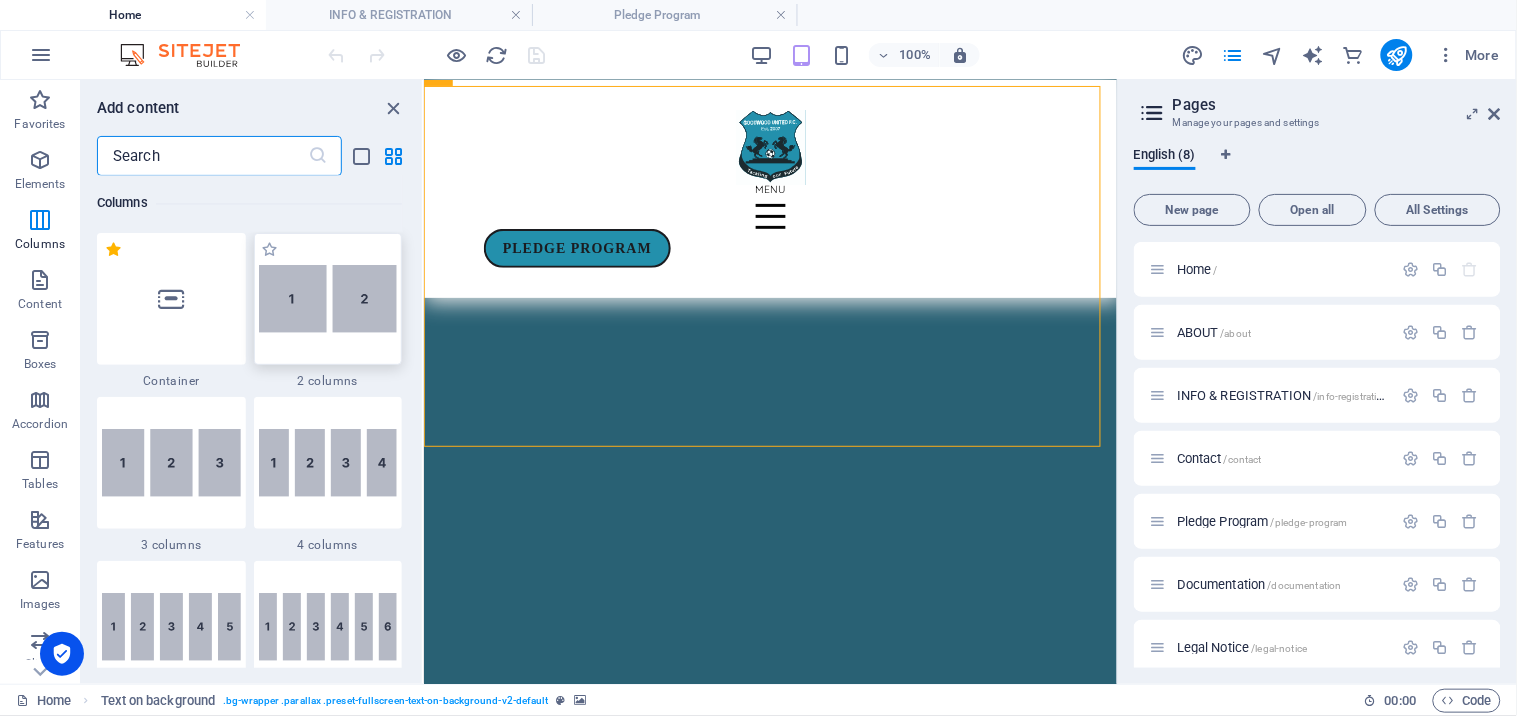 click at bounding box center (328, 299) 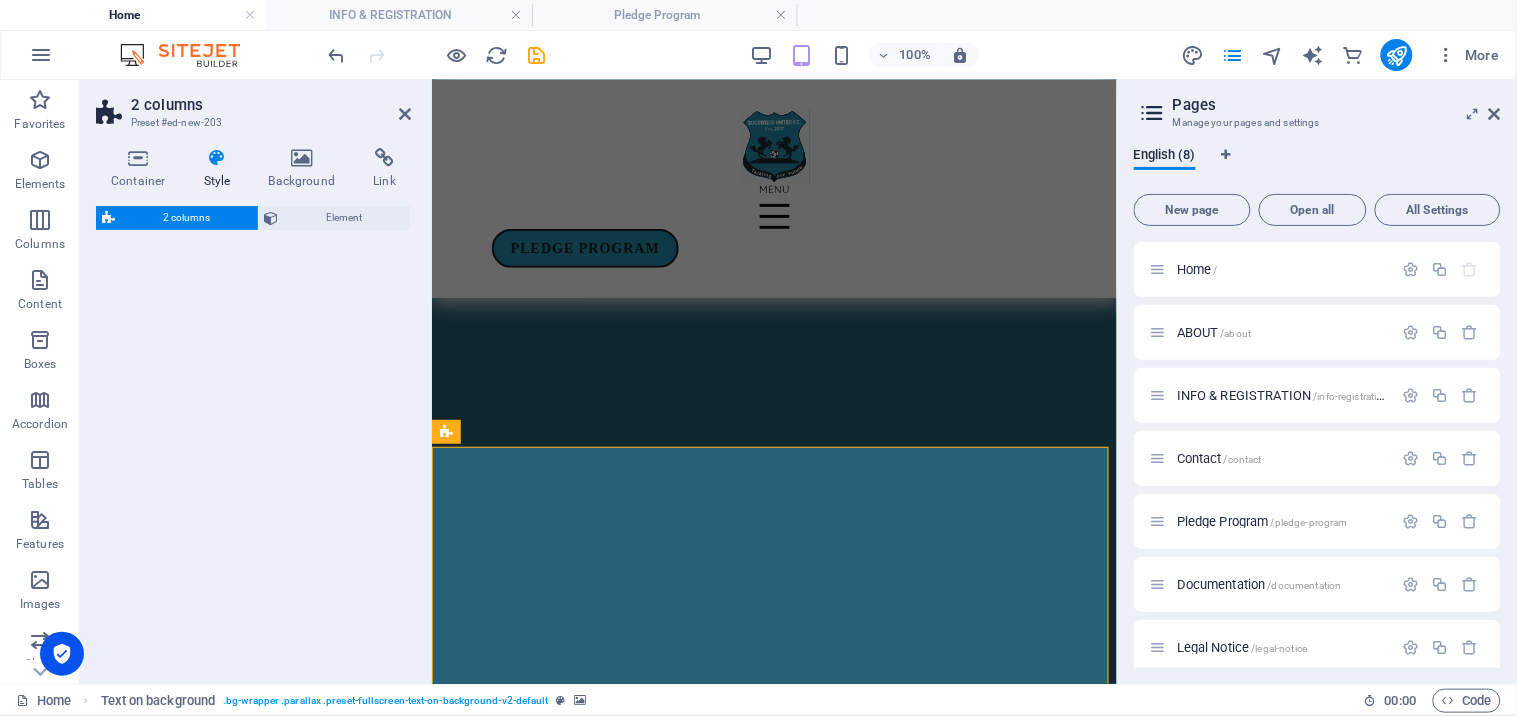 select on "rem" 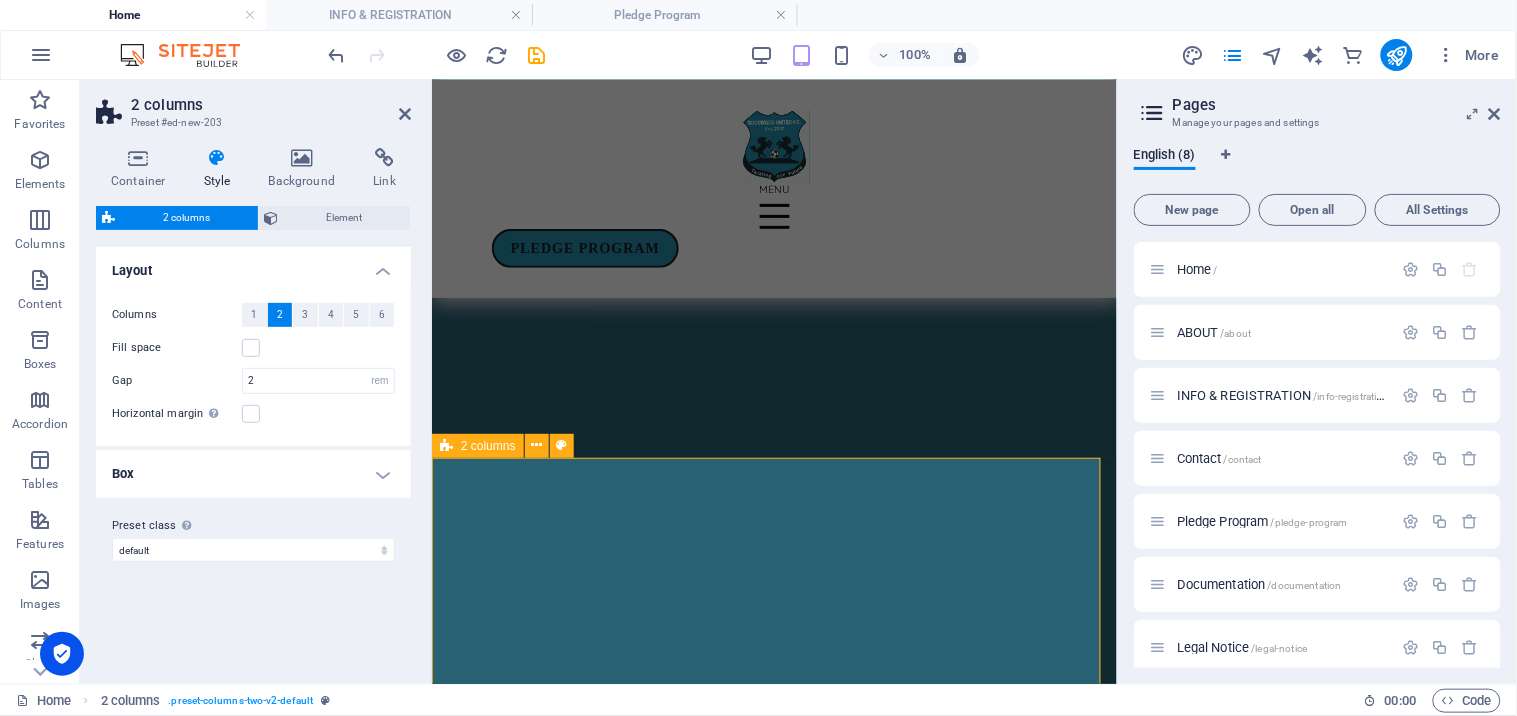 scroll, scrollTop: 1256, scrollLeft: 0, axis: vertical 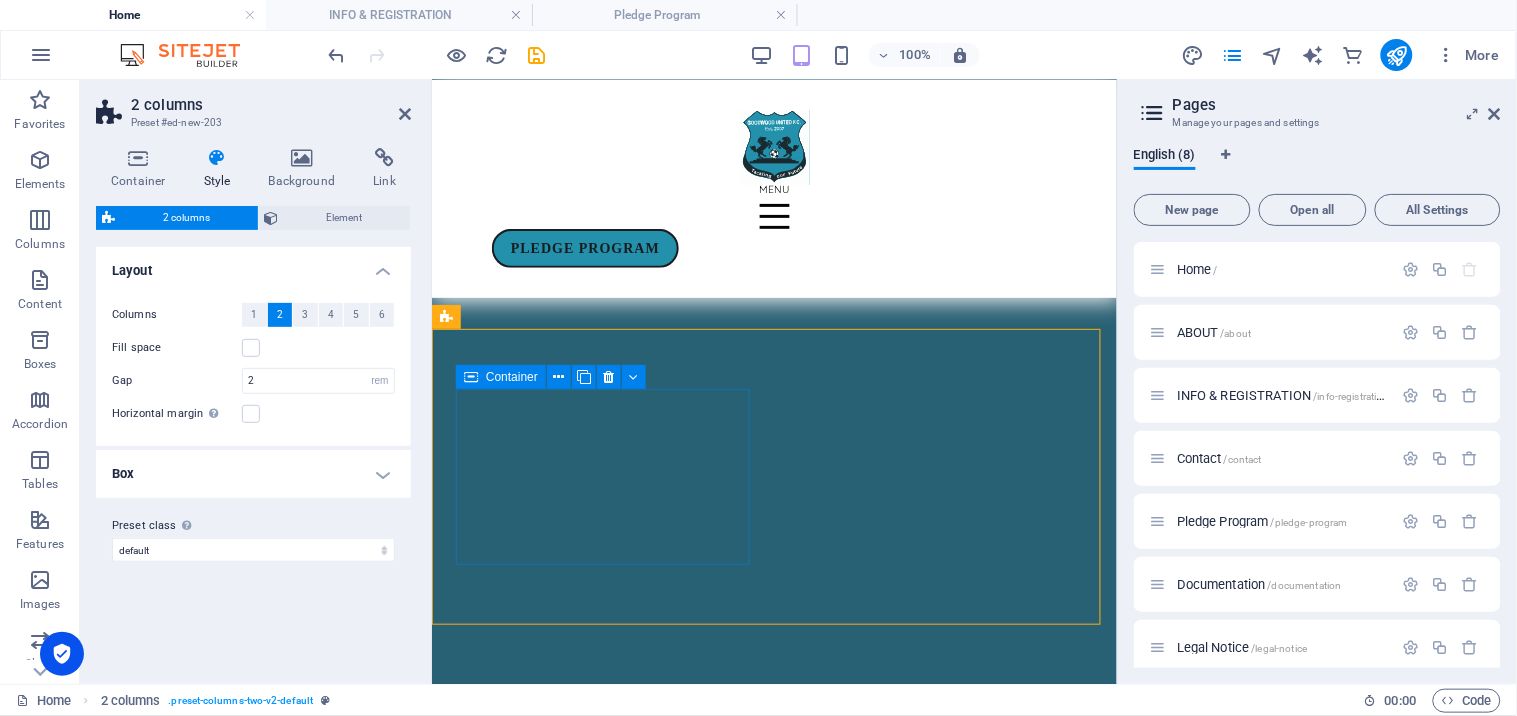 click on "Add elements" at bounding box center [547, 5930] 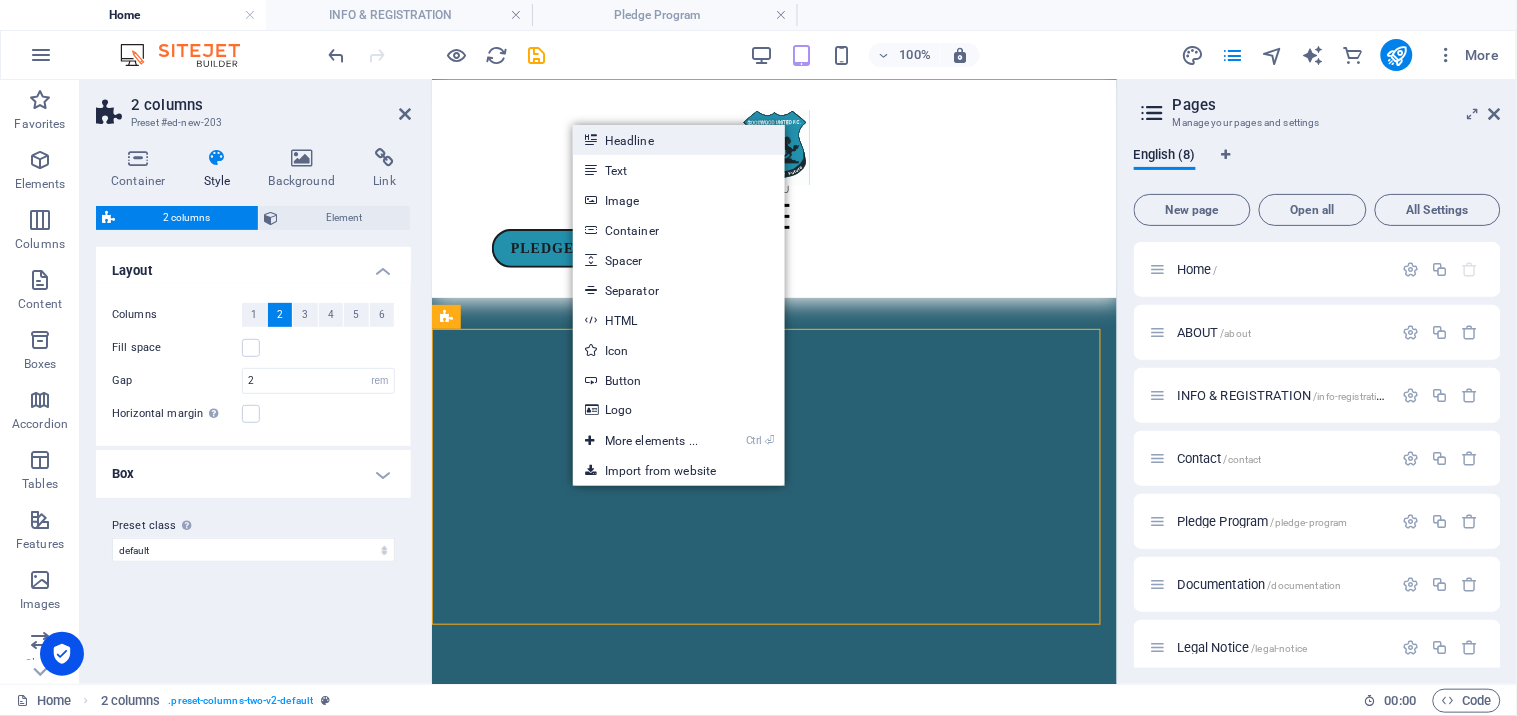click on "Headline" at bounding box center [679, 140] 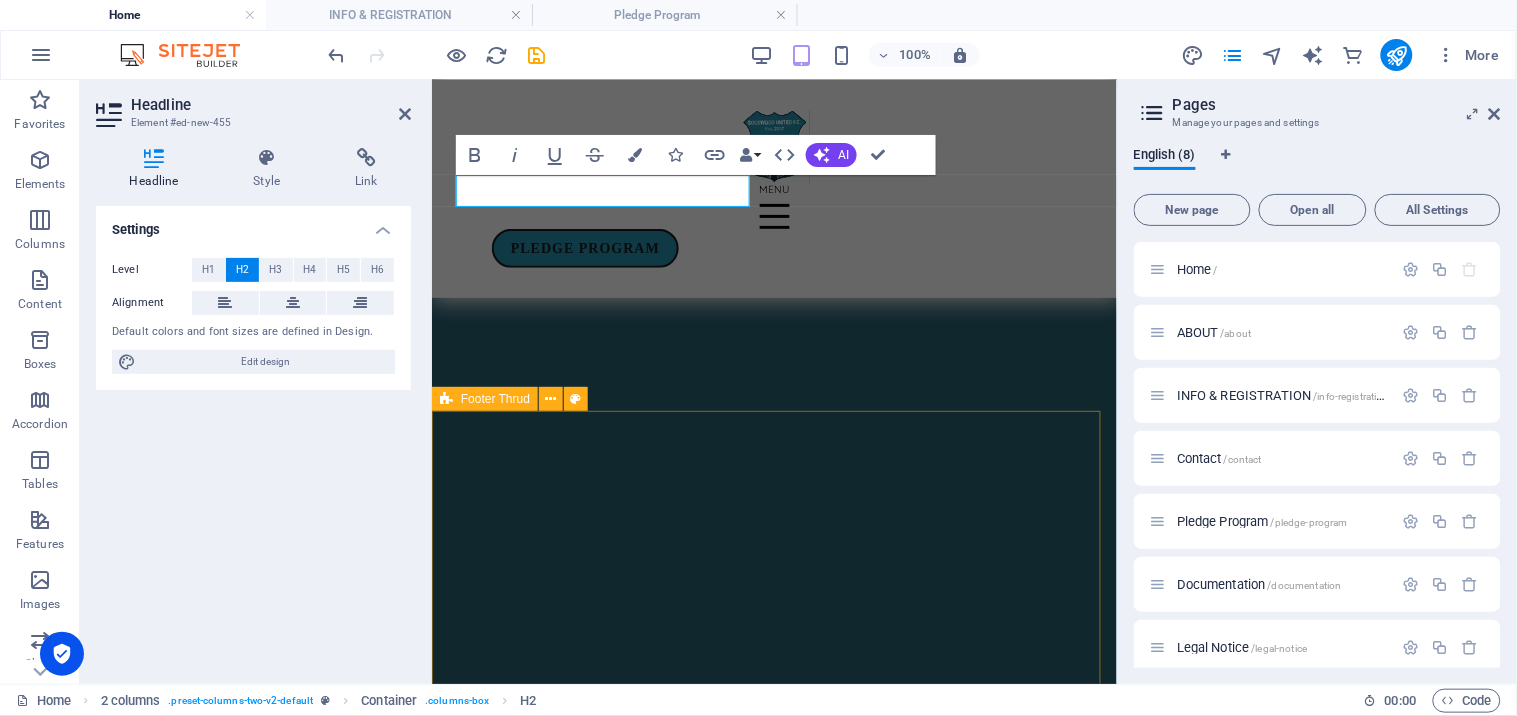 scroll, scrollTop: 1361, scrollLeft: 0, axis: vertical 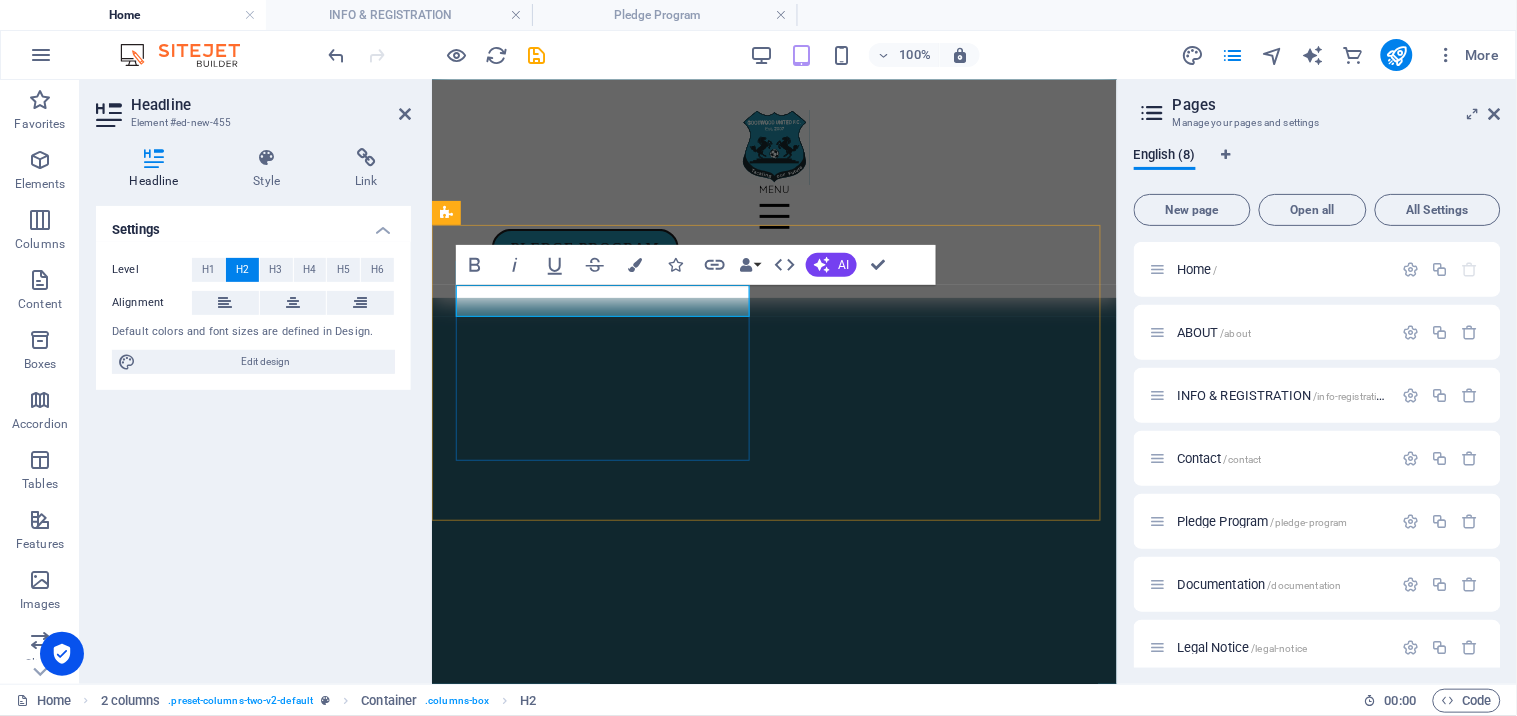 type 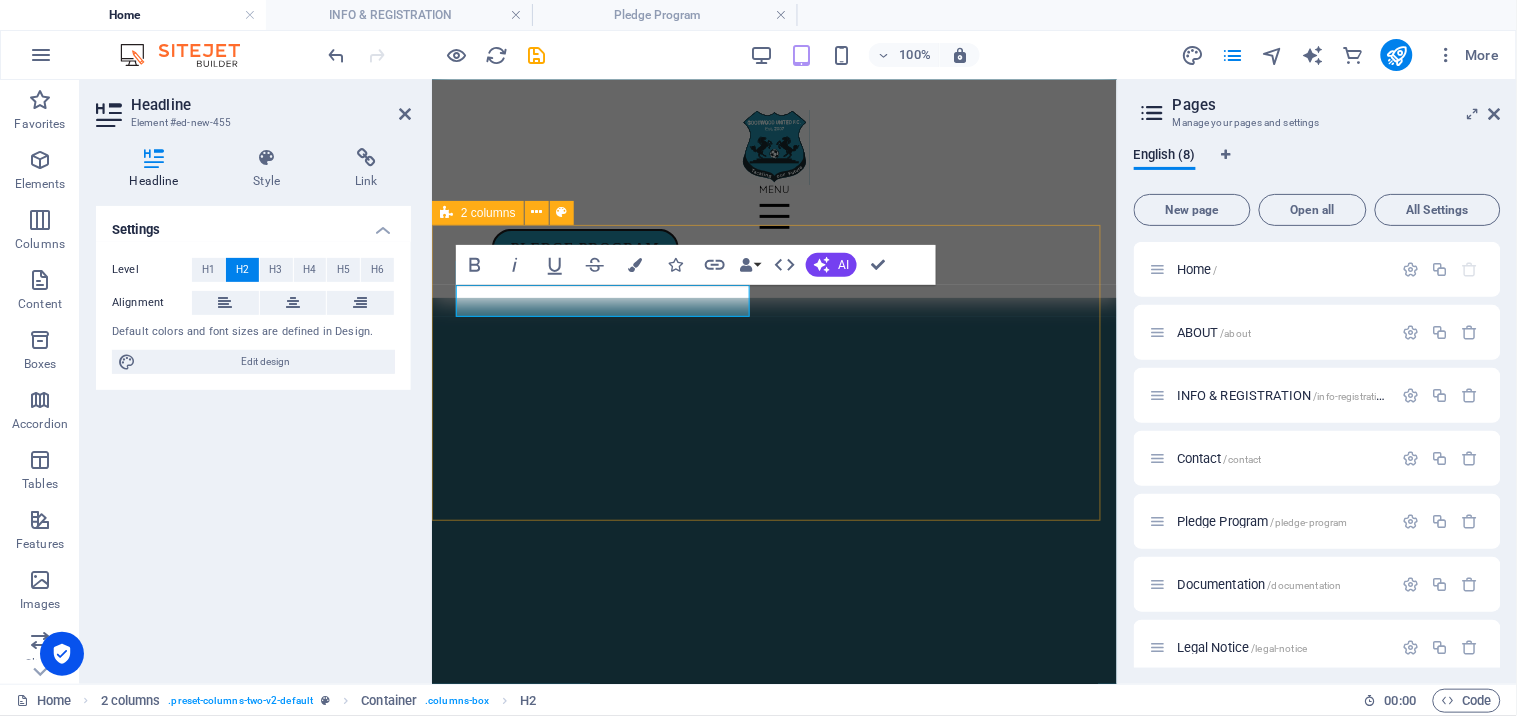 click on "2025 Fixtures Drop content here or  Add elements  Paste clipboard" at bounding box center [773, 5819] 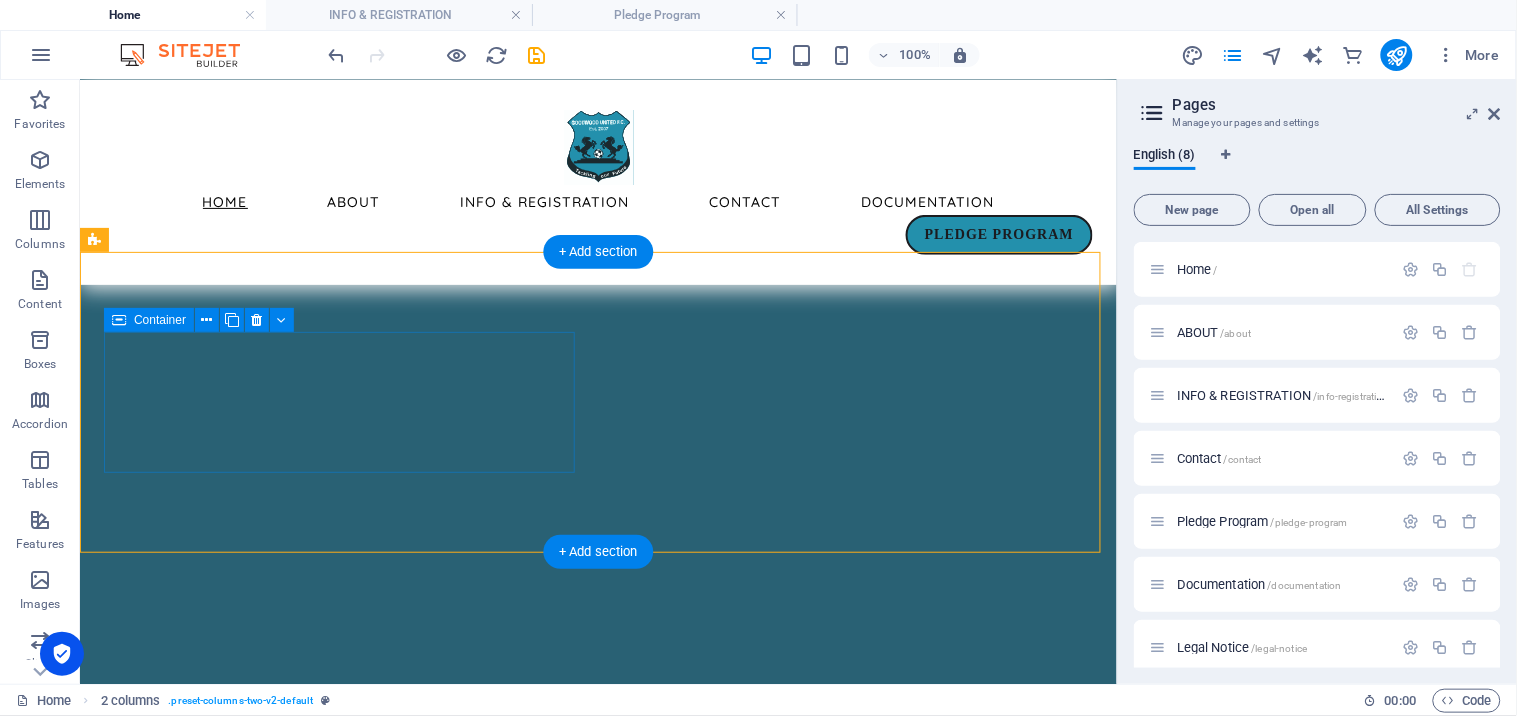 scroll, scrollTop: 1621, scrollLeft: 0, axis: vertical 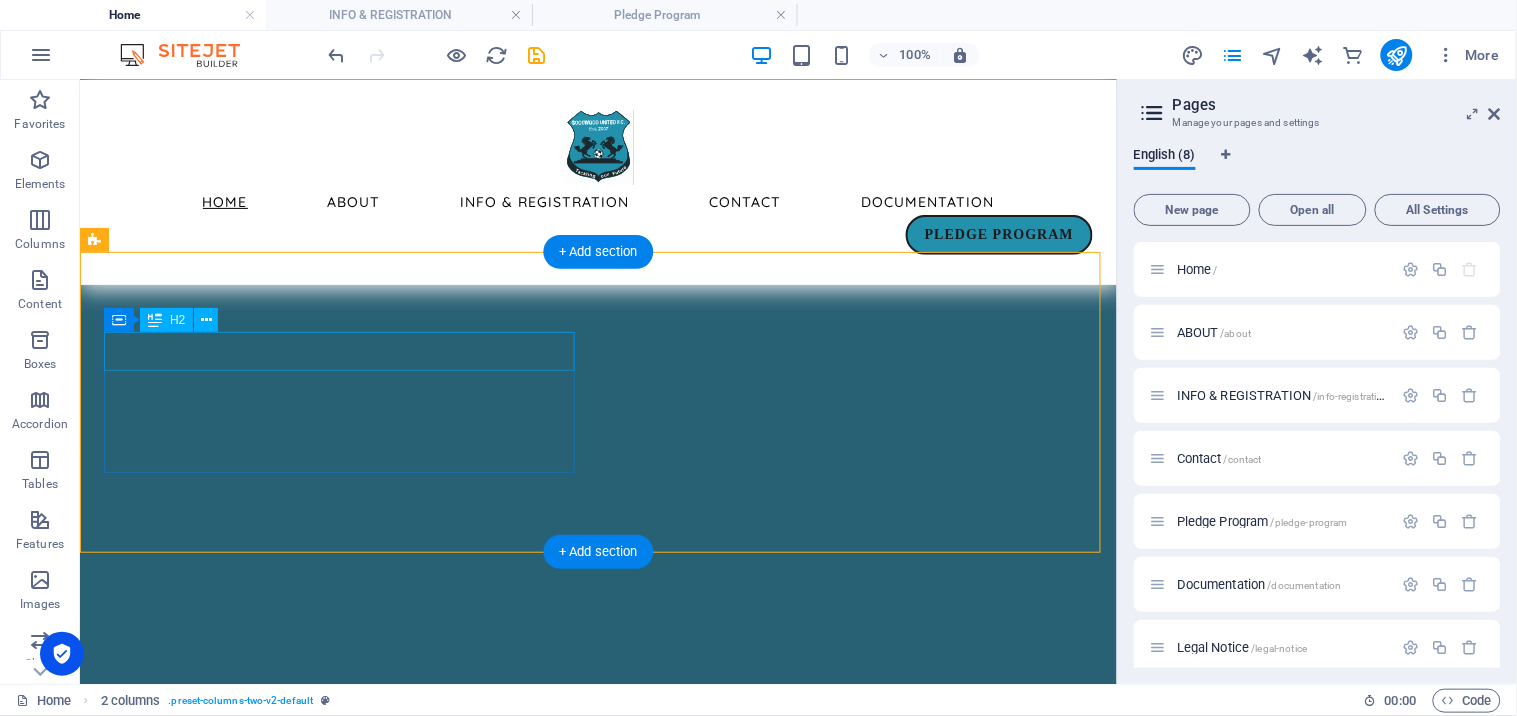 click on "2025 Fixtures" at bounding box center (342, 6694) 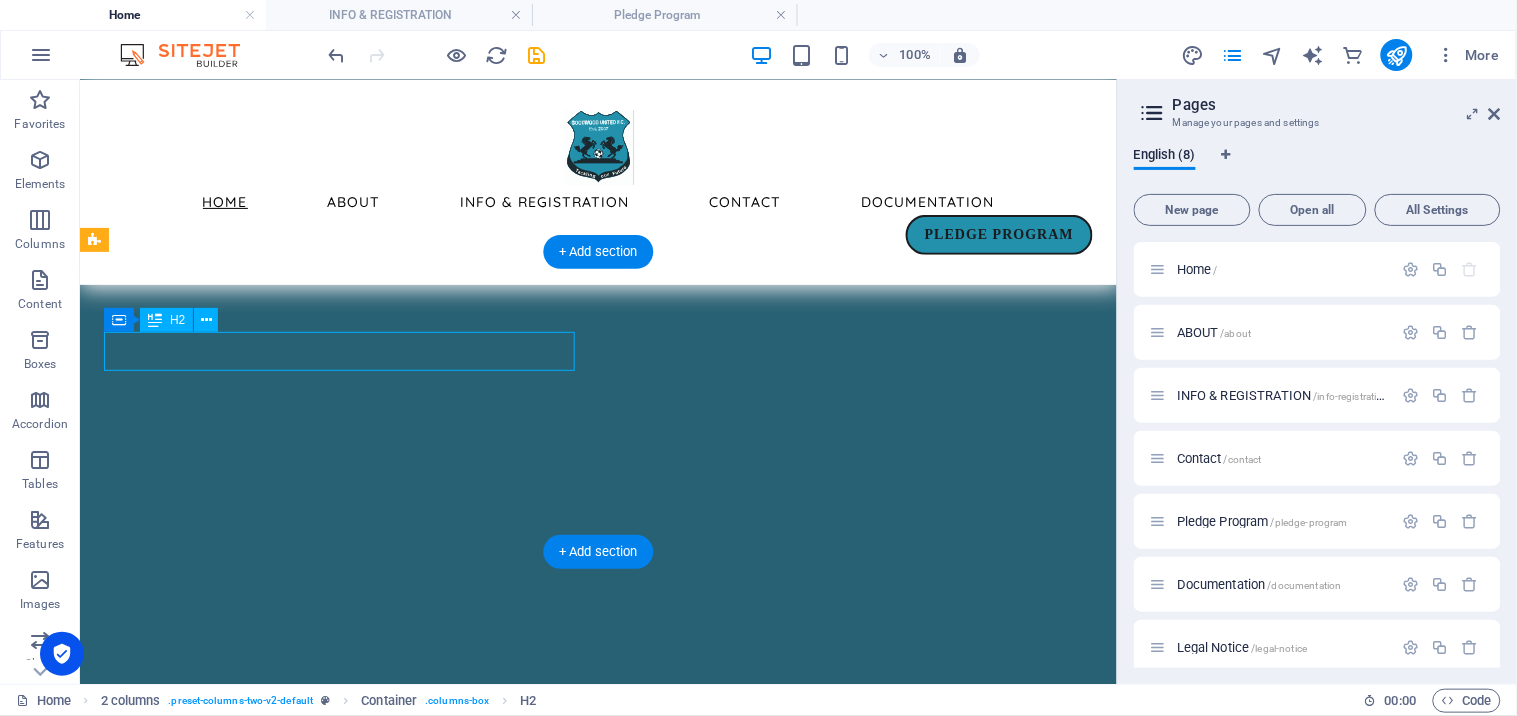 click on "2025 Fixtures" at bounding box center [342, 6694] 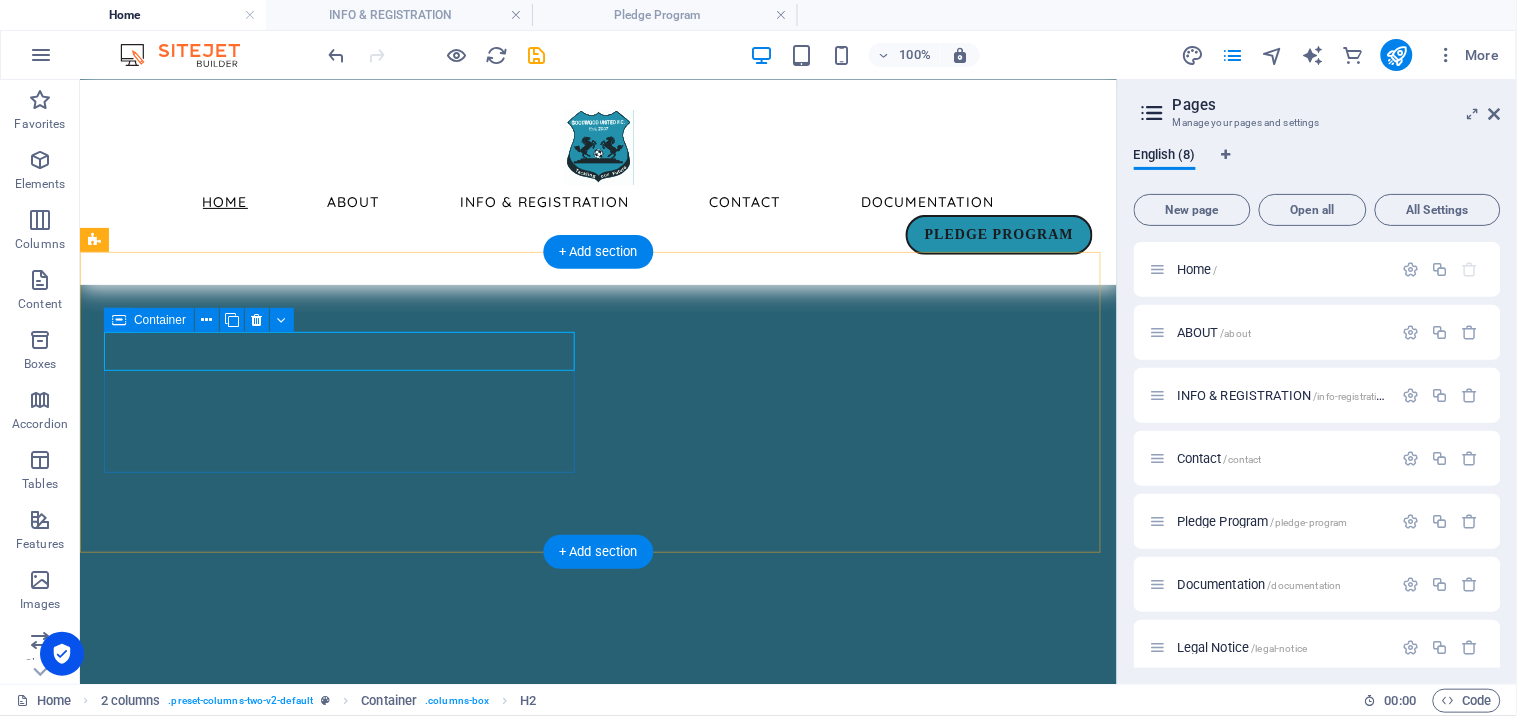 scroll, scrollTop: 1510, scrollLeft: 0, axis: vertical 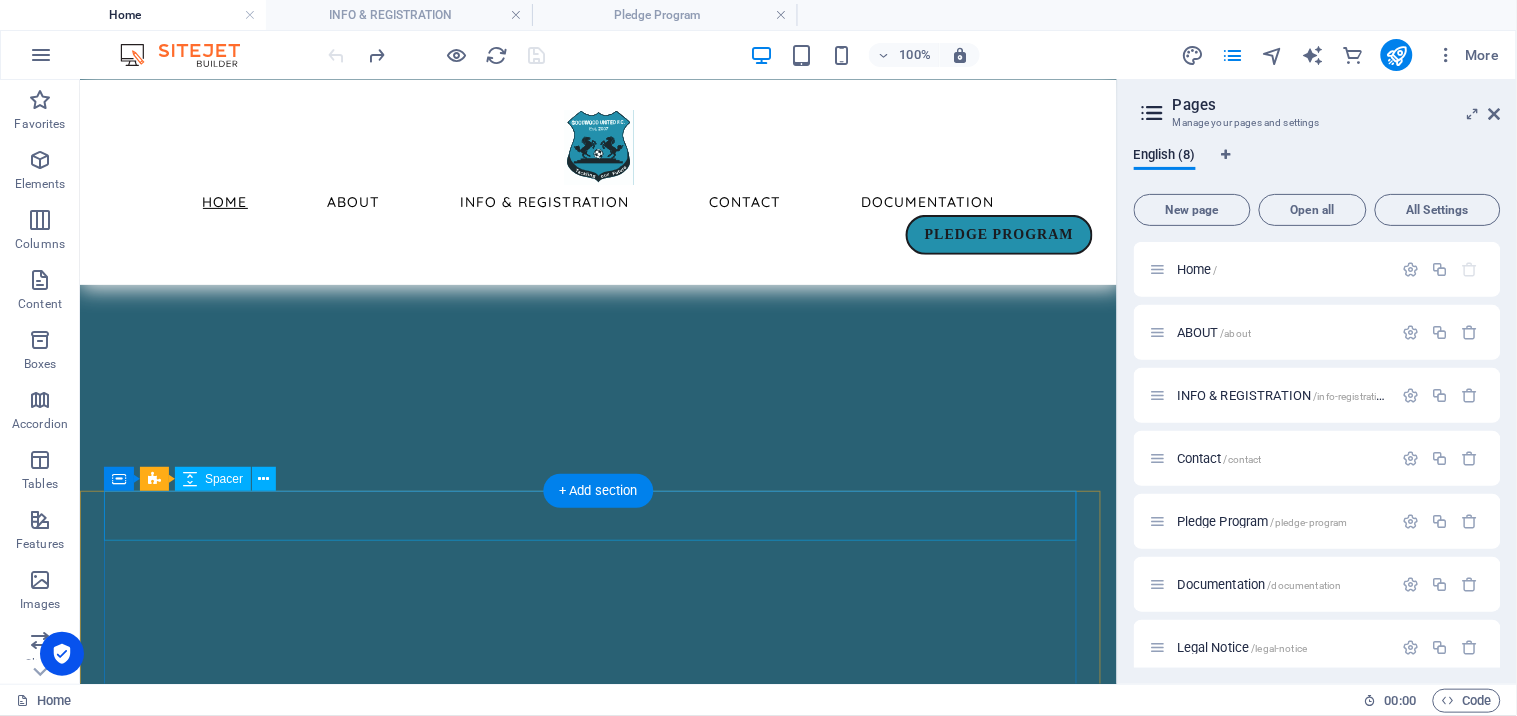 click at bounding box center [597, 6214] 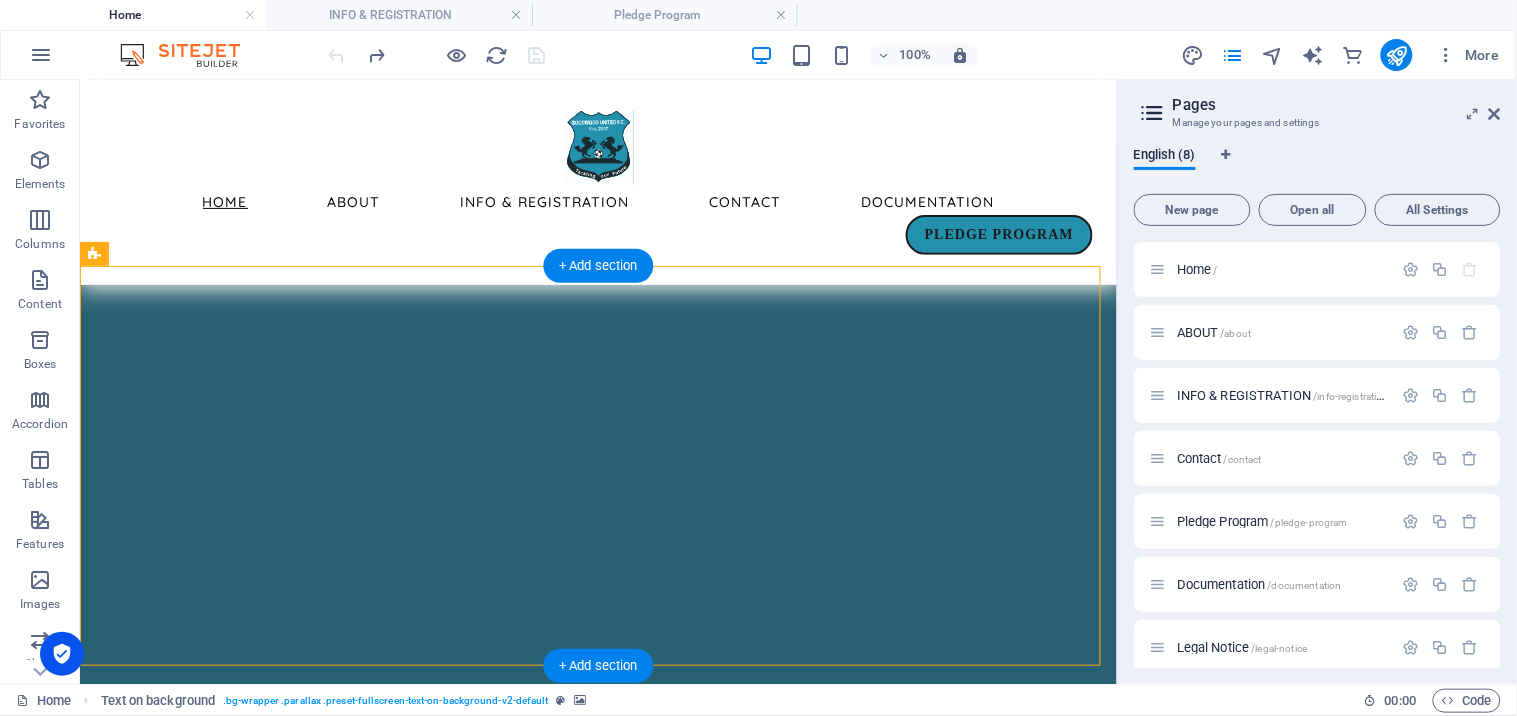 scroll, scrollTop: 1160, scrollLeft: 0, axis: vertical 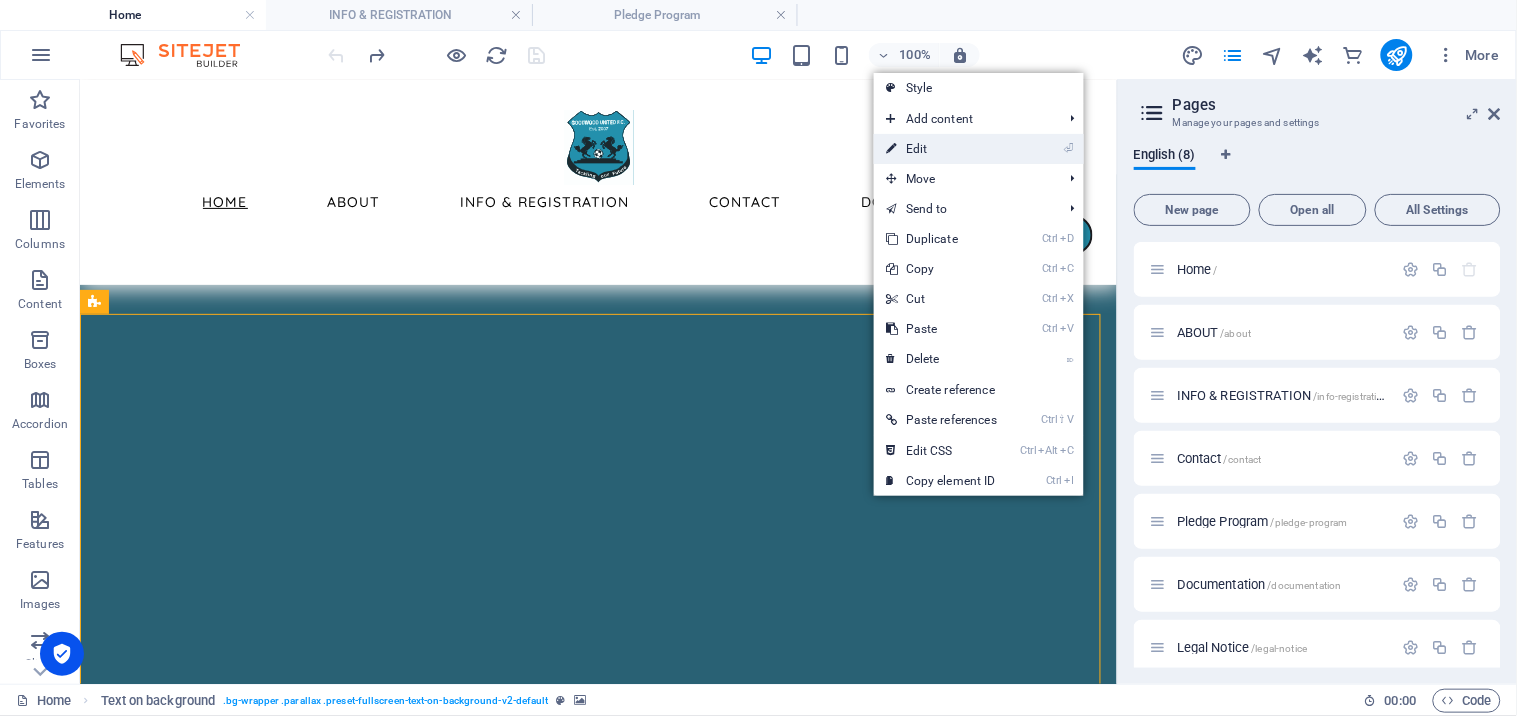 click on "⏎  Edit" at bounding box center (941, 149) 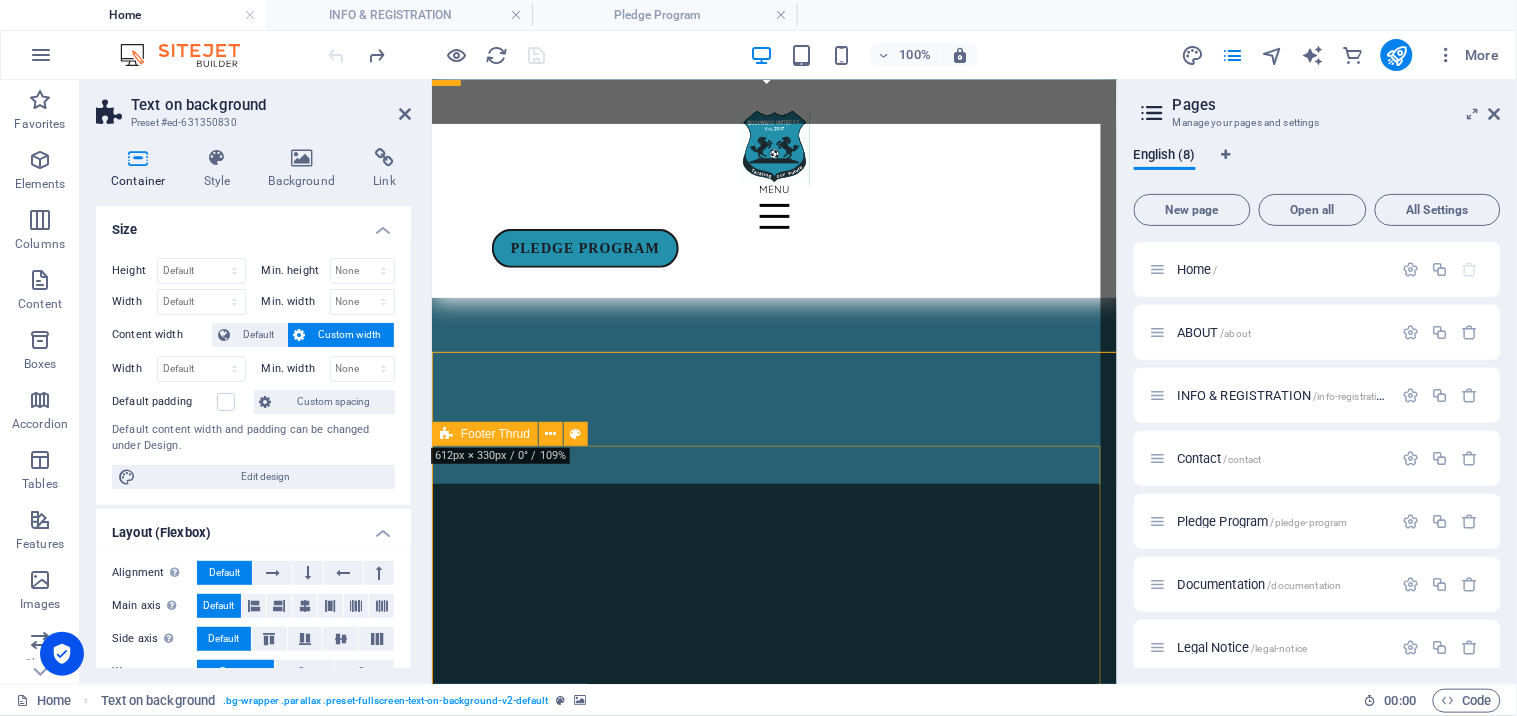 scroll, scrollTop: 1122, scrollLeft: 0, axis: vertical 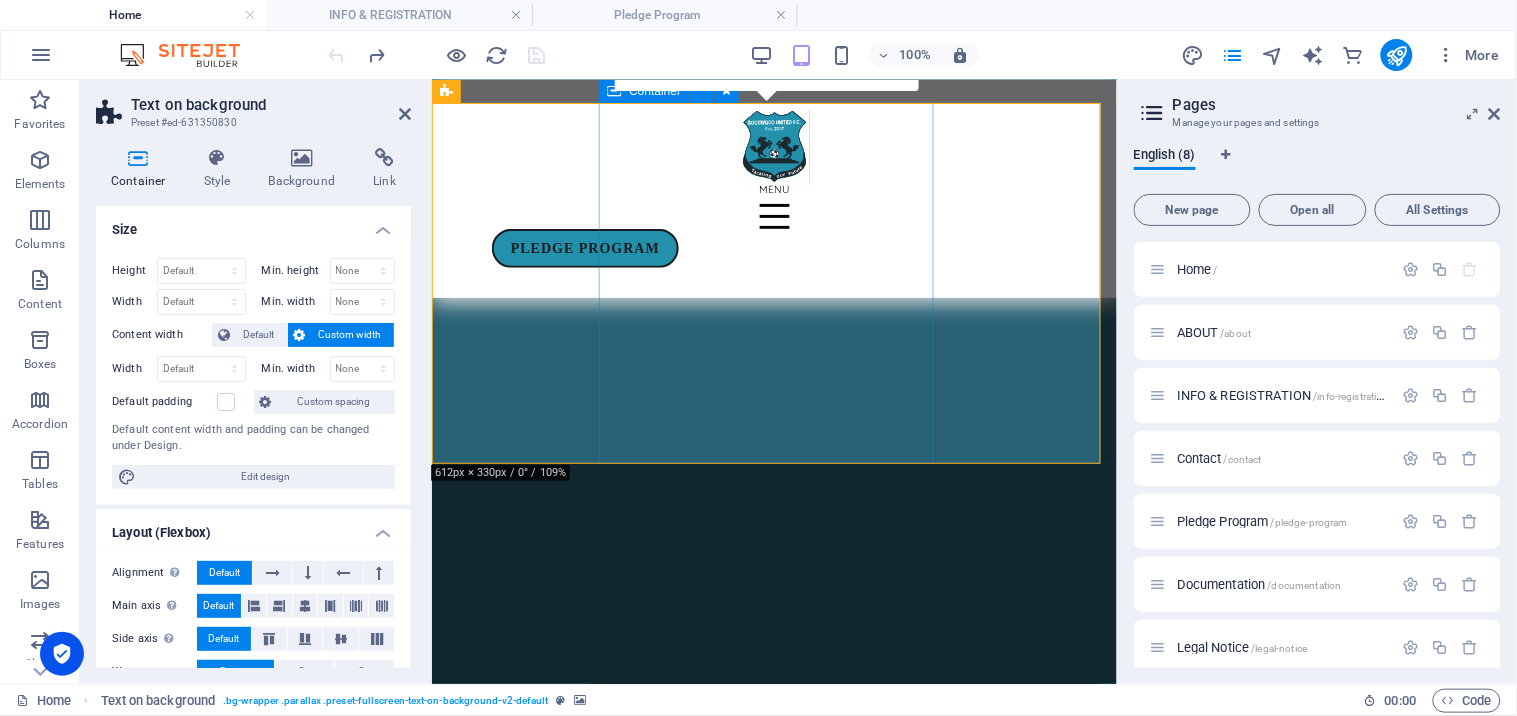 click at bounding box center [773, 5328] 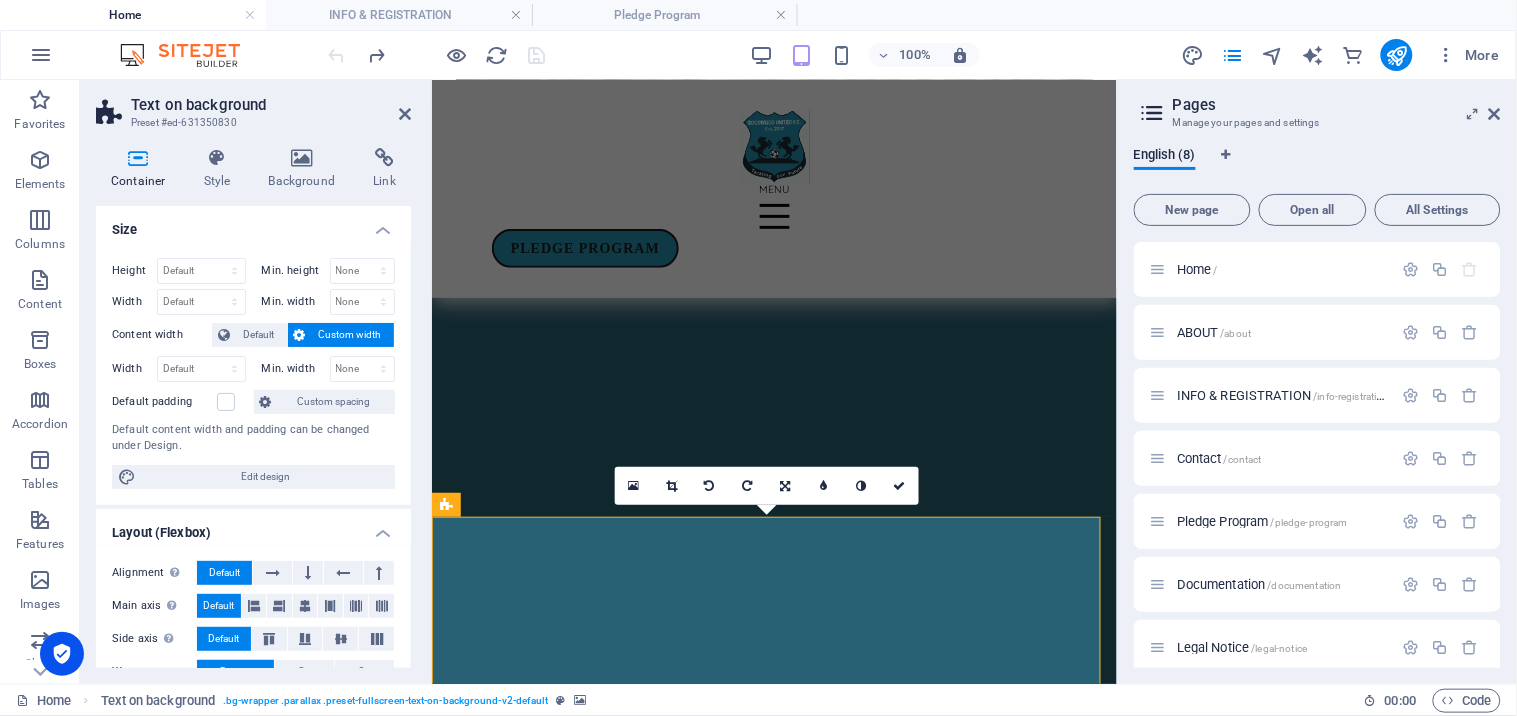 scroll, scrollTop: 1011, scrollLeft: 0, axis: vertical 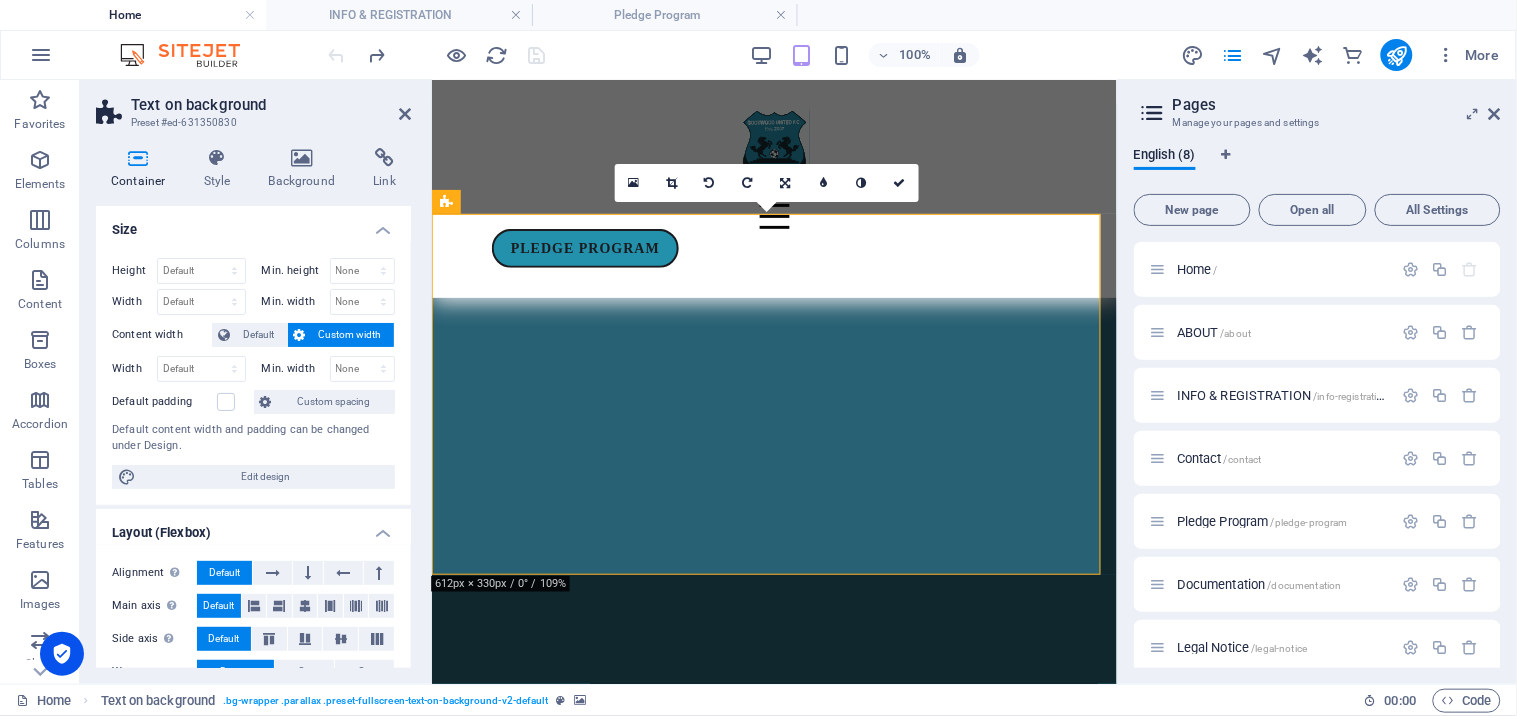click at bounding box center [773, 5375] 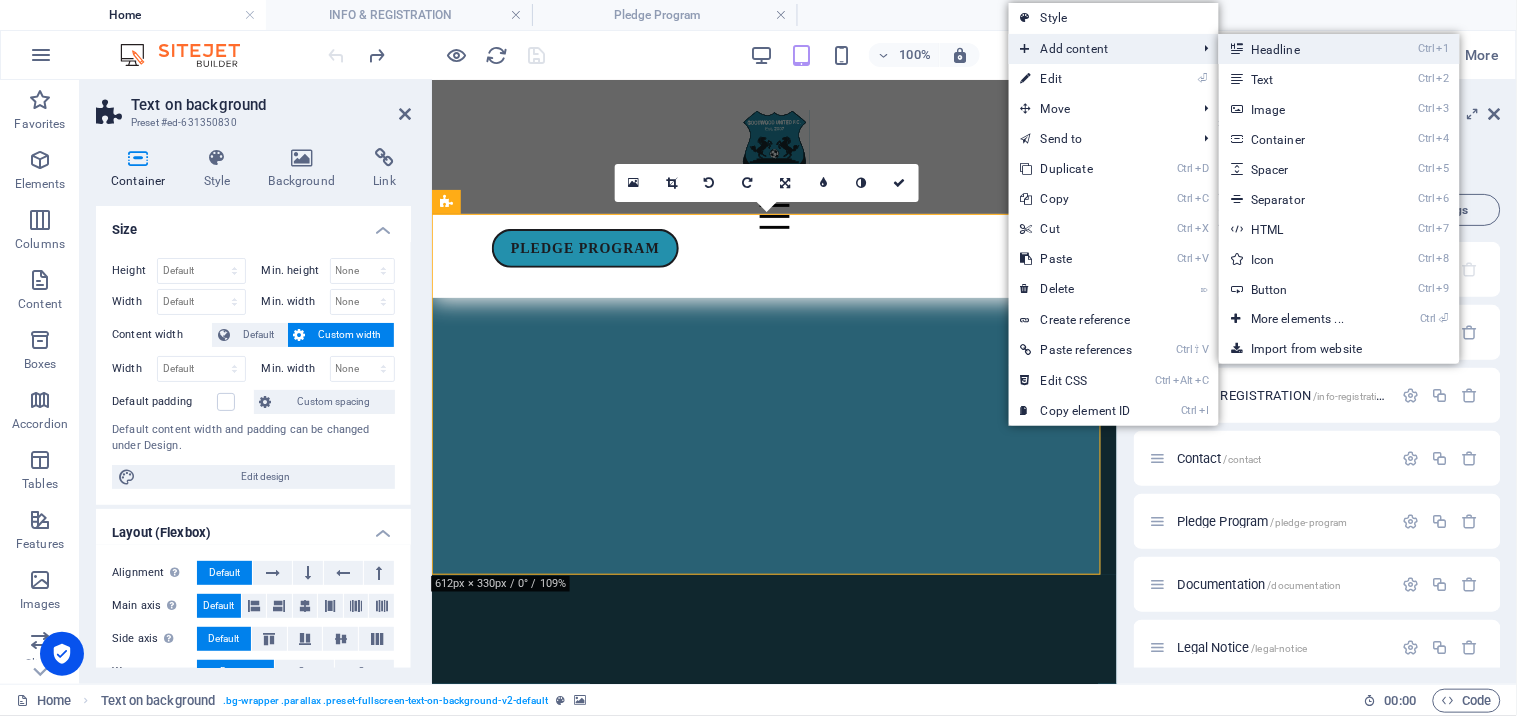 click on "Ctrl 1  Headline" at bounding box center [1301, 49] 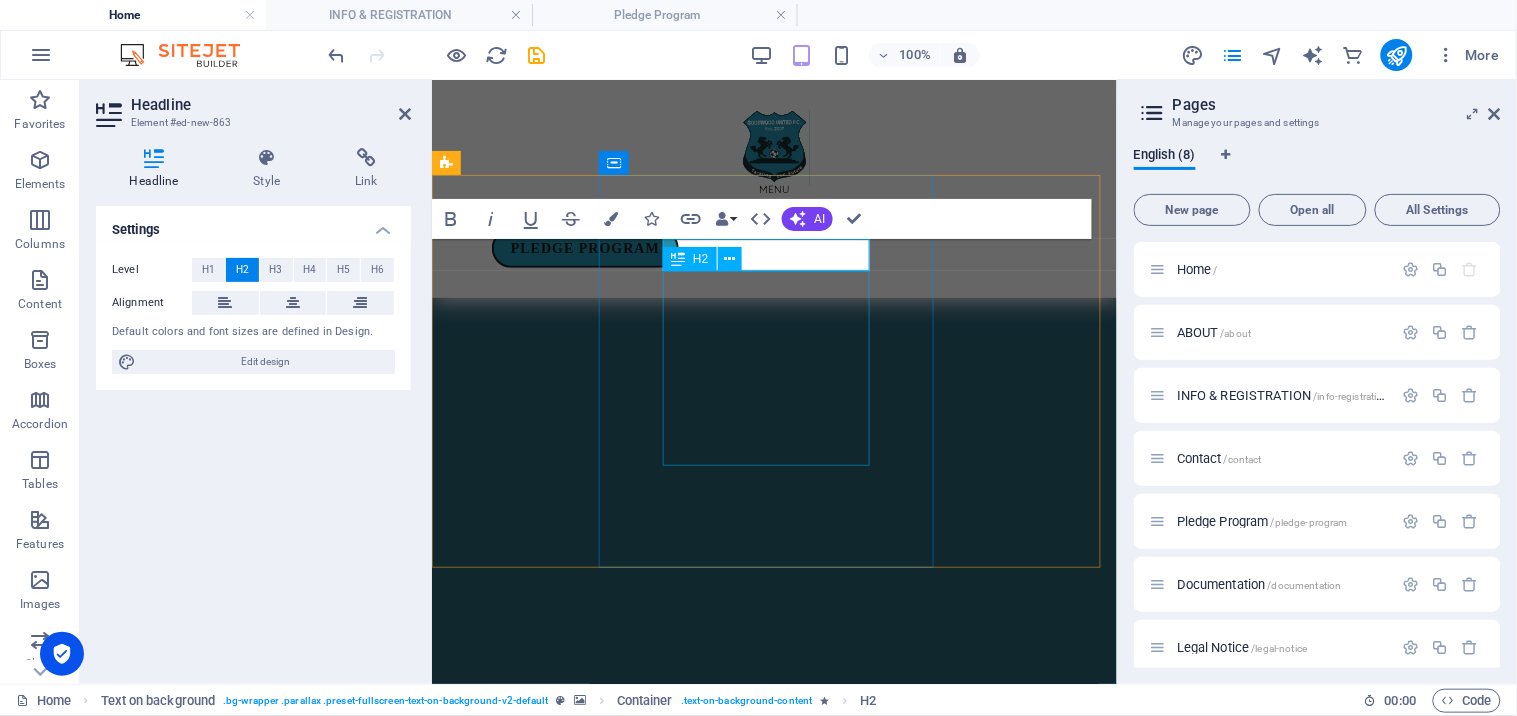 scroll, scrollTop: 994, scrollLeft: 0, axis: vertical 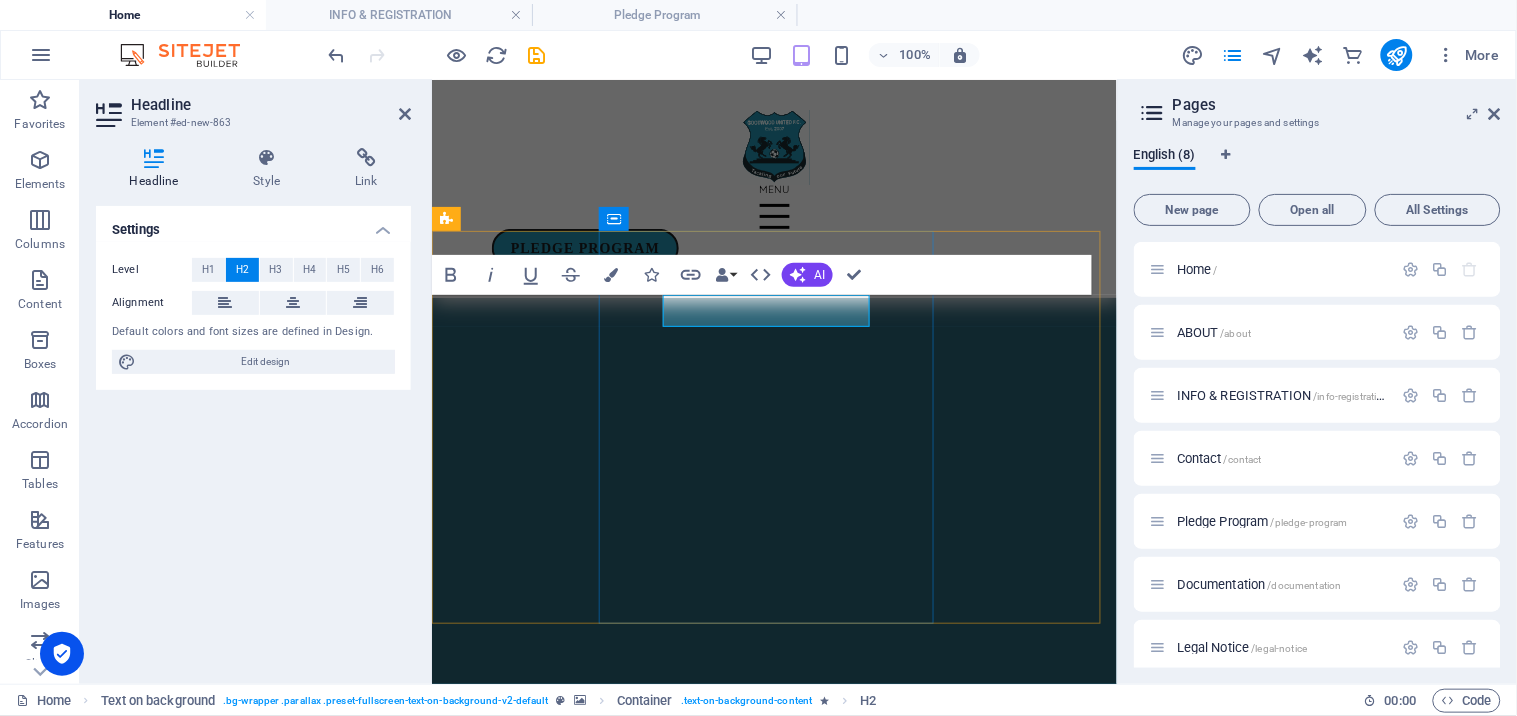 click on "New headline" at bounding box center (773, 5797) 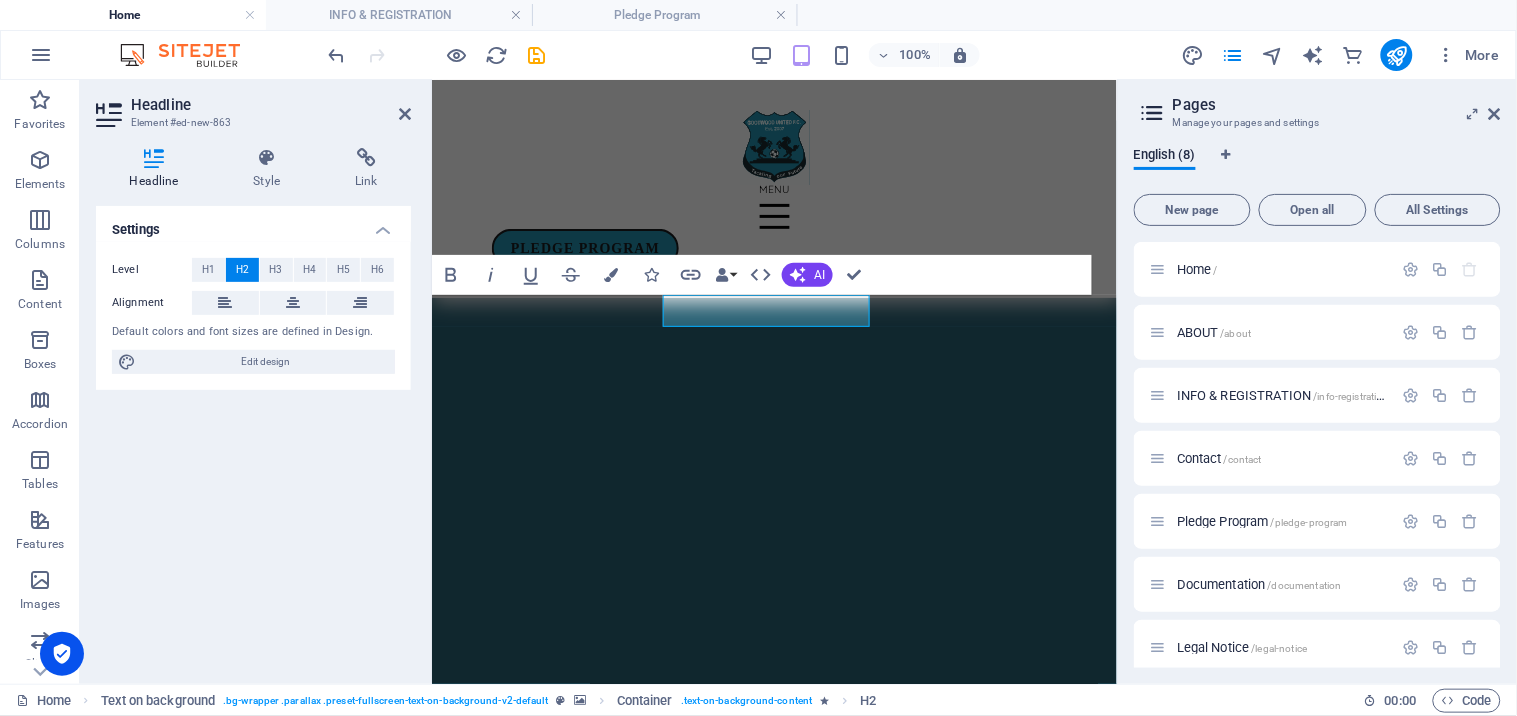 click at bounding box center (773, 5391) 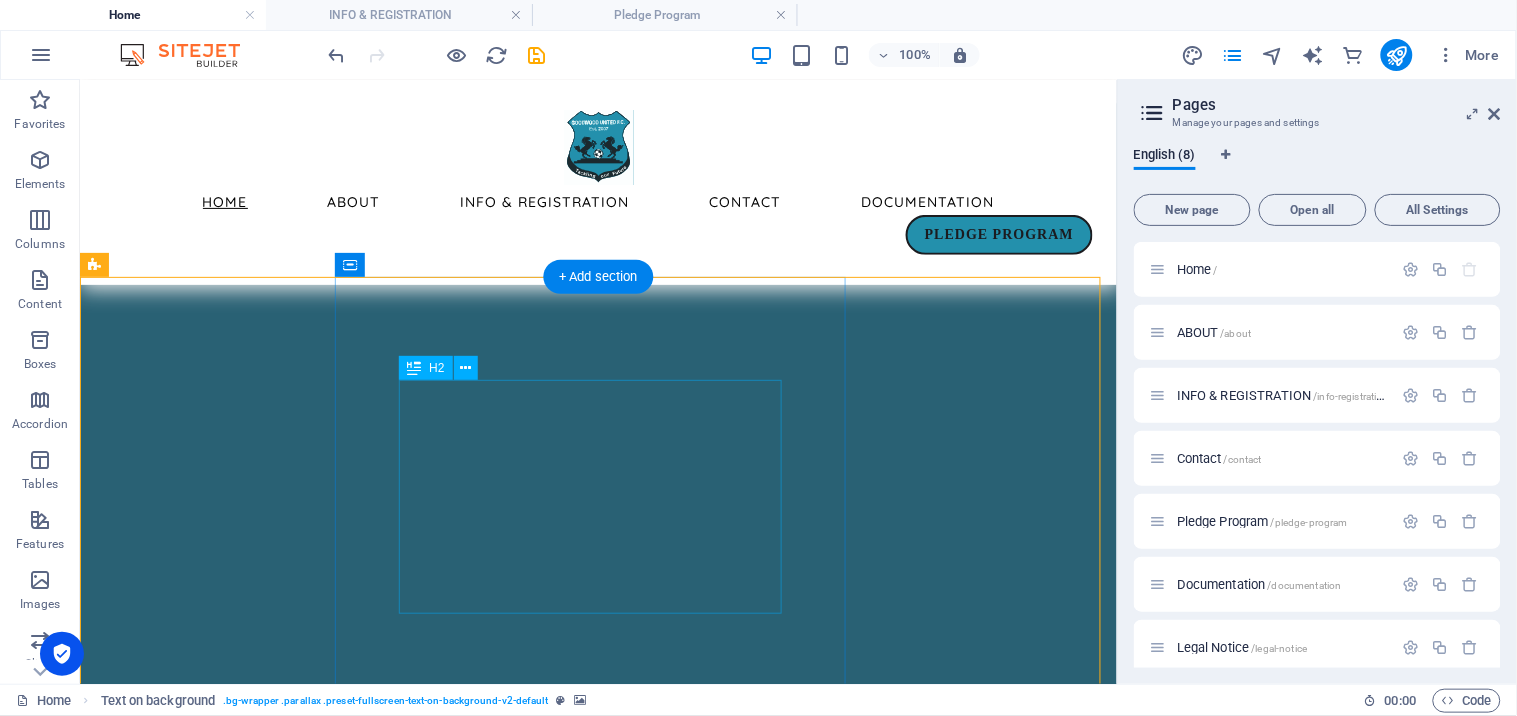 scroll, scrollTop: 1254, scrollLeft: 0, axis: vertical 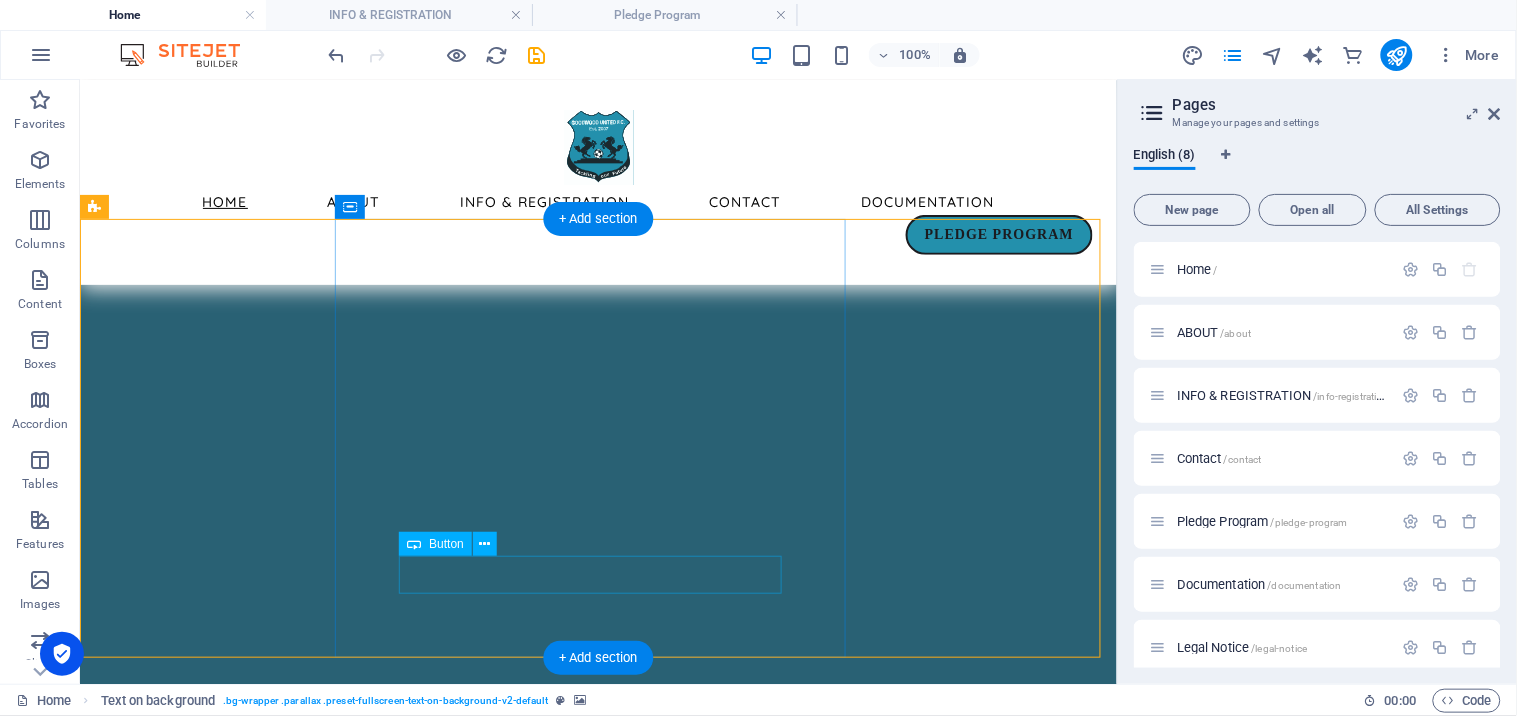 click on "CLICK HERE" at bounding box center (597, 6937) 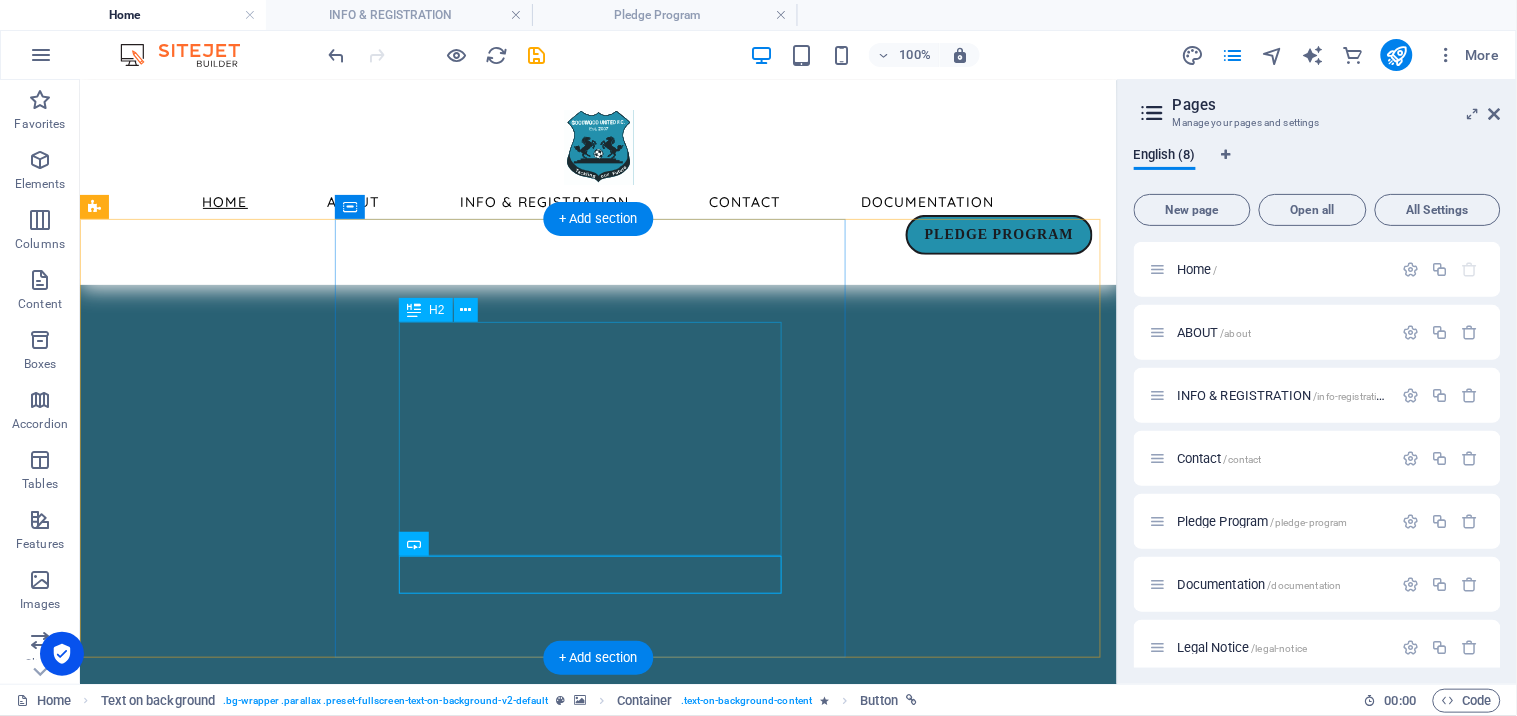 click on "Want to join our dynamic club?" at bounding box center [597, 6819] 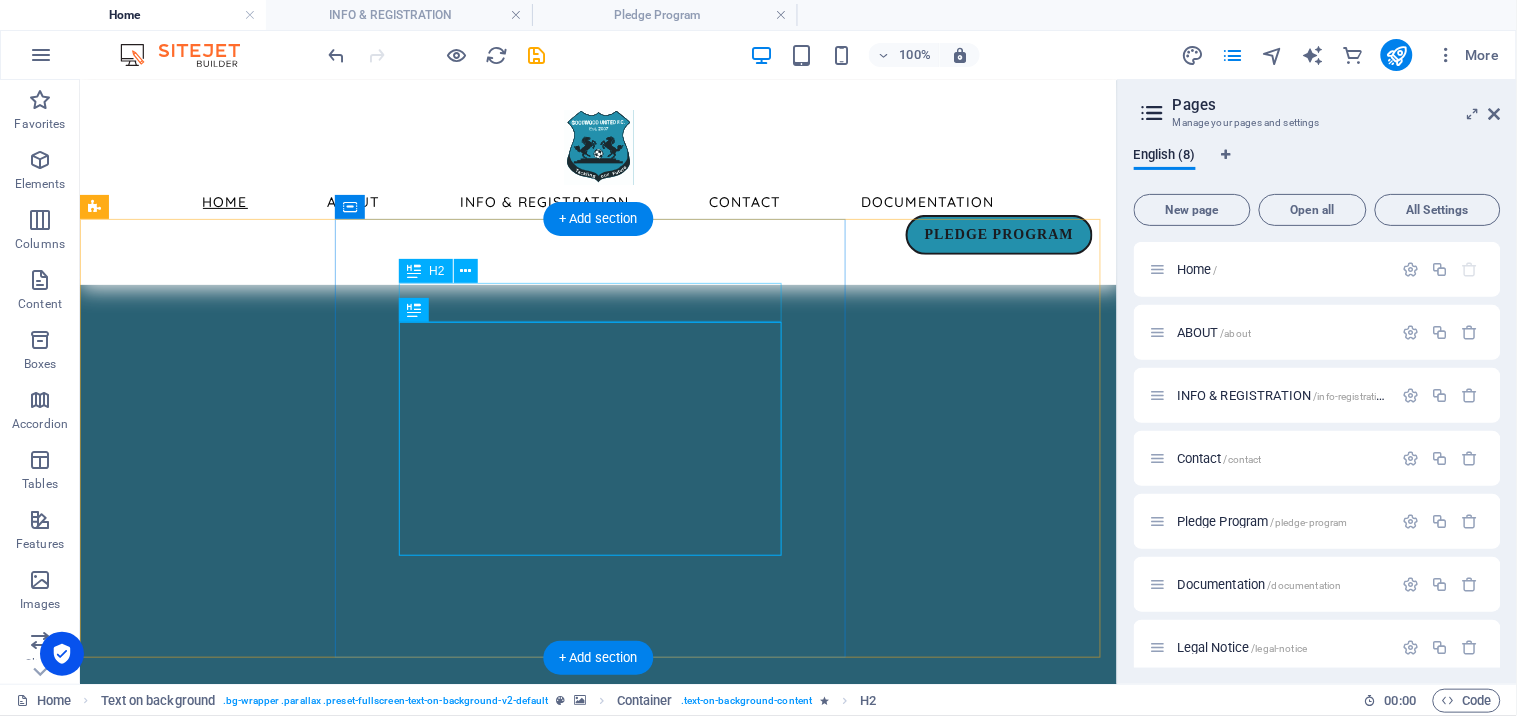 click on "2025 Fixtures" at bounding box center (597, 6702) 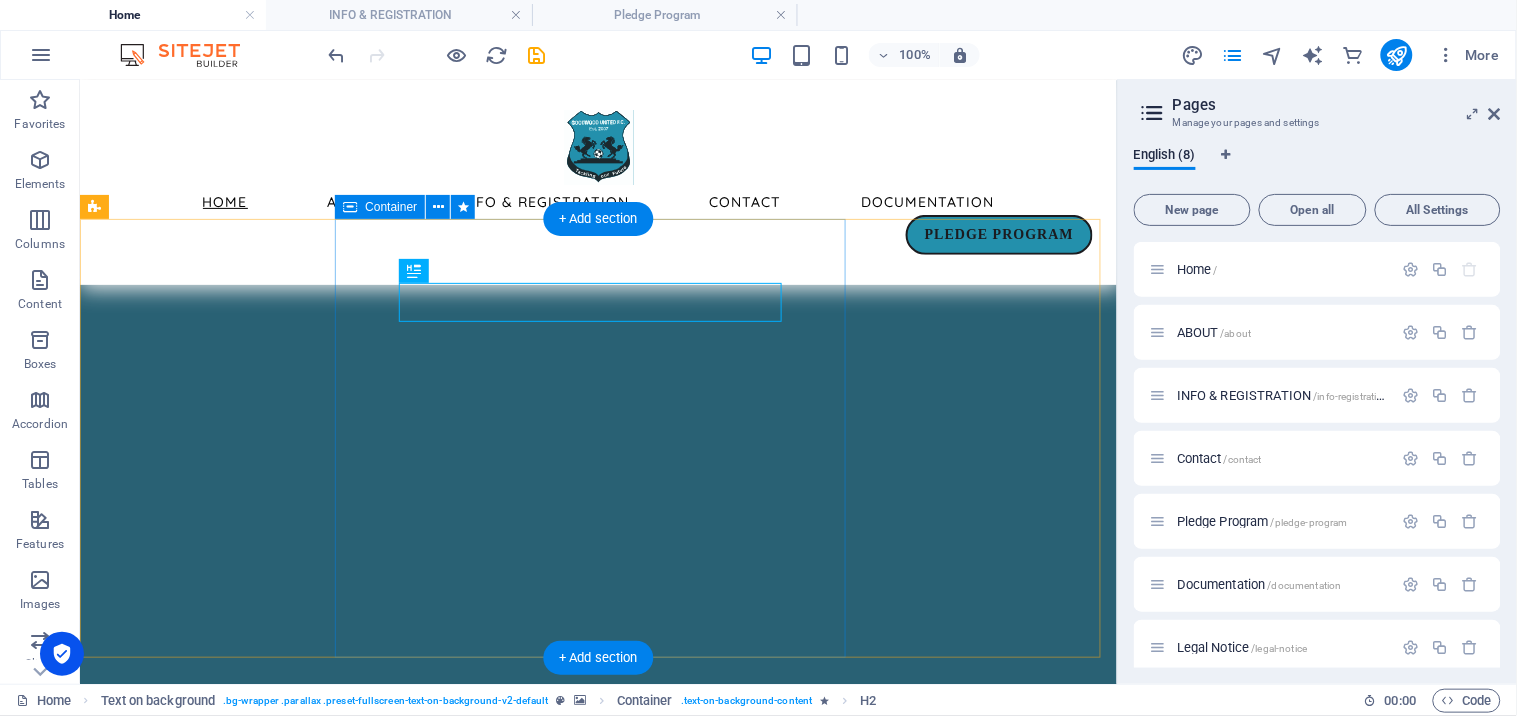 click on "2025 Fixtures Want to join our dynamic club? CLICK HERE" at bounding box center (597, 6820) 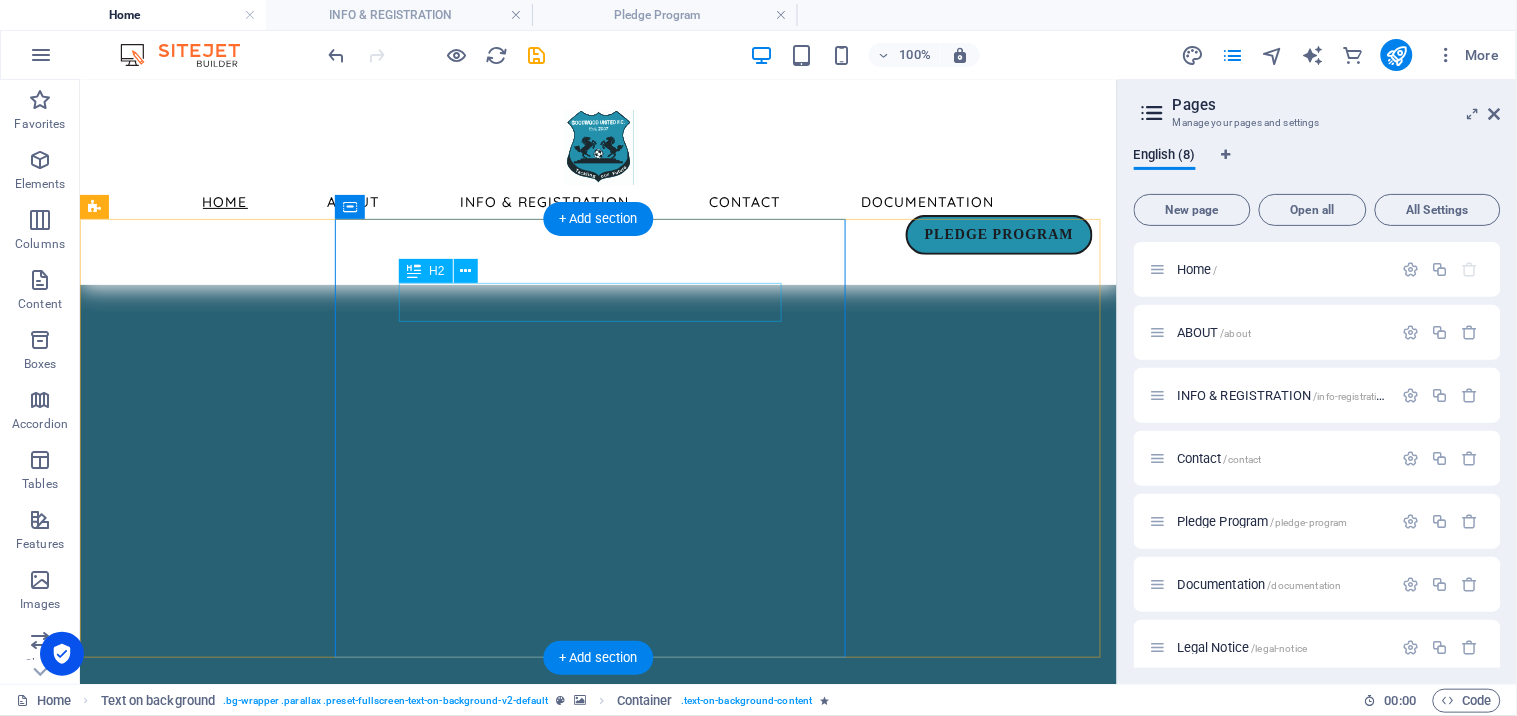 click on "2025 Fixtures" at bounding box center (597, 6702) 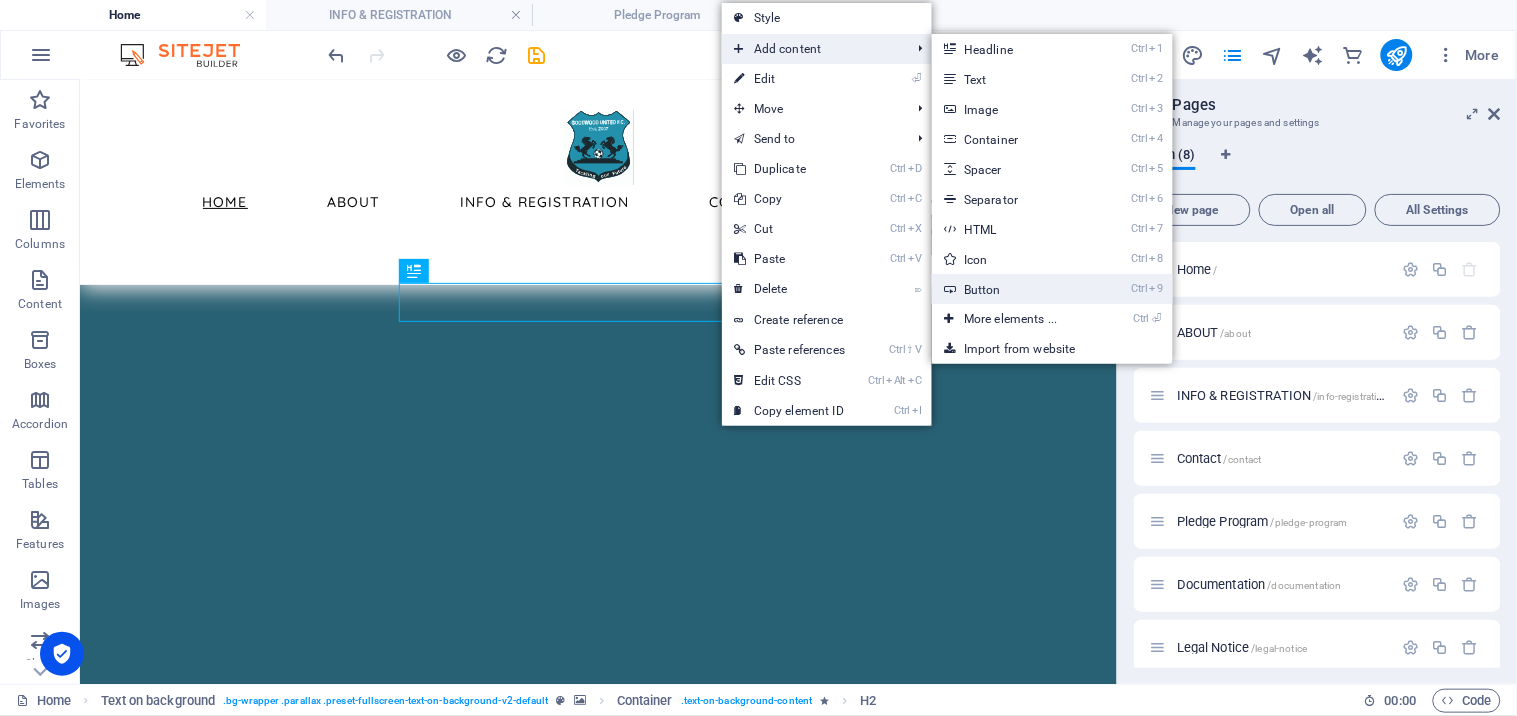 click on "Ctrl 9  Button" at bounding box center [1014, 289] 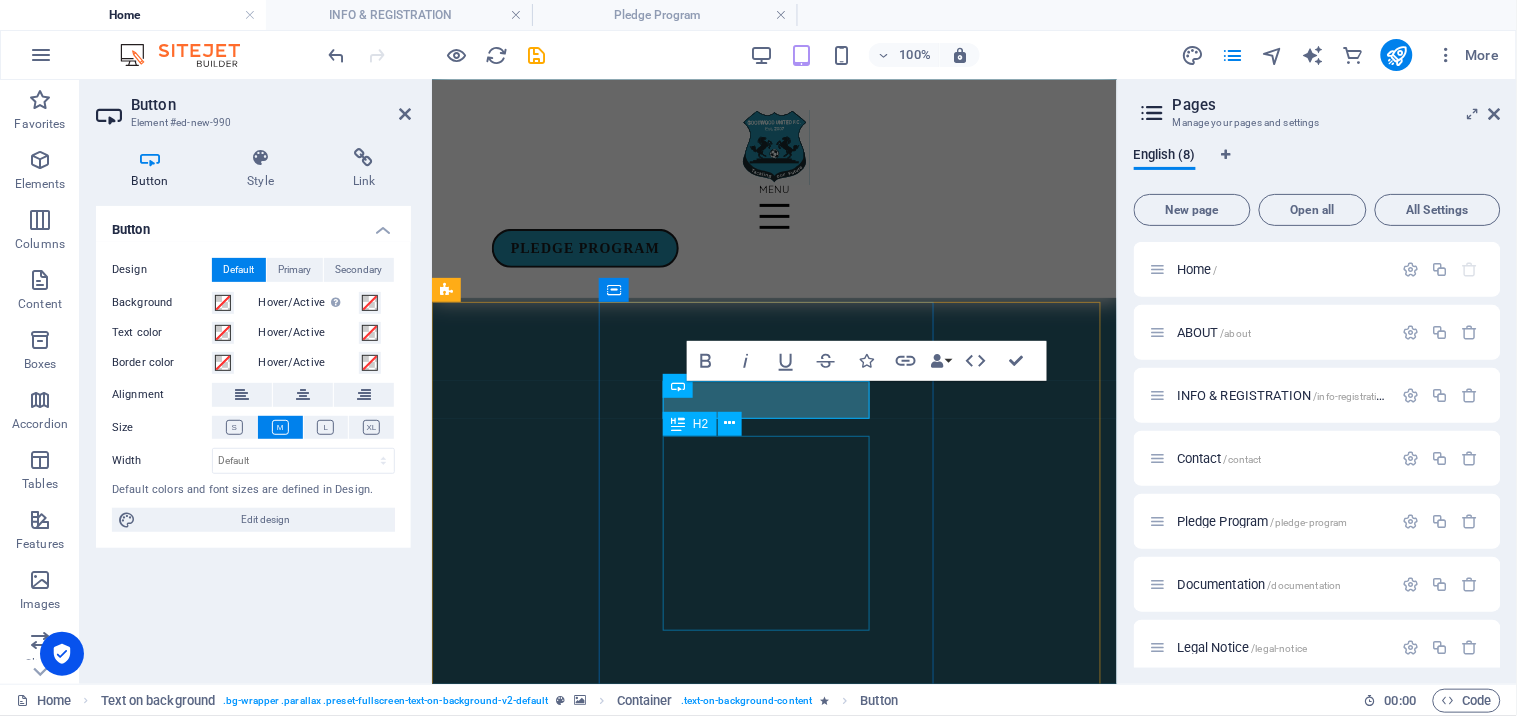 scroll, scrollTop: 923, scrollLeft: 0, axis: vertical 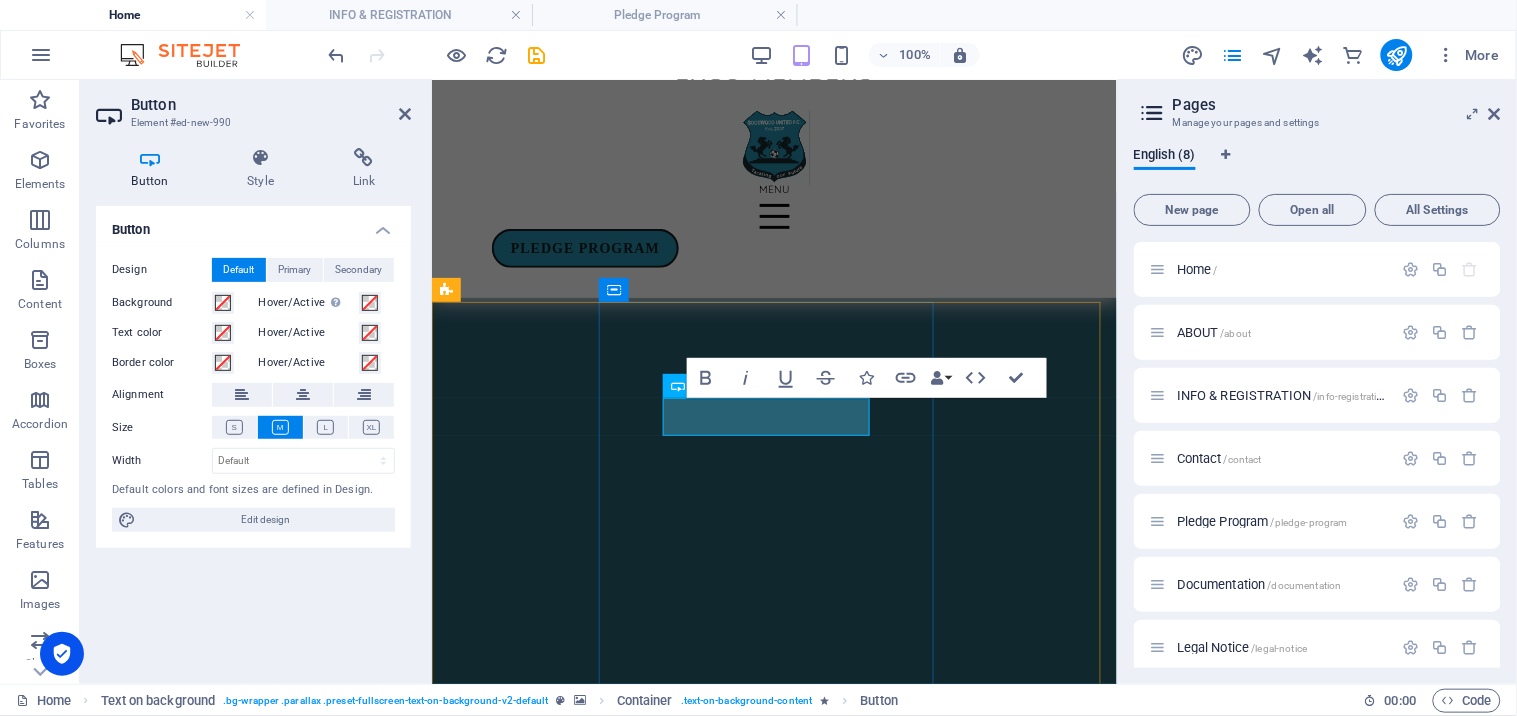 type 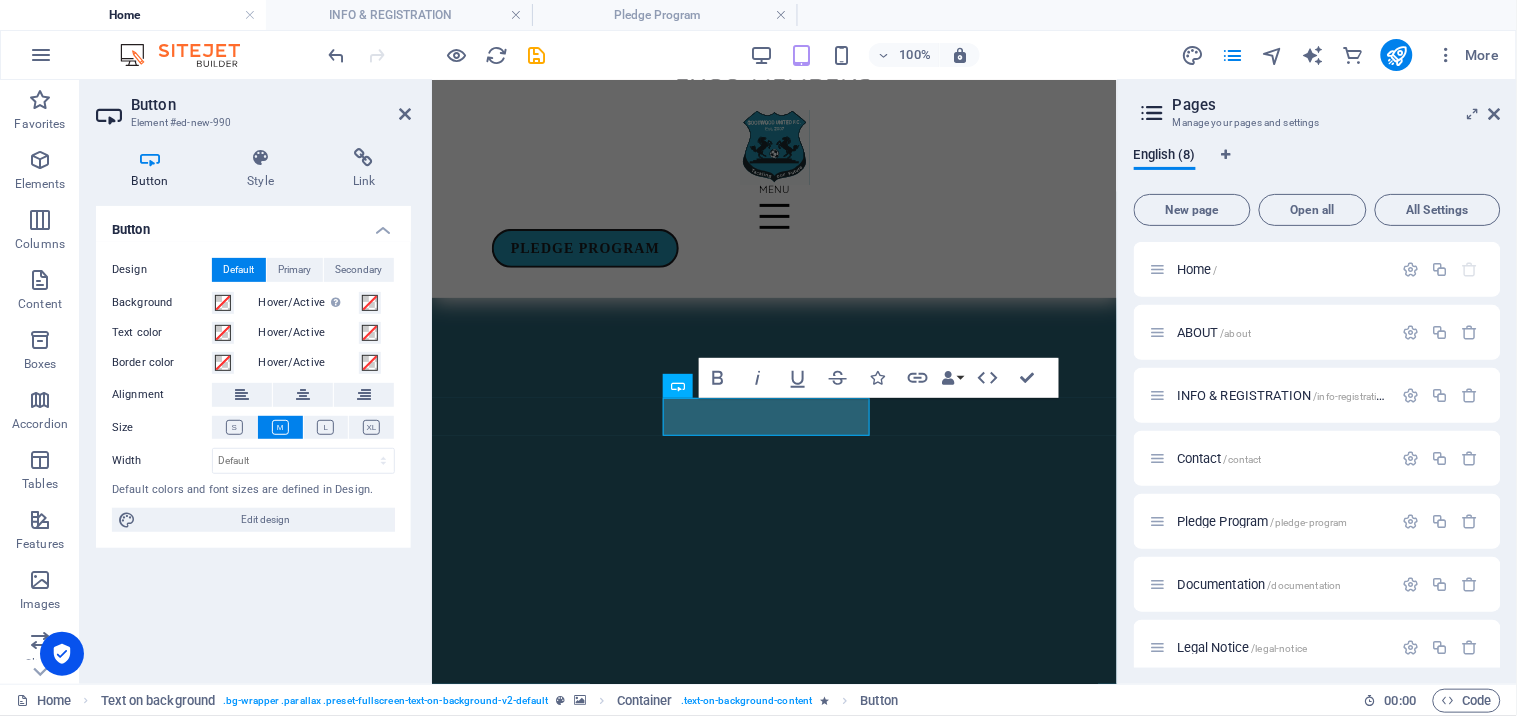 click at bounding box center [773, 5437] 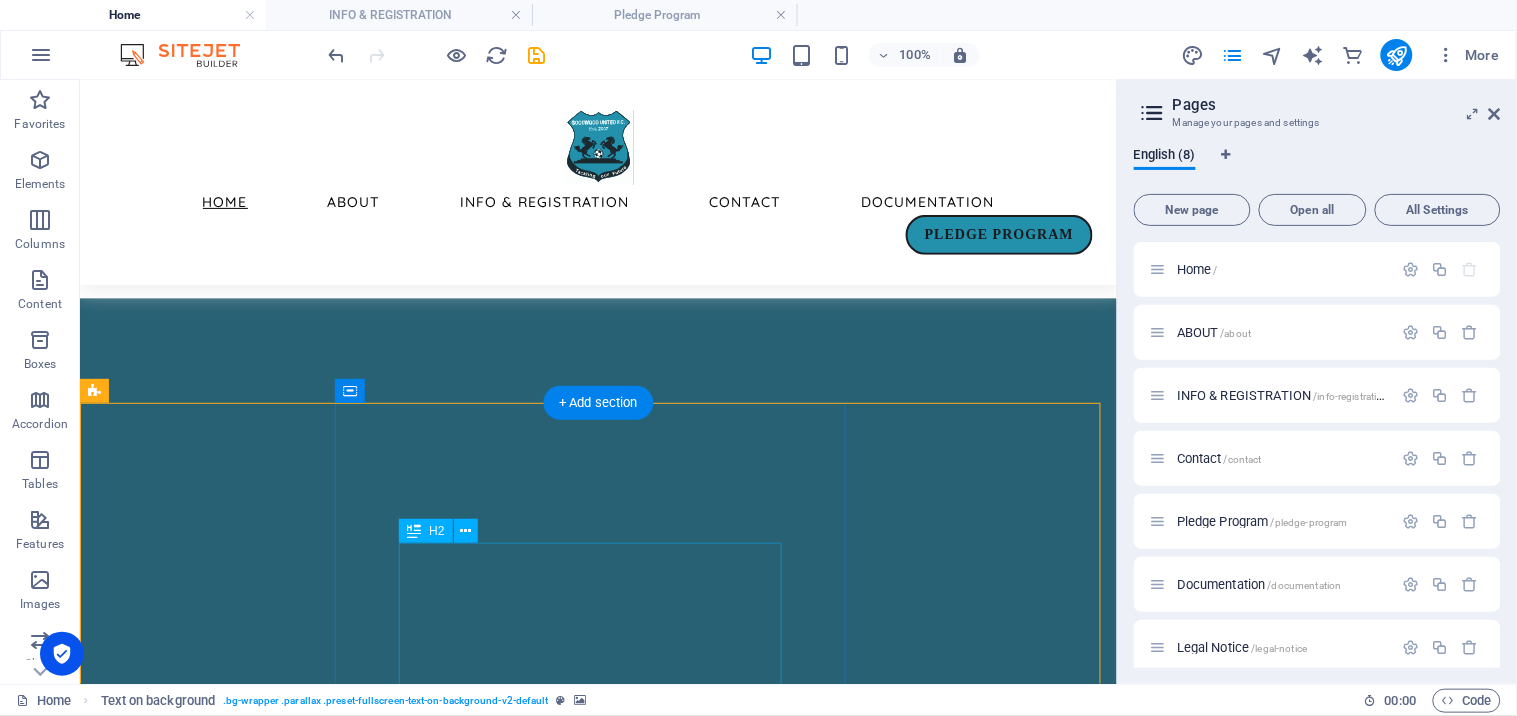 scroll, scrollTop: 1072, scrollLeft: 0, axis: vertical 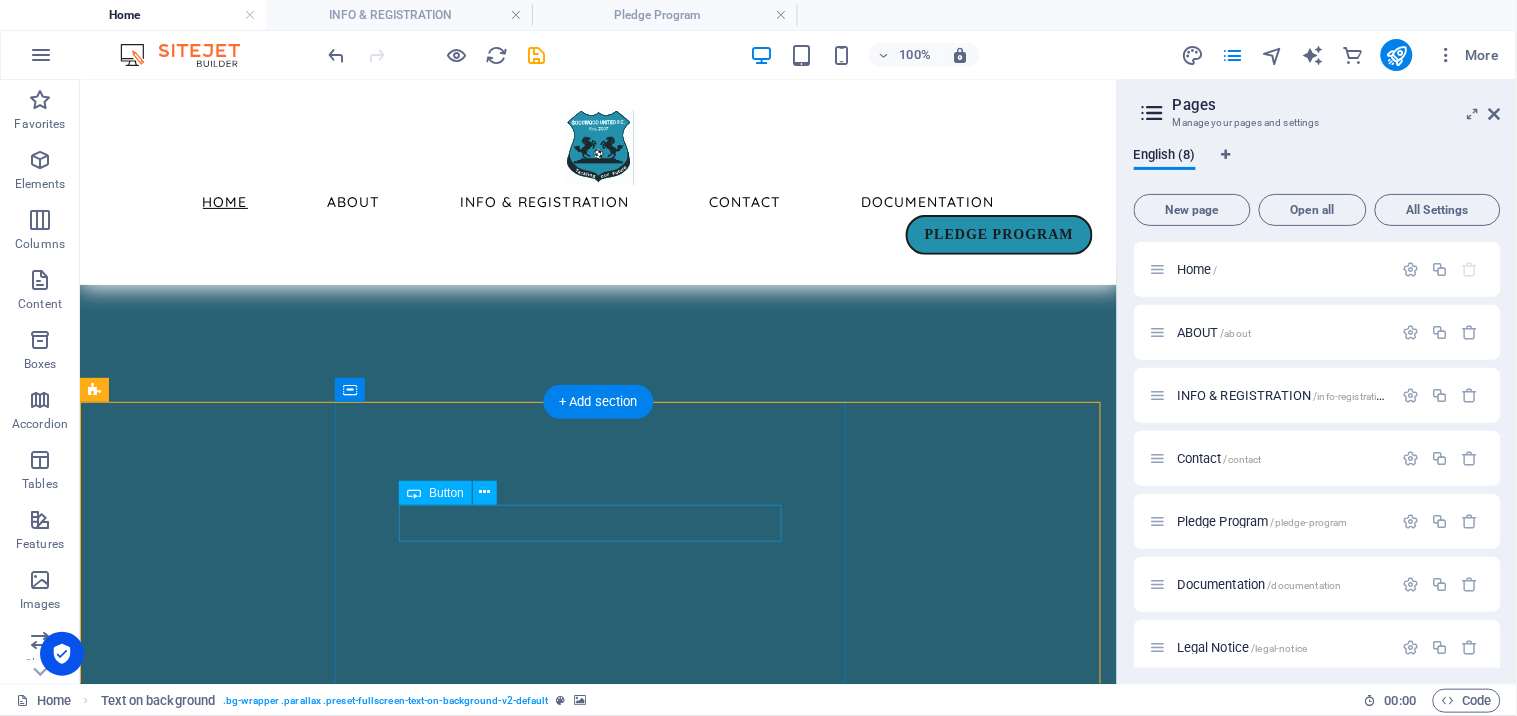 click on "Click Here" at bounding box center [597, 6942] 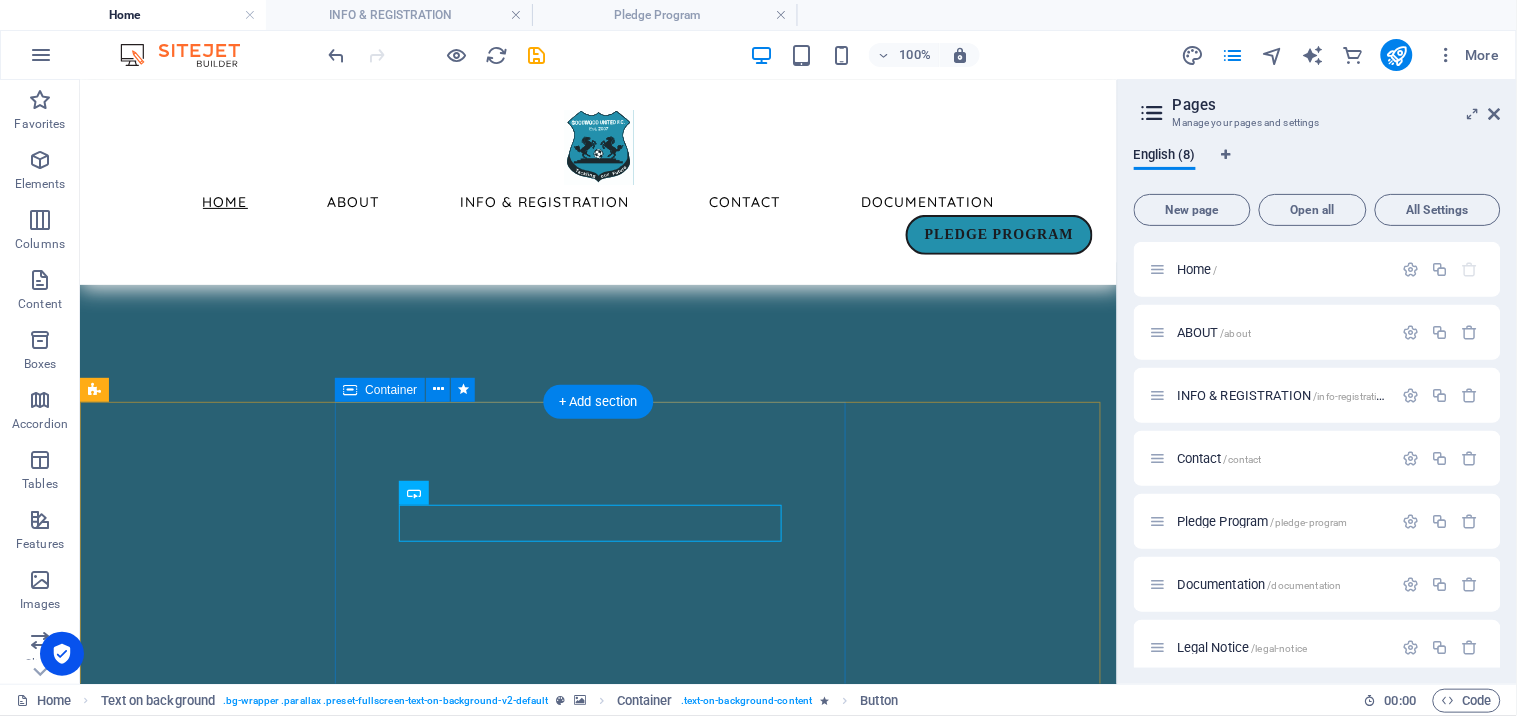 click on "2025 Fixtures Click Here Want to join our dynamic club? CLICK HERE" at bounding box center (597, 7039) 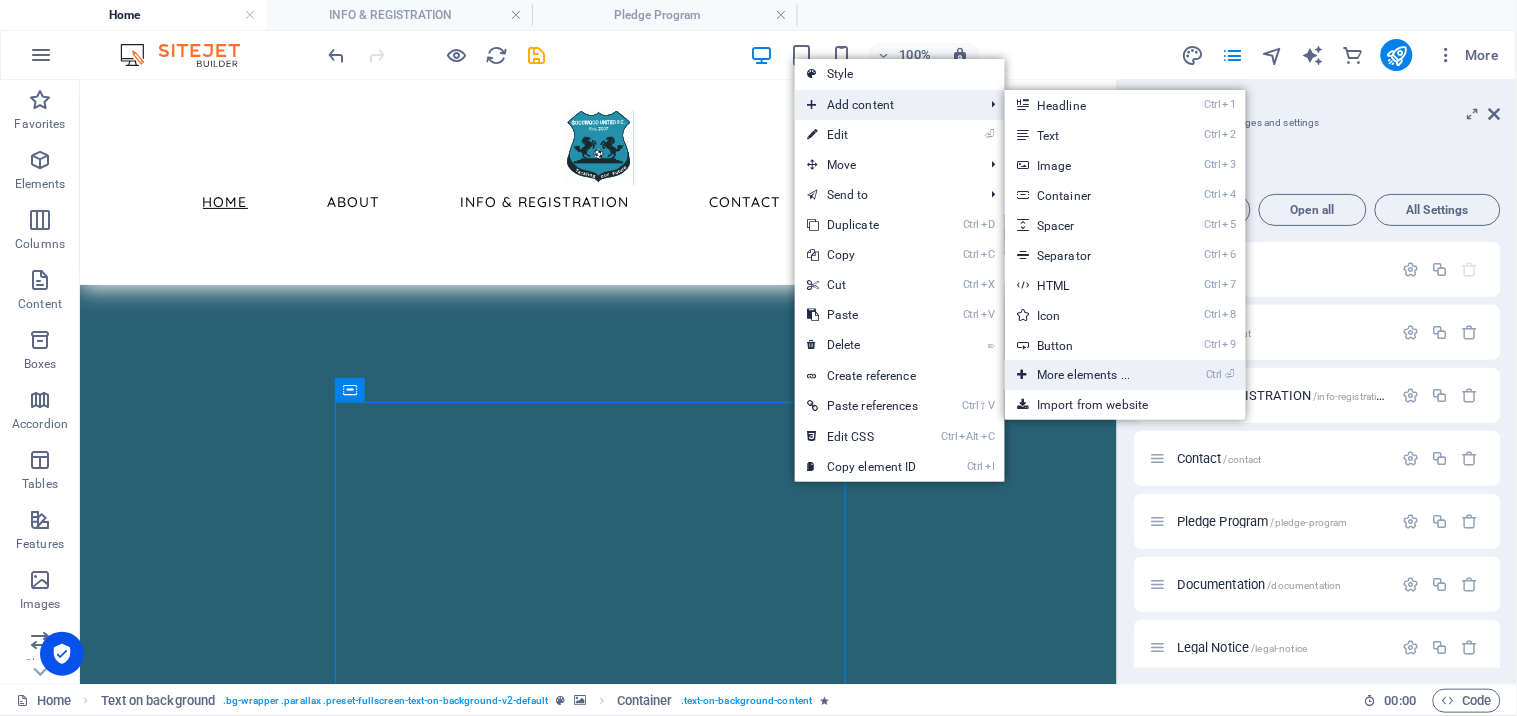 click on "Ctrl ⏎  More elements ..." at bounding box center (1087, 375) 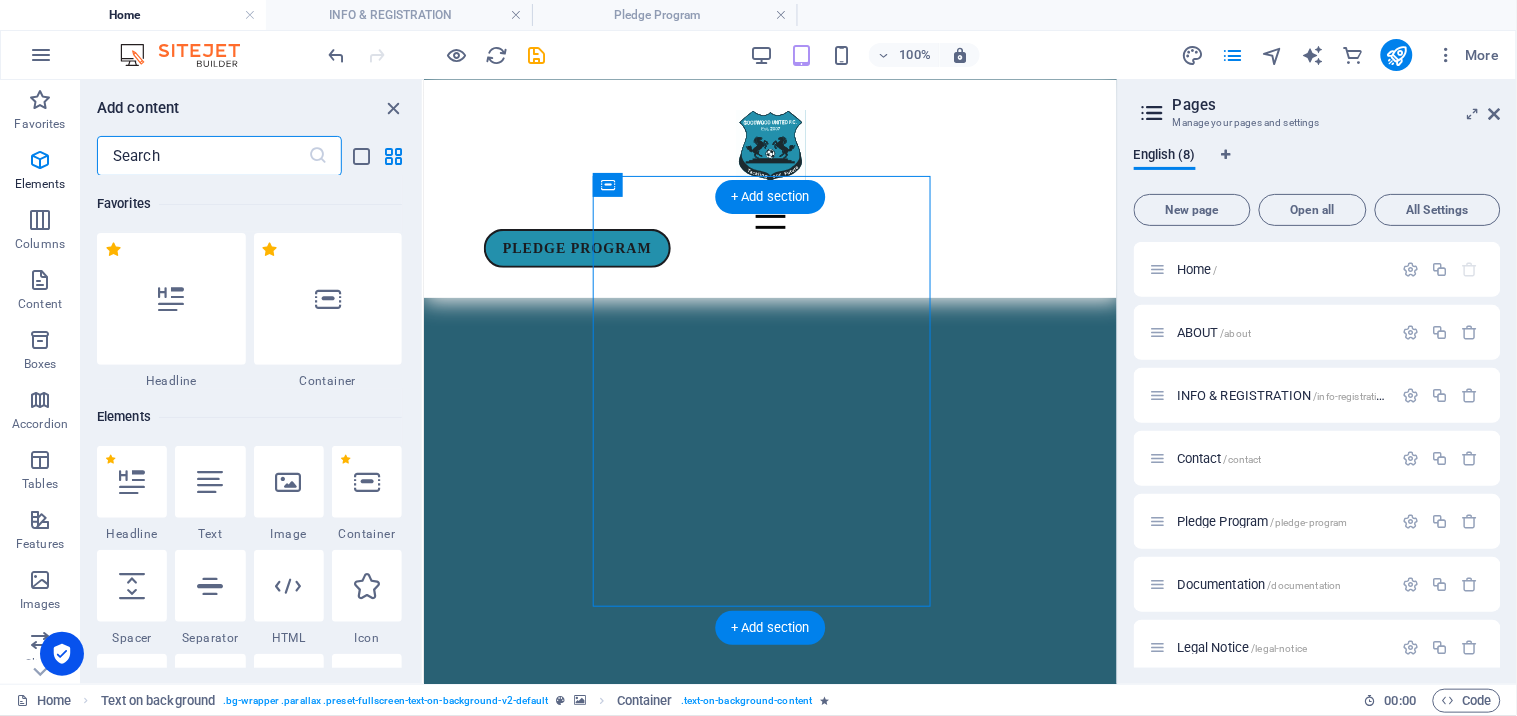 scroll, scrollTop: 1034, scrollLeft: 0, axis: vertical 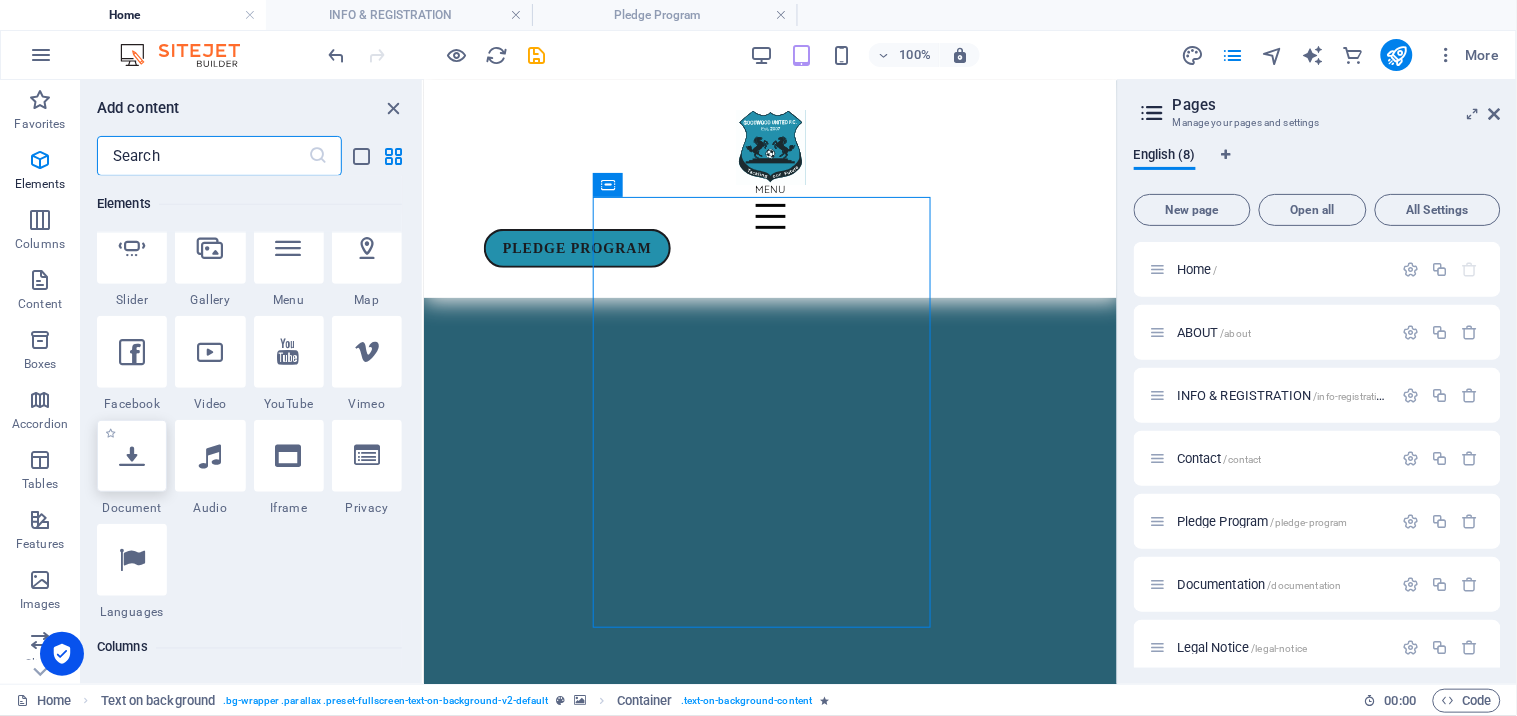 click at bounding box center [132, 456] 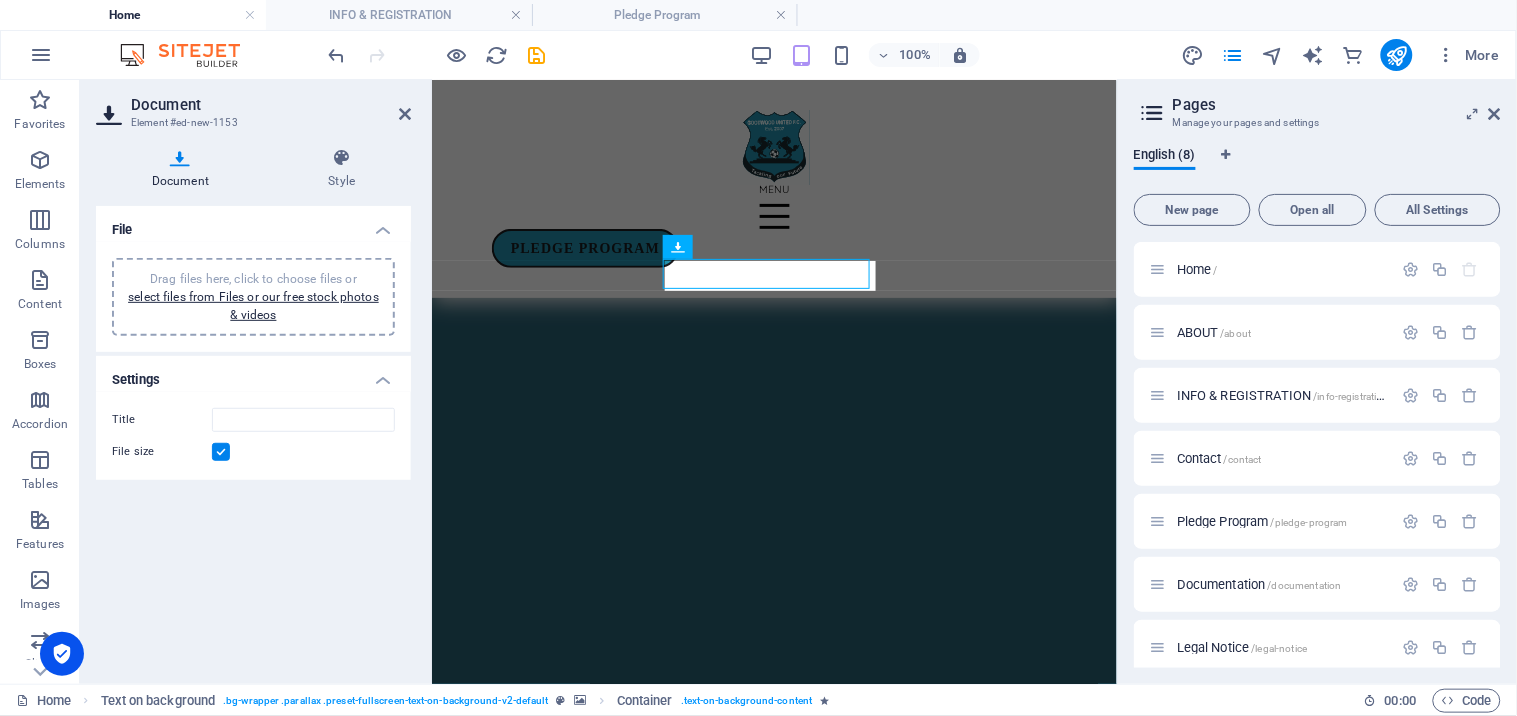 scroll, scrollTop: 1030, scrollLeft: 0, axis: vertical 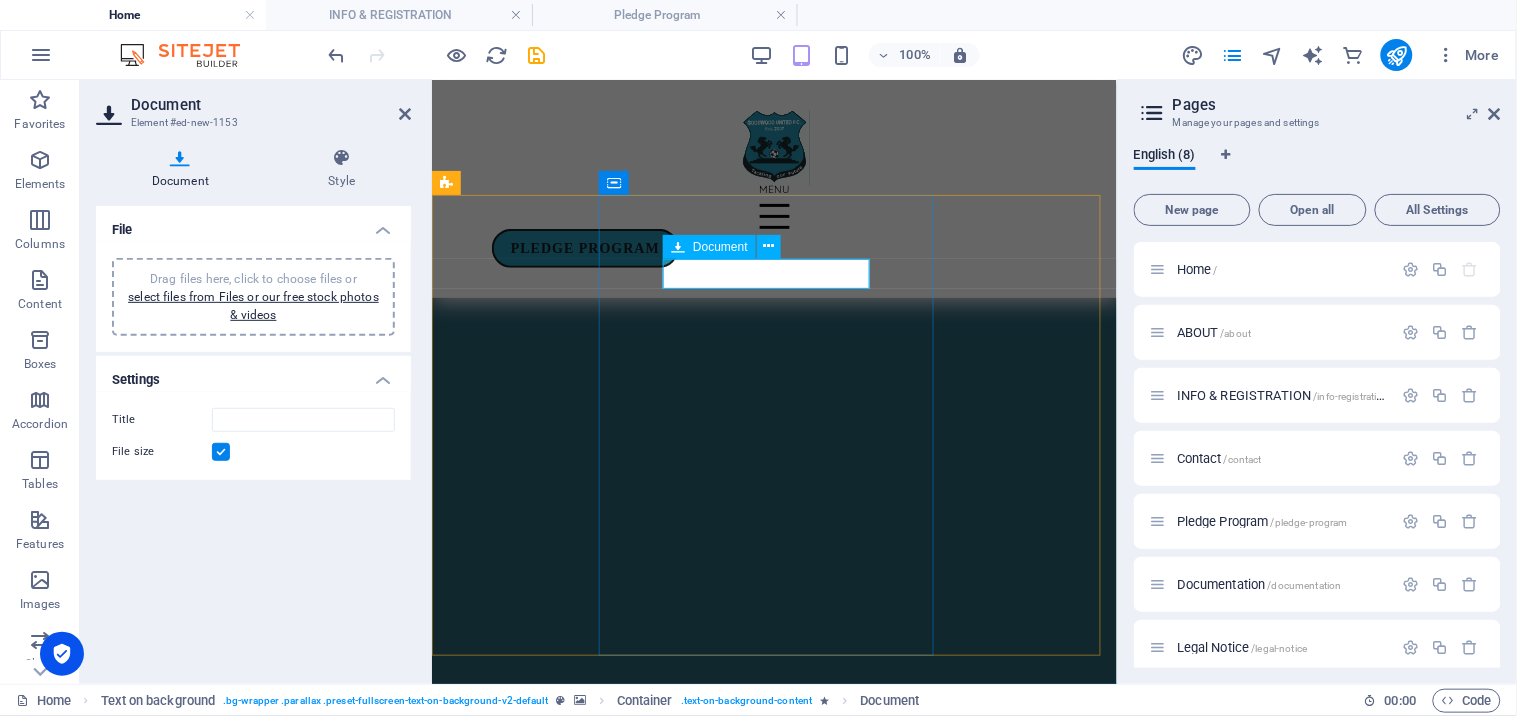click on "New document" at bounding box center (773, 5794) 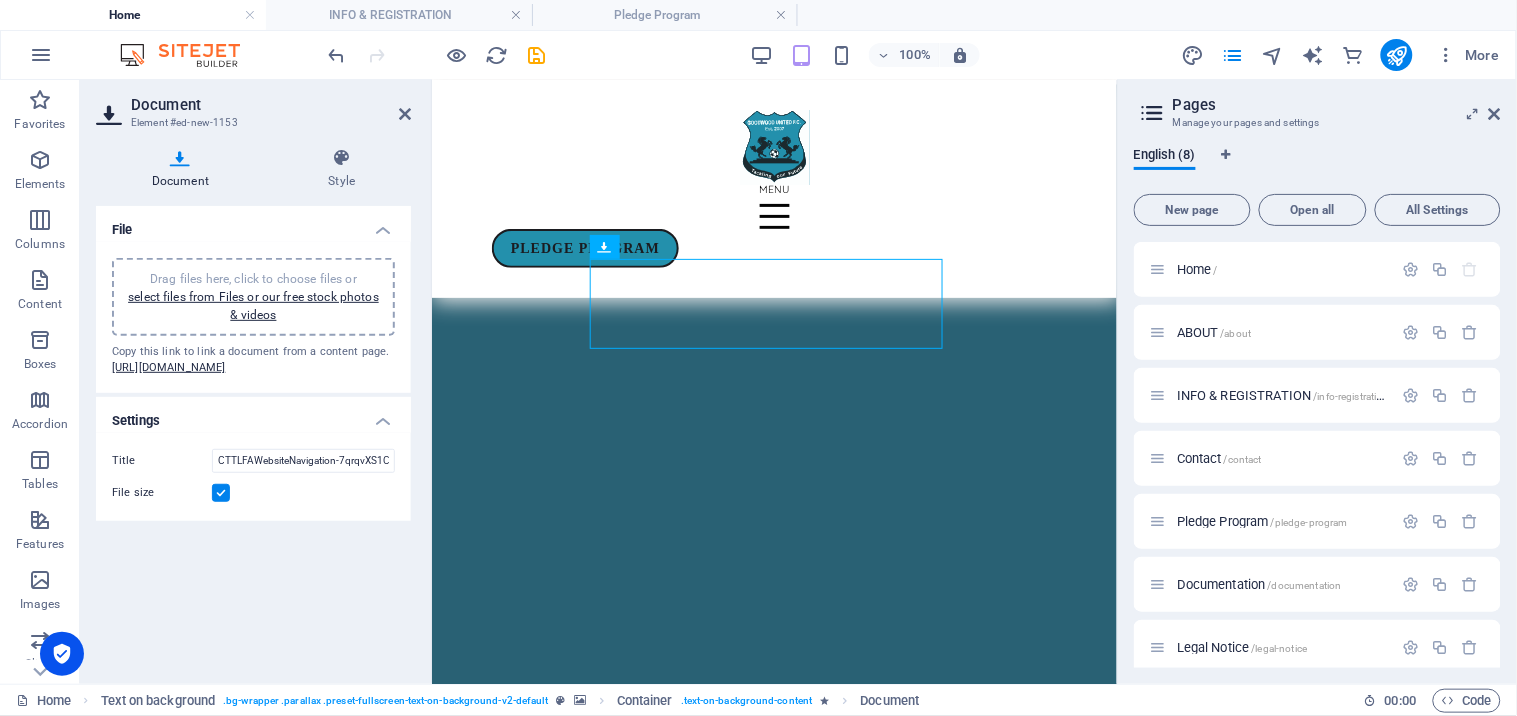 click on "Drag files here, click to choose files or select files from Files or our free stock photos & videos Copy this link to link a document from a content page. [URL][DOMAIN_NAME]" at bounding box center (253, 317) 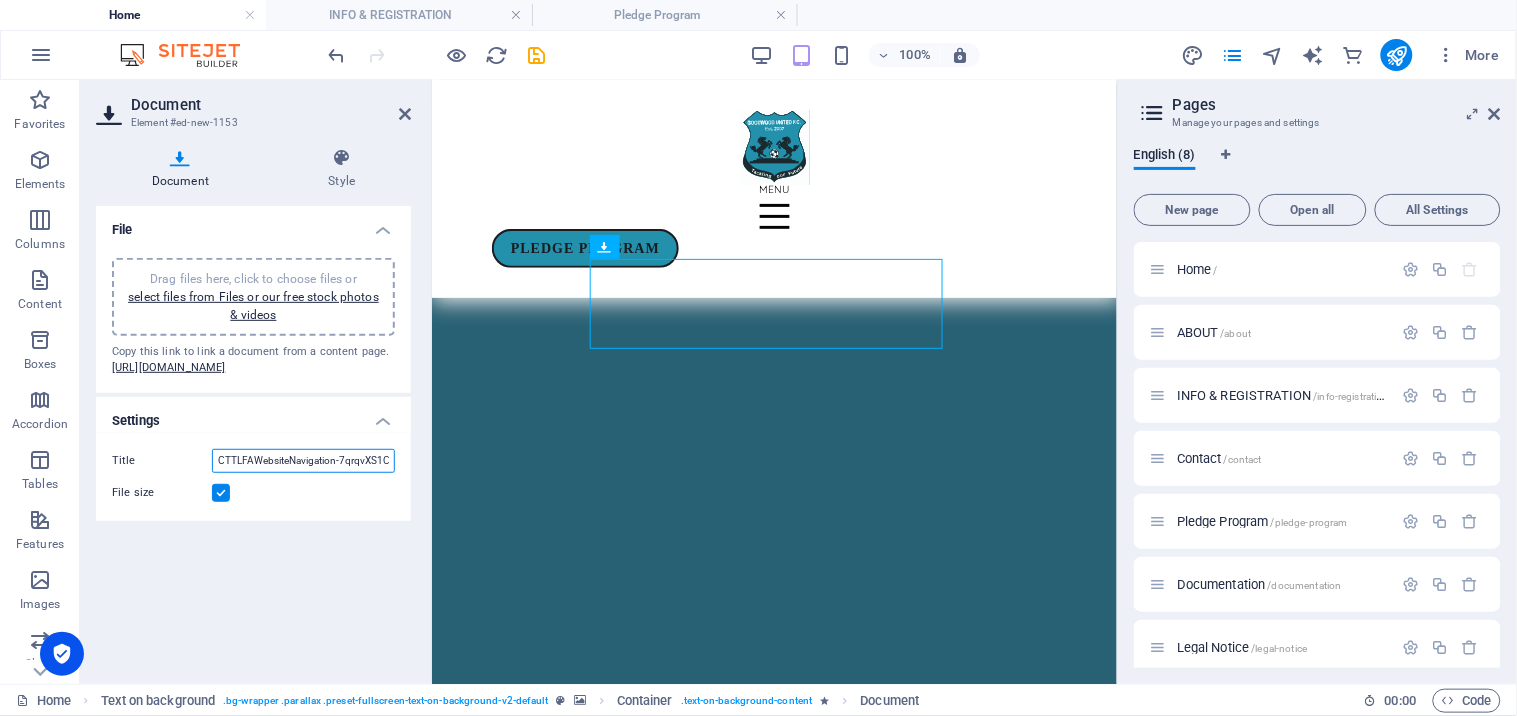 scroll, scrollTop: 0, scrollLeft: 95, axis: horizontal 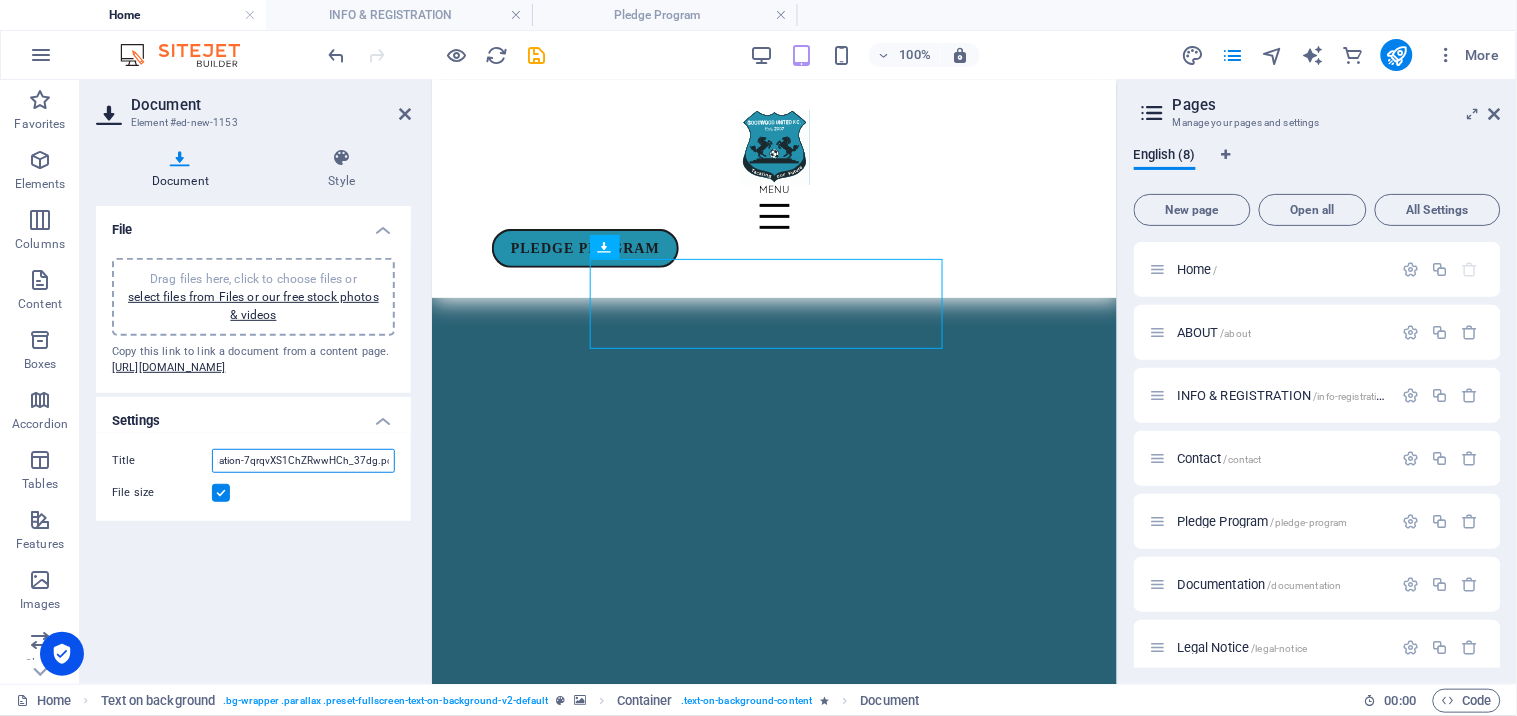 drag, startPoint x: 213, startPoint y: 492, endPoint x: 411, endPoint y: 491, distance: 198.00252 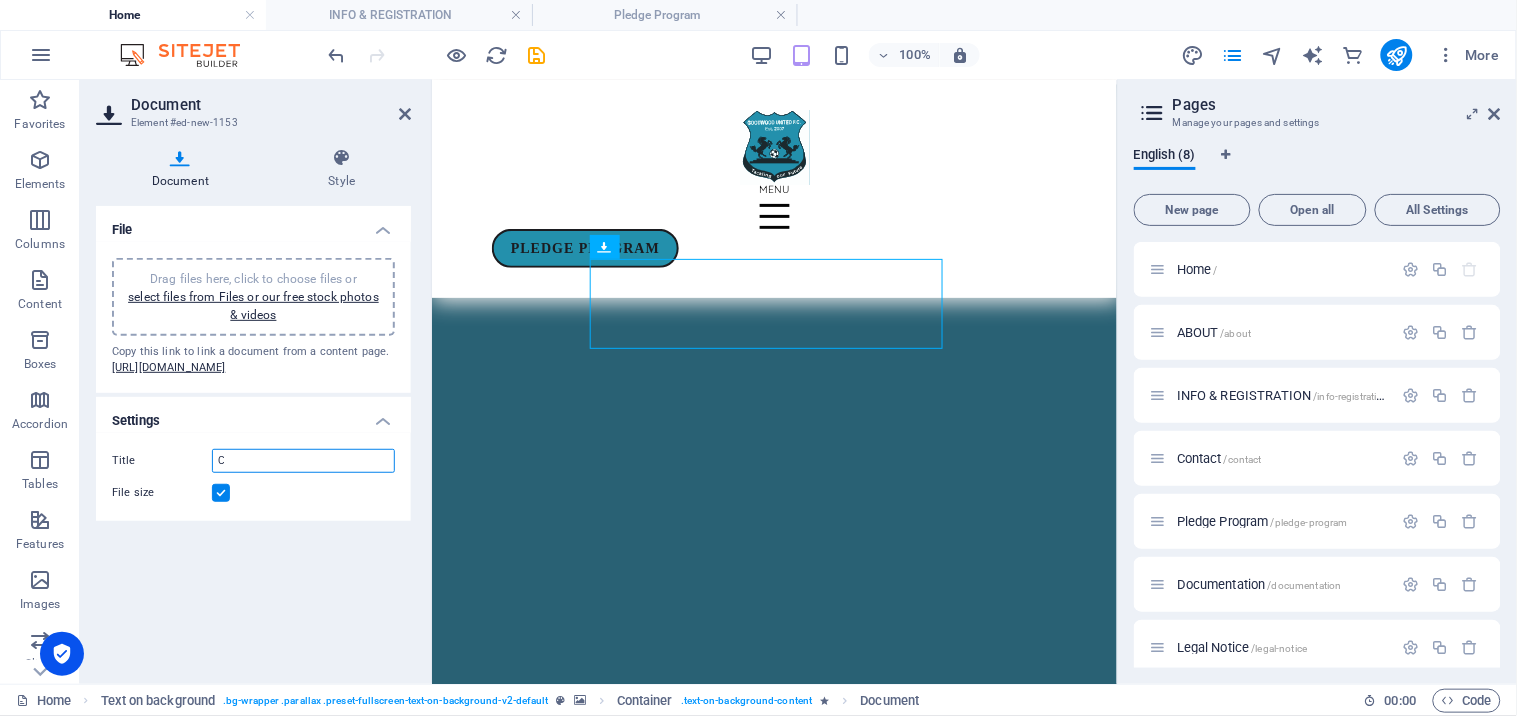 scroll, scrollTop: 0, scrollLeft: 0, axis: both 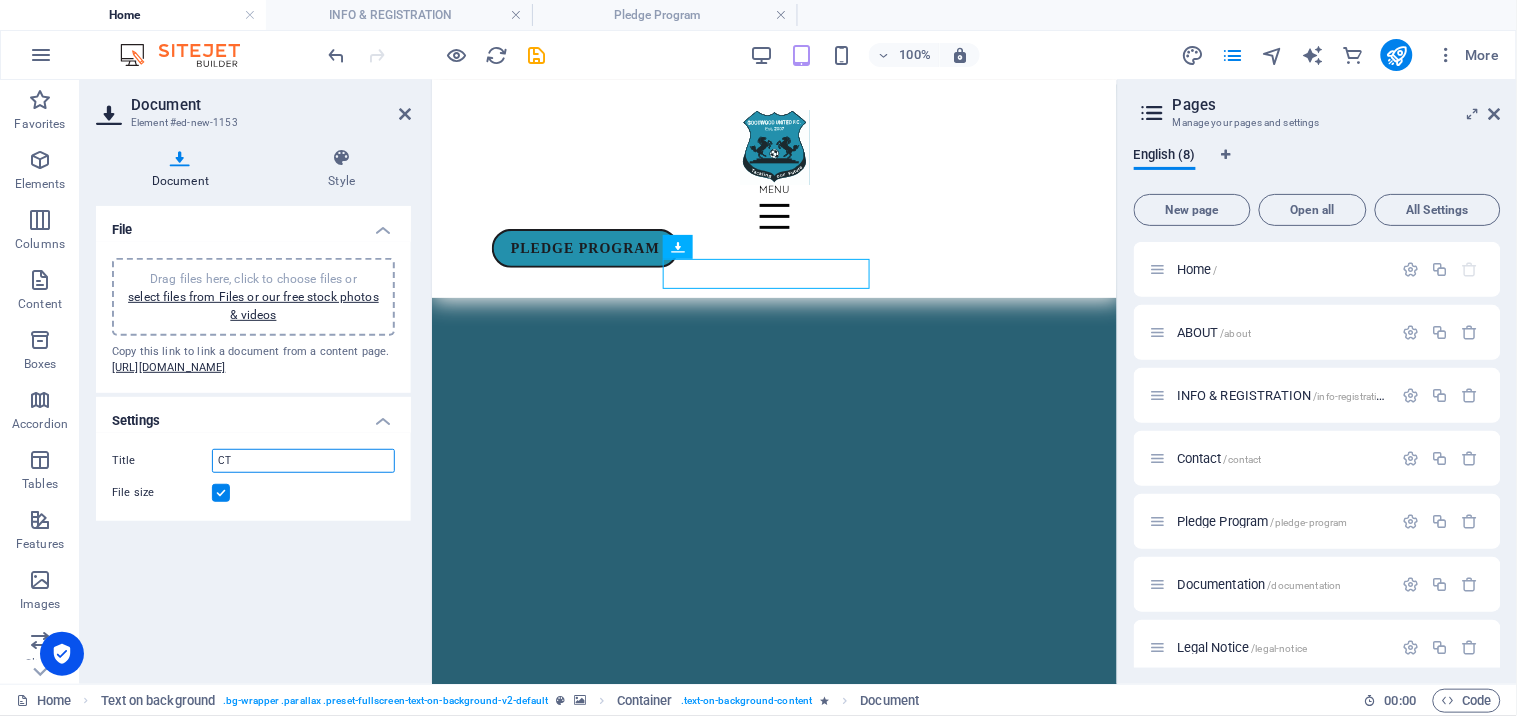 type on "C" 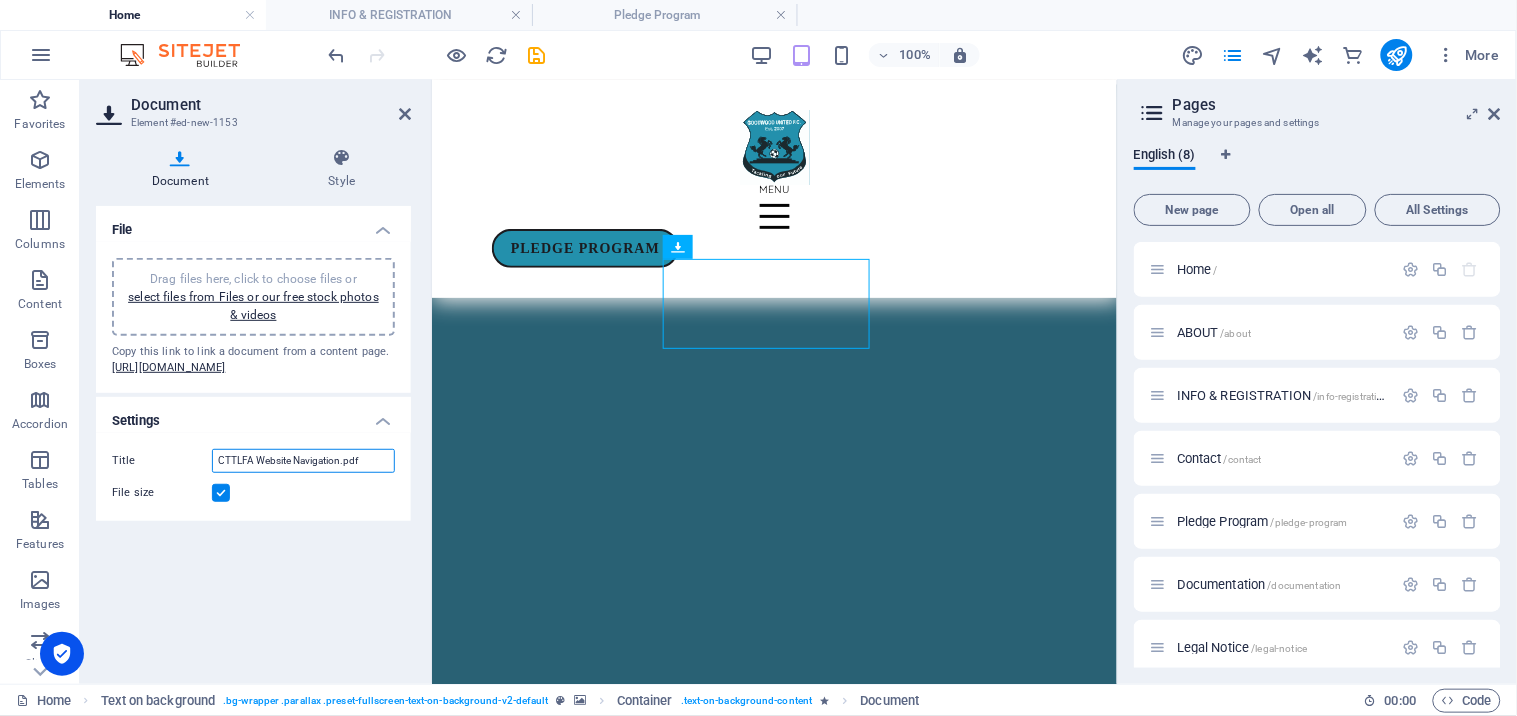 type on "CTTLFA Website Navigation.pdf" 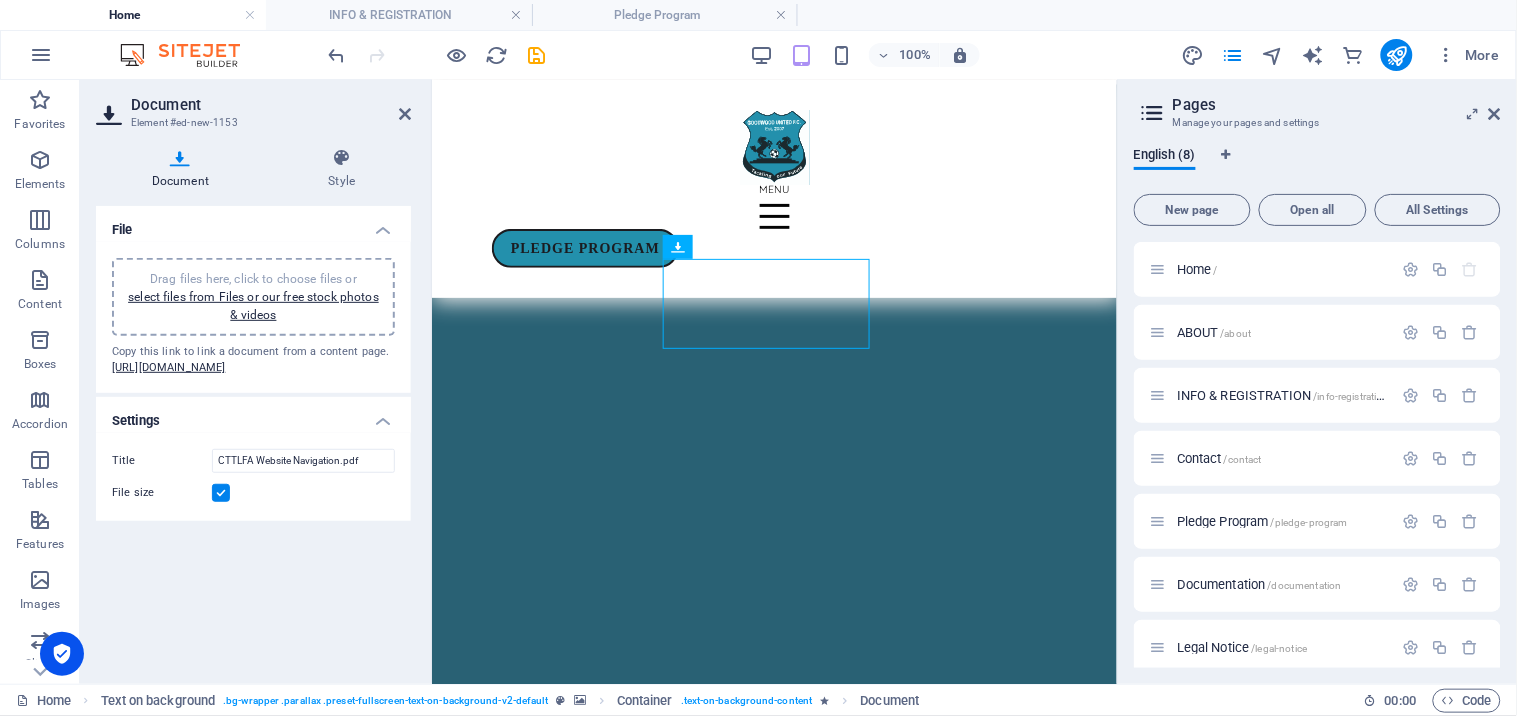 click at bounding box center [221, 493] 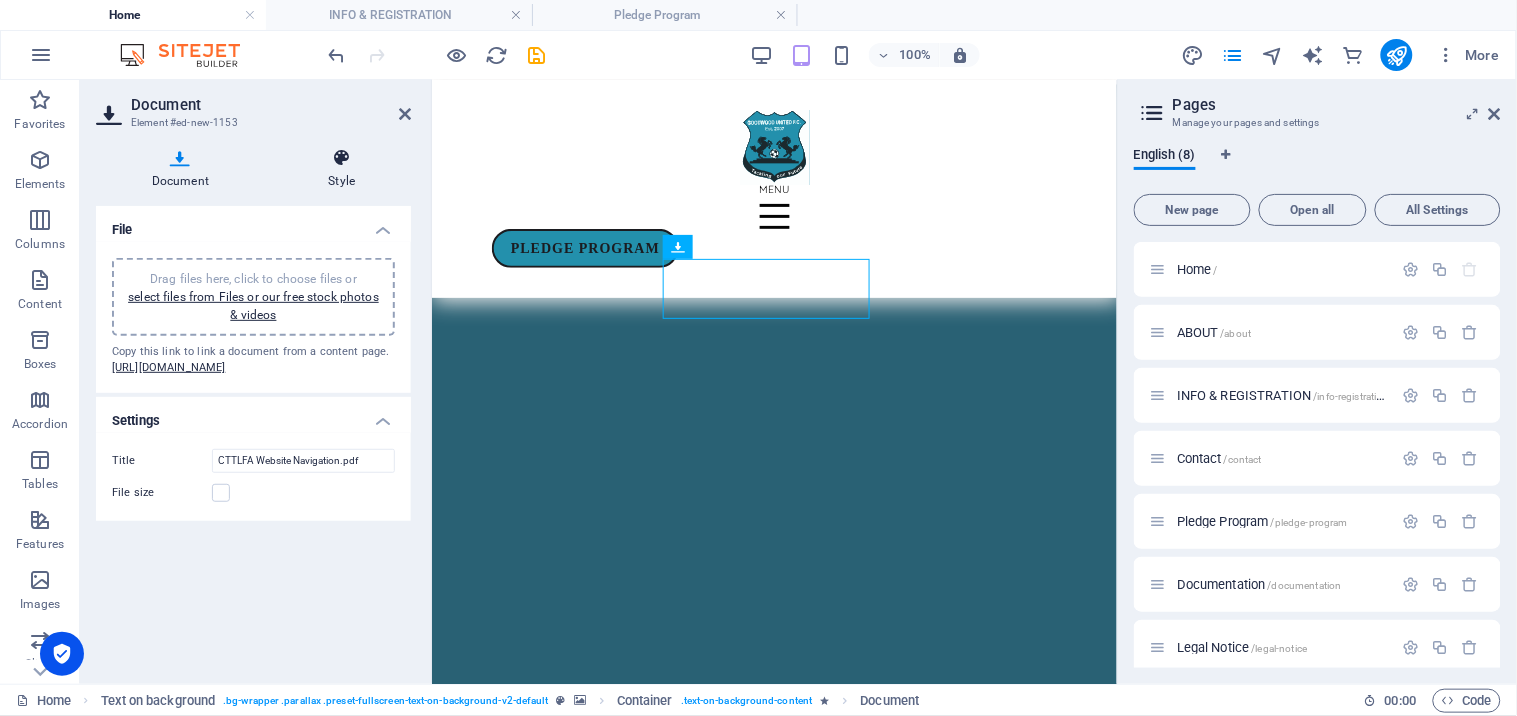 click on "Style" at bounding box center [342, 169] 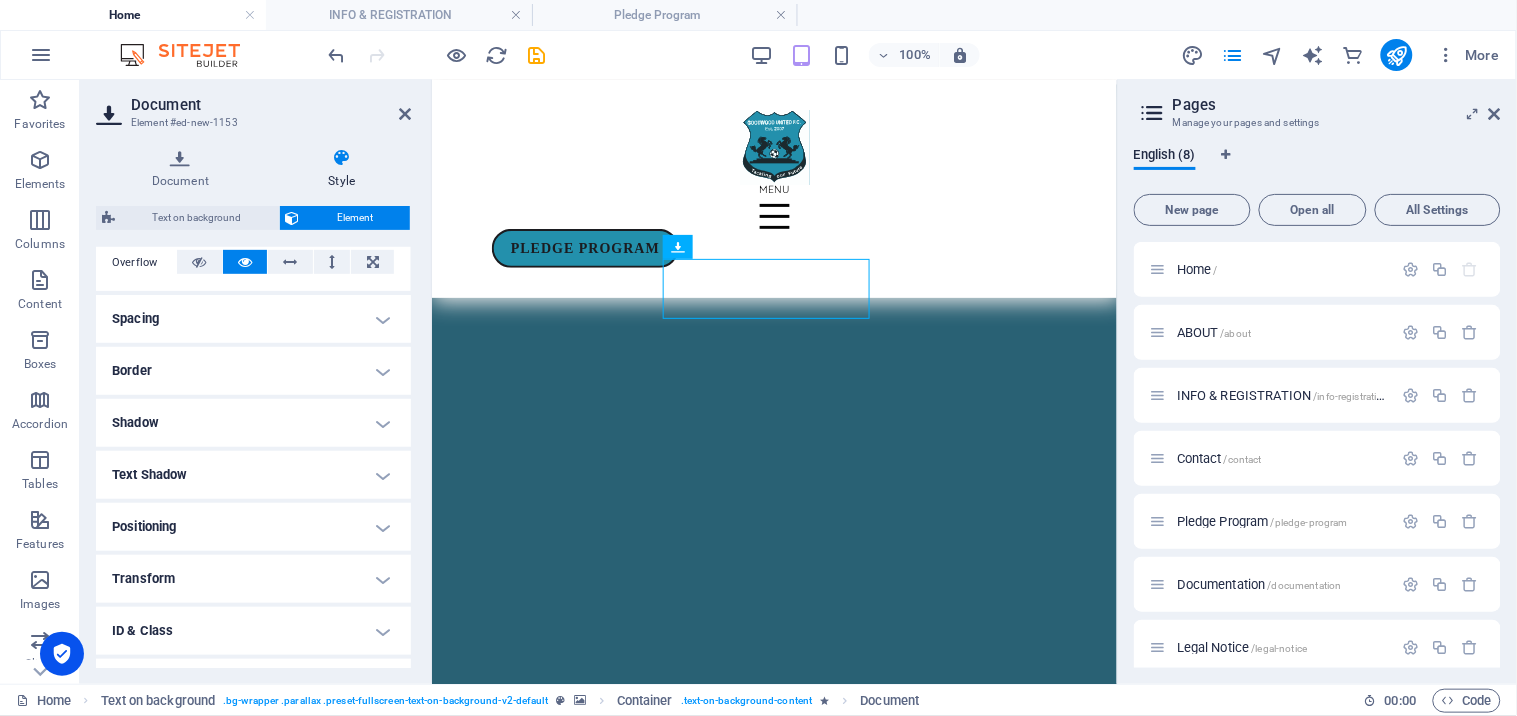 scroll, scrollTop: 423, scrollLeft: 0, axis: vertical 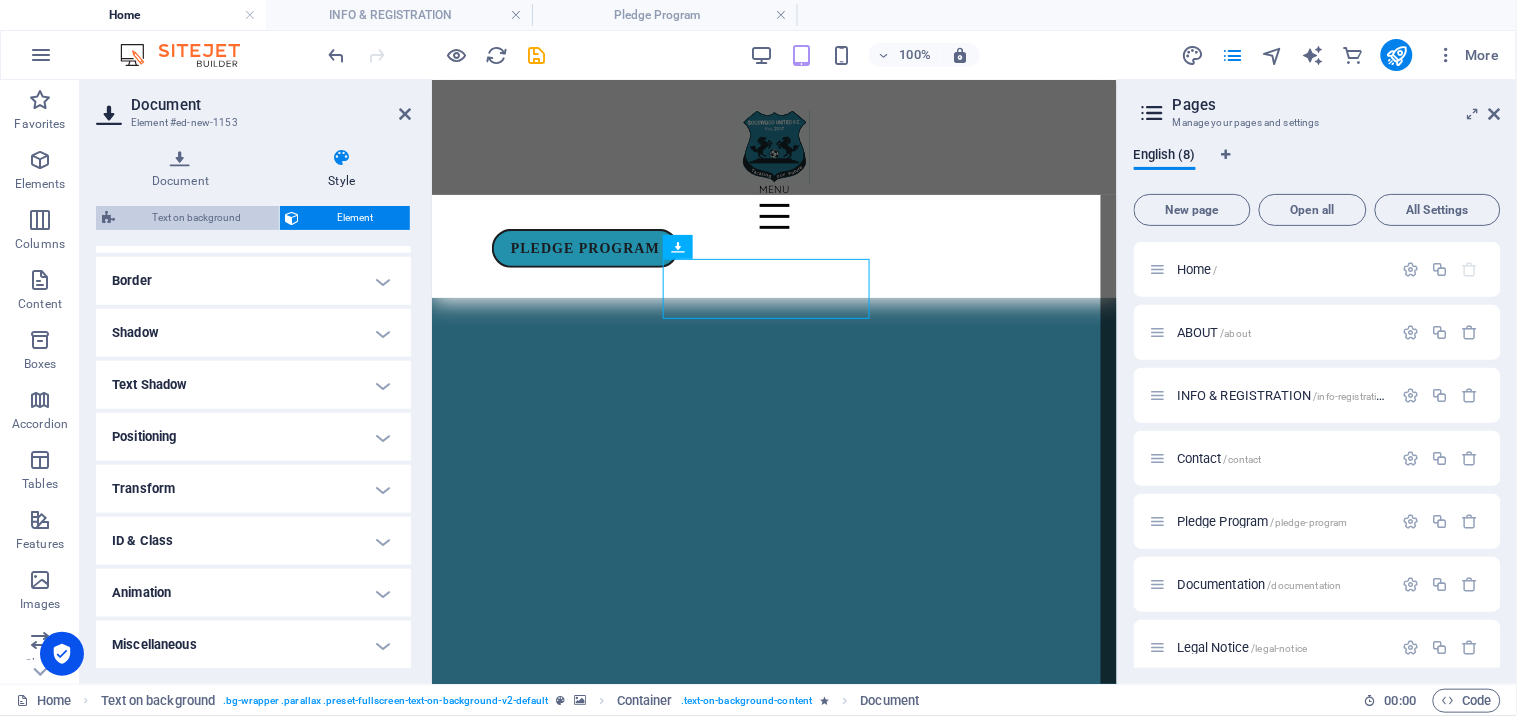 click on "Text on background" at bounding box center (197, 218) 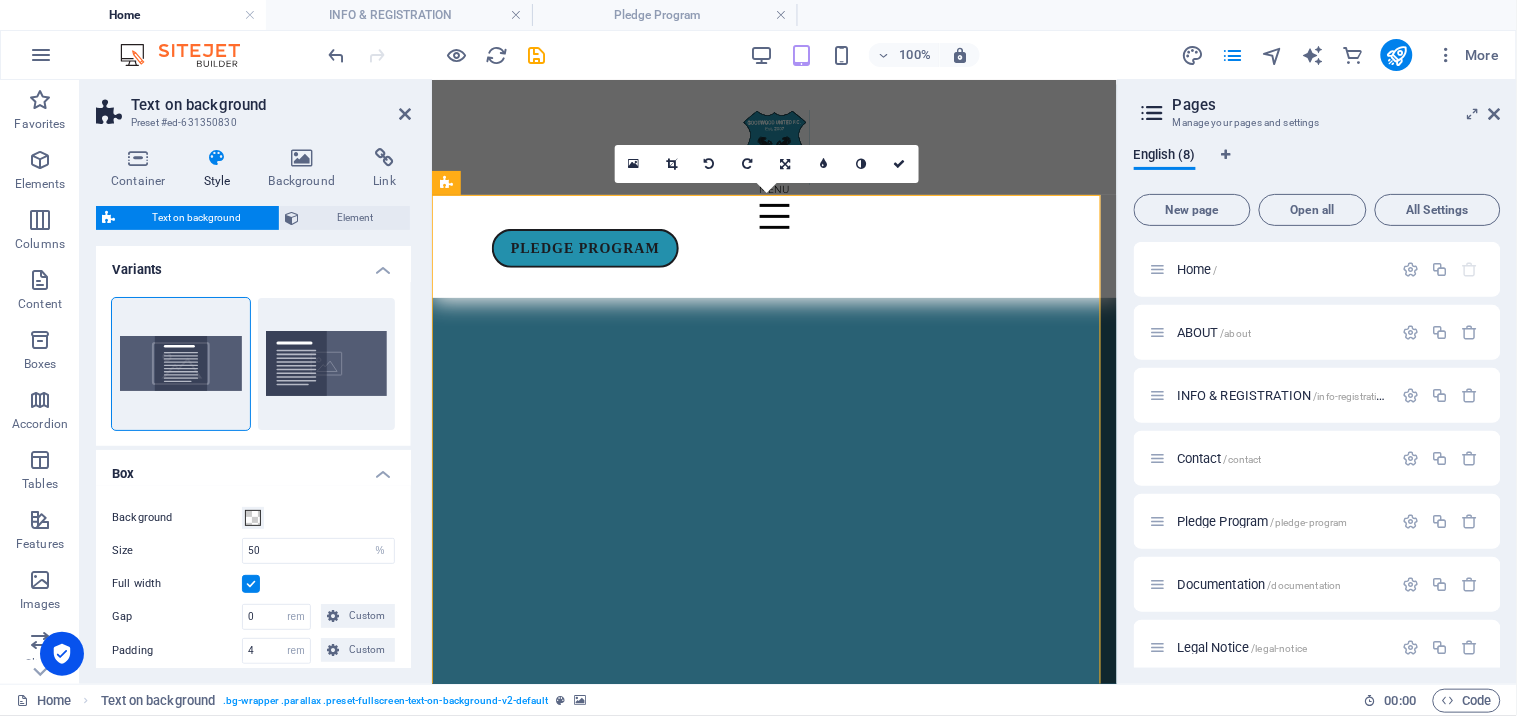 scroll, scrollTop: 0, scrollLeft: 0, axis: both 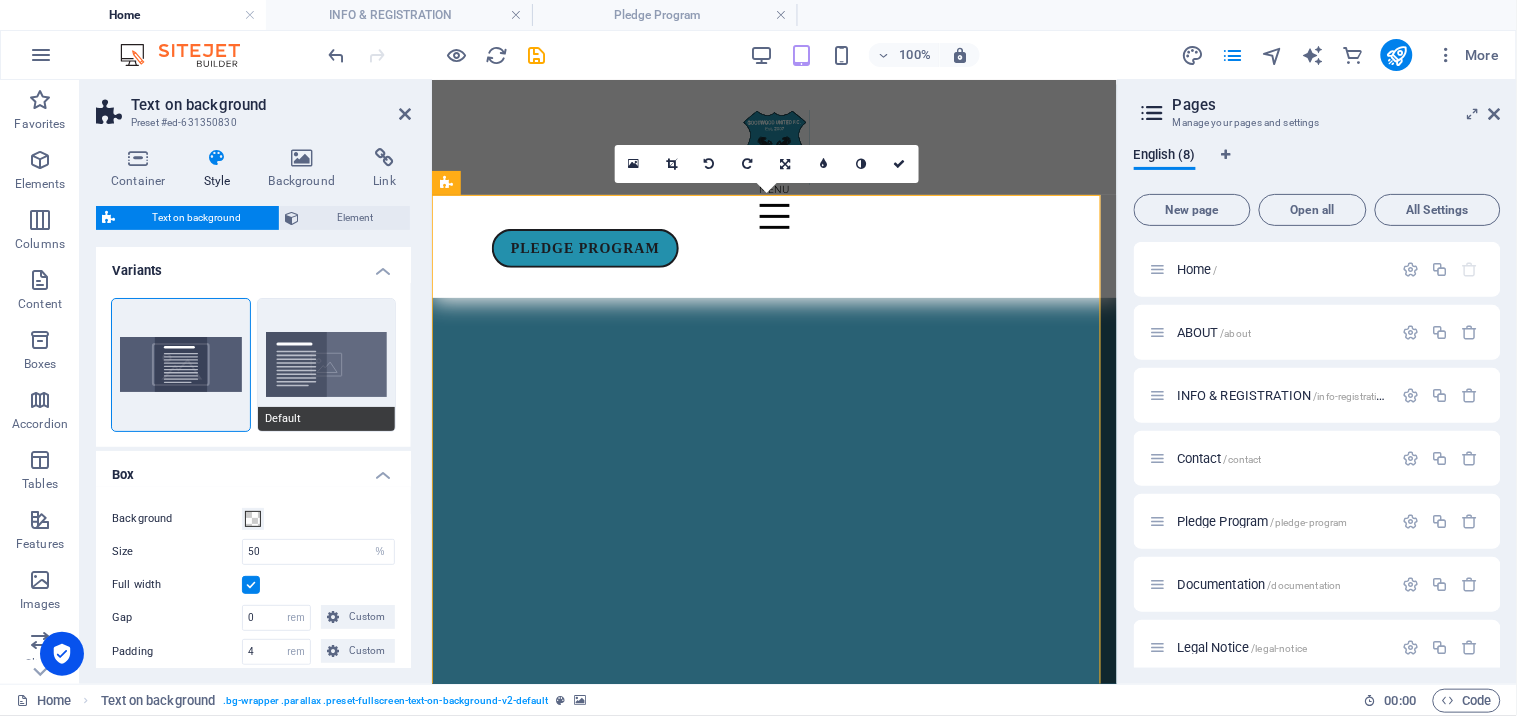 click on "Default" at bounding box center (327, 365) 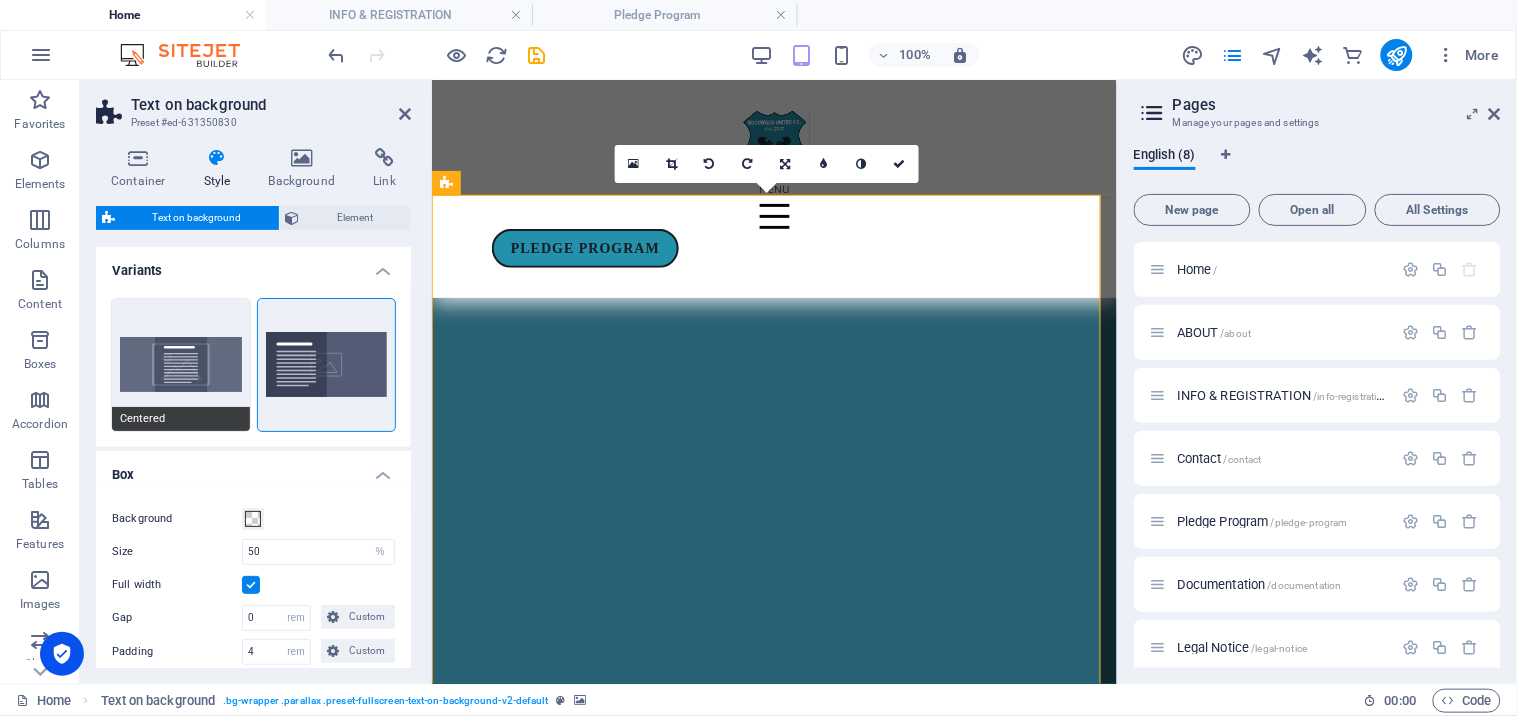 click on "Centered" at bounding box center [181, 365] 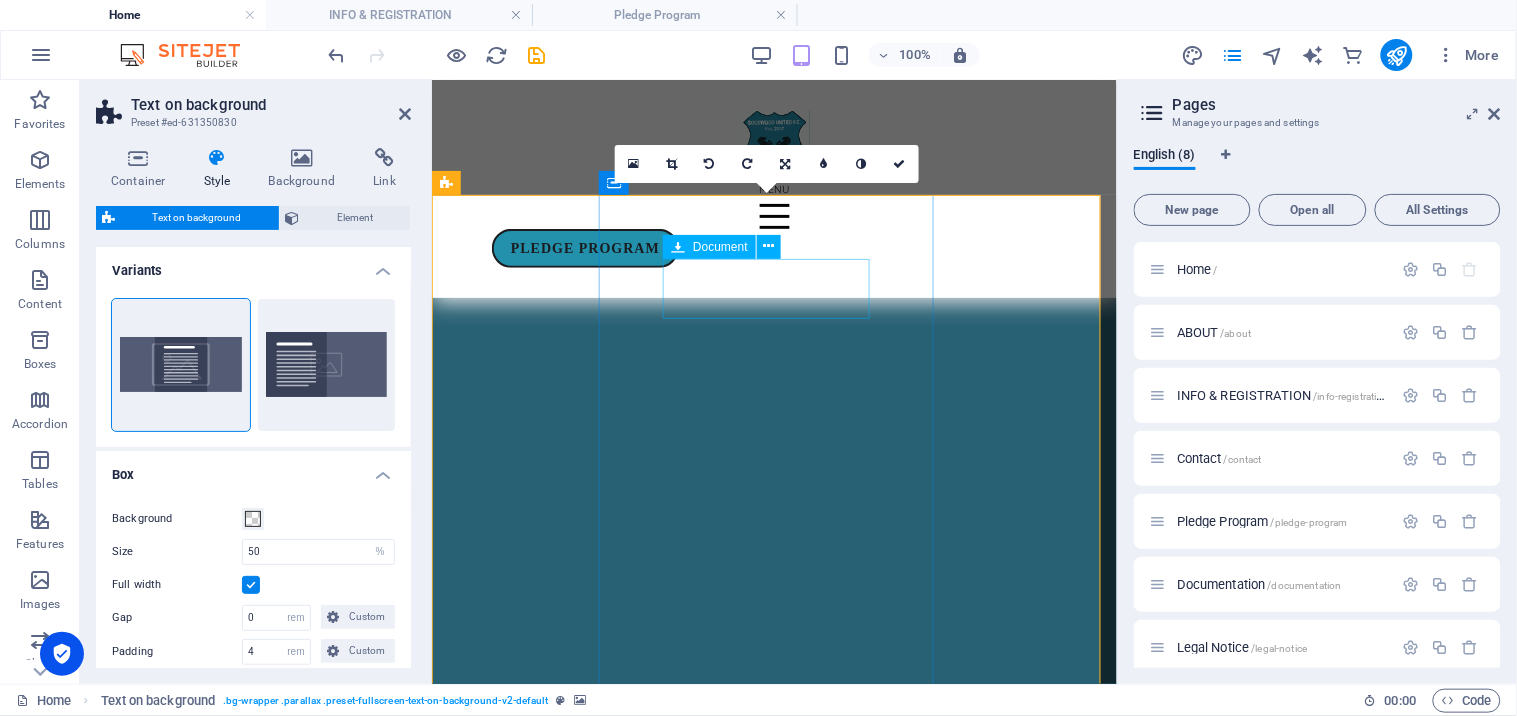 click on "CTTLFA Website Navigation.pdf 219.74 KB" at bounding box center (773, 5809) 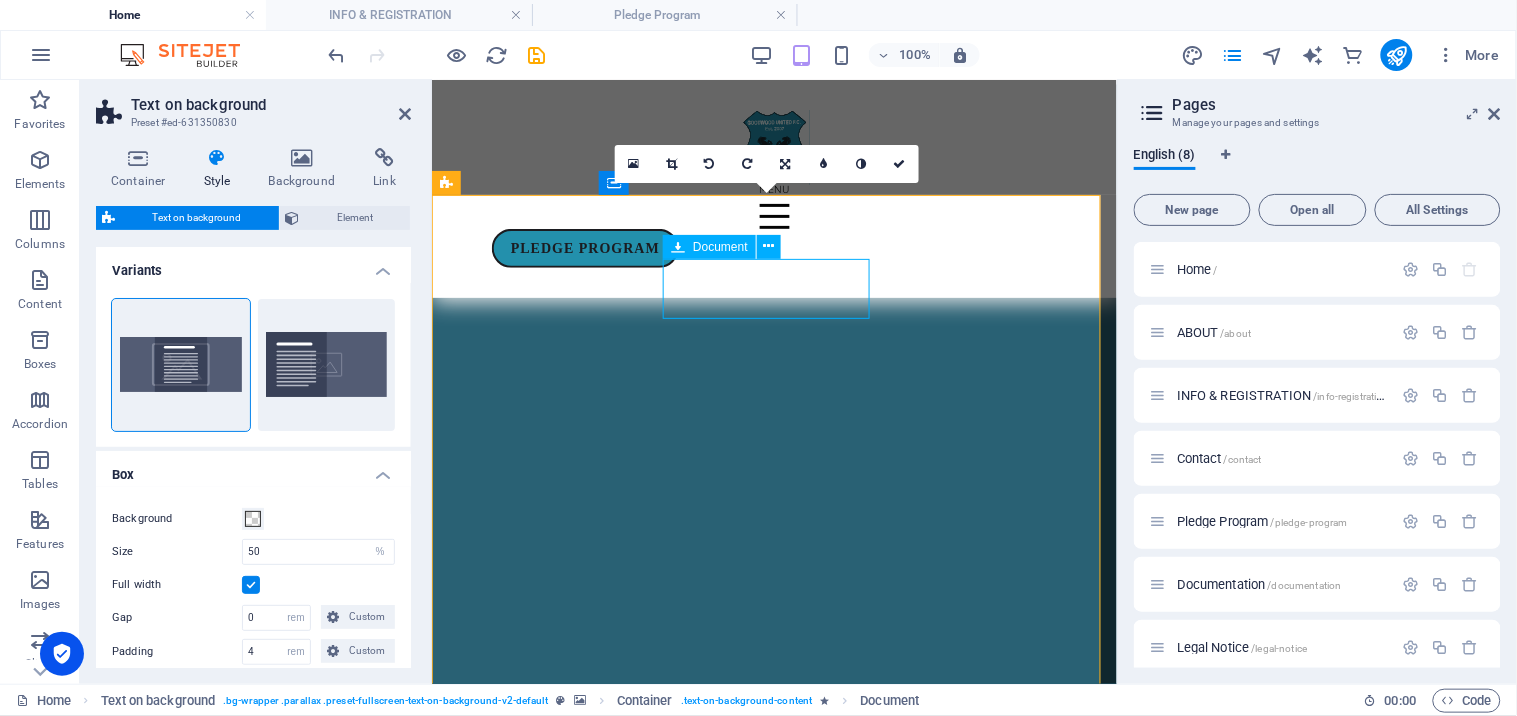 click on "CTTLFA Website Navigation.pdf 219.74 KB" at bounding box center (773, 5809) 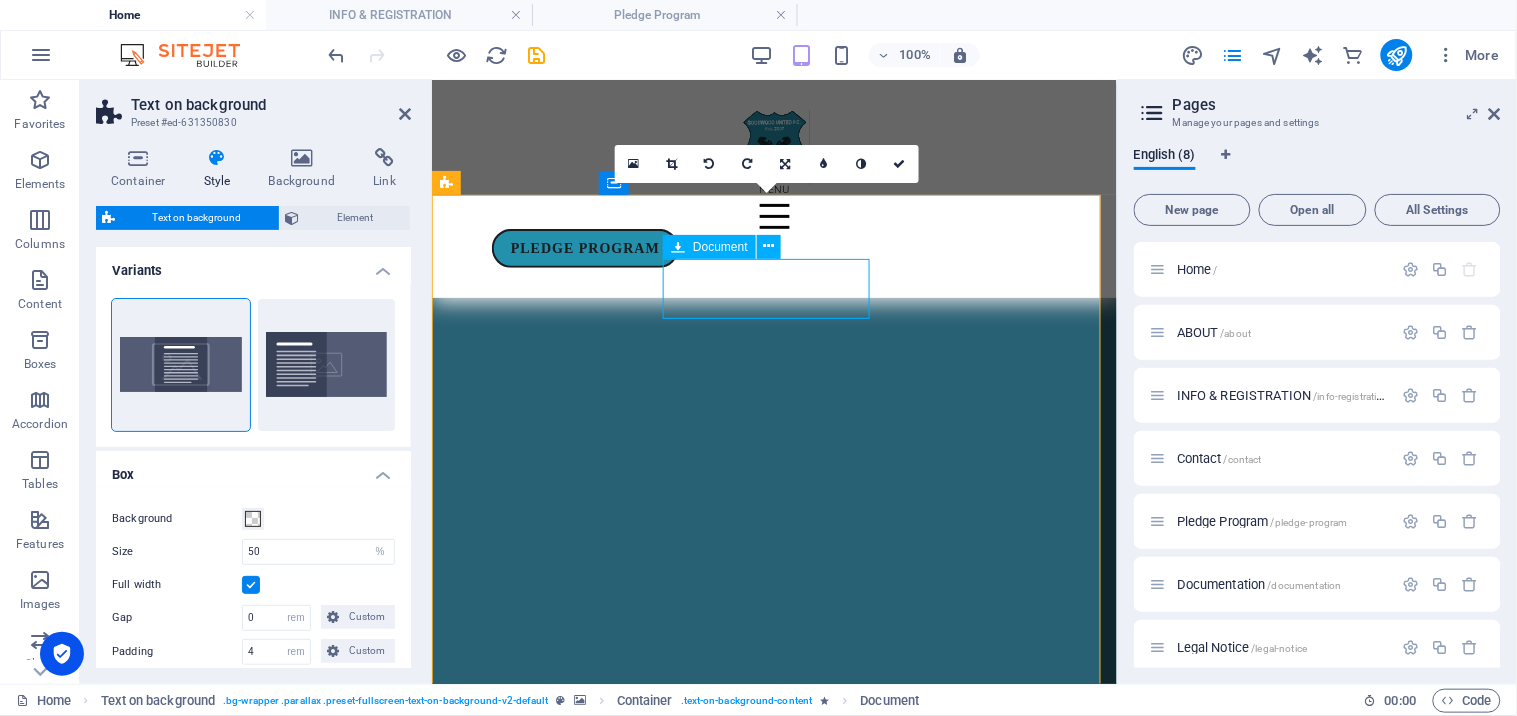 click on "CTTLFA Website Navigation.pdf 219.74 KB" at bounding box center [773, 5809] 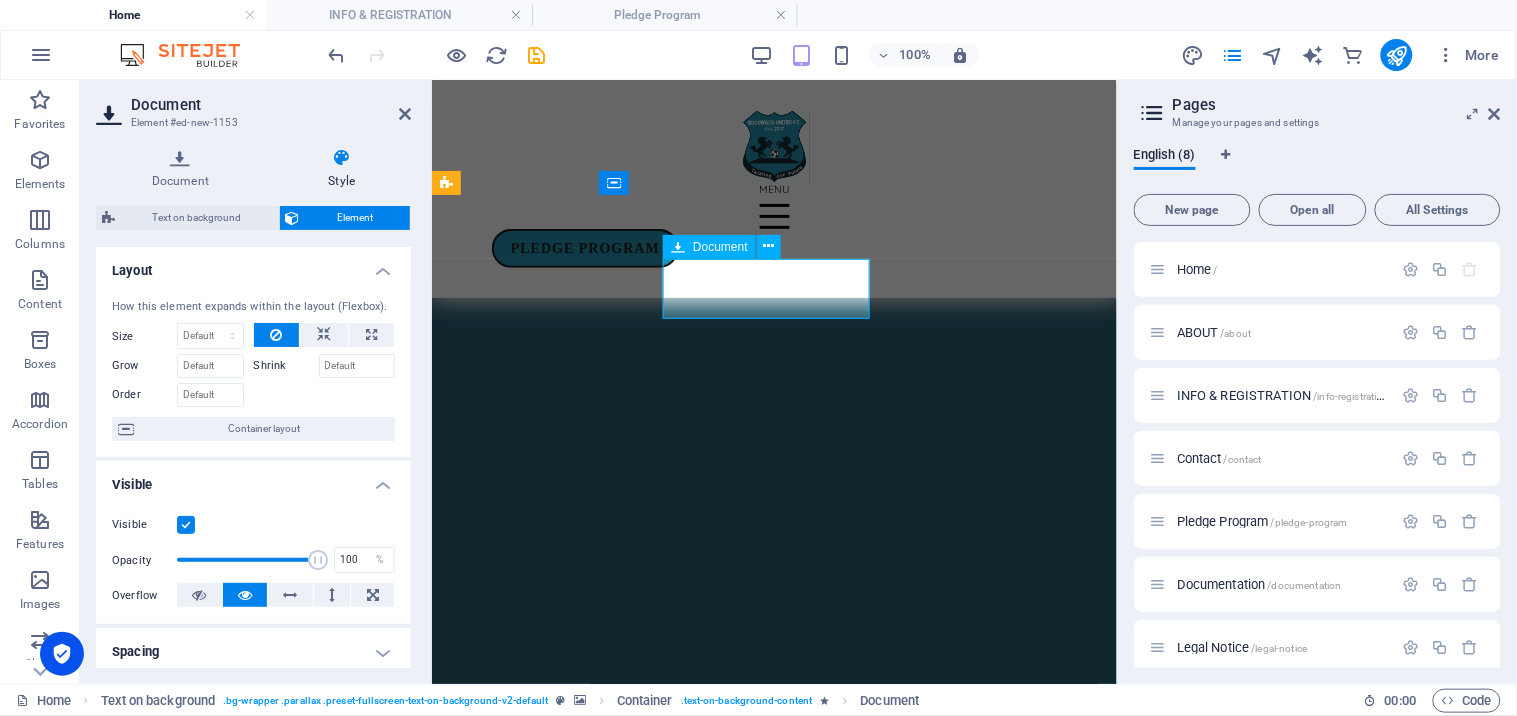 click on "CTTLFA Website Navigation.pdf 219.74 KB" at bounding box center [773, 5809] 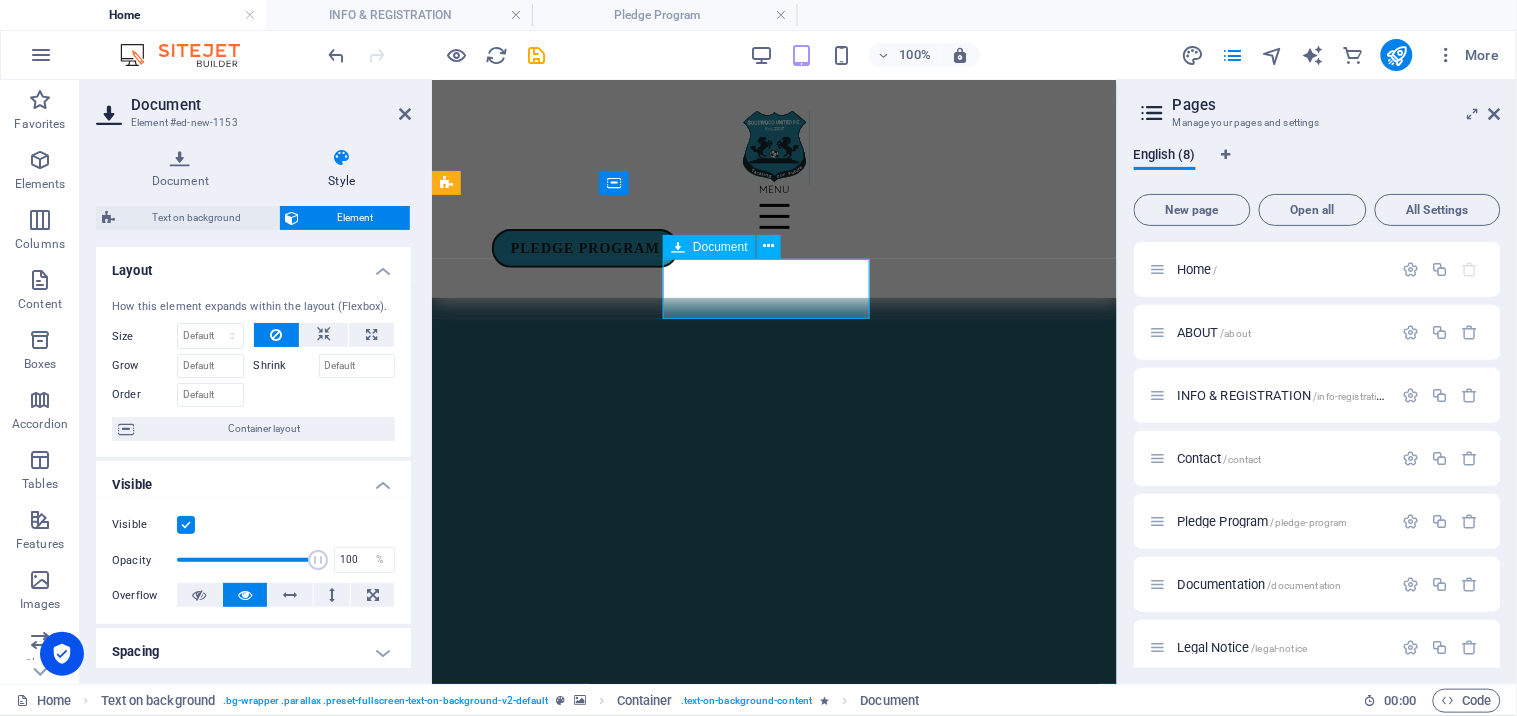 click on "CTTLFA Website Navigation.pdf 219.74 KB" at bounding box center [773, 5809] 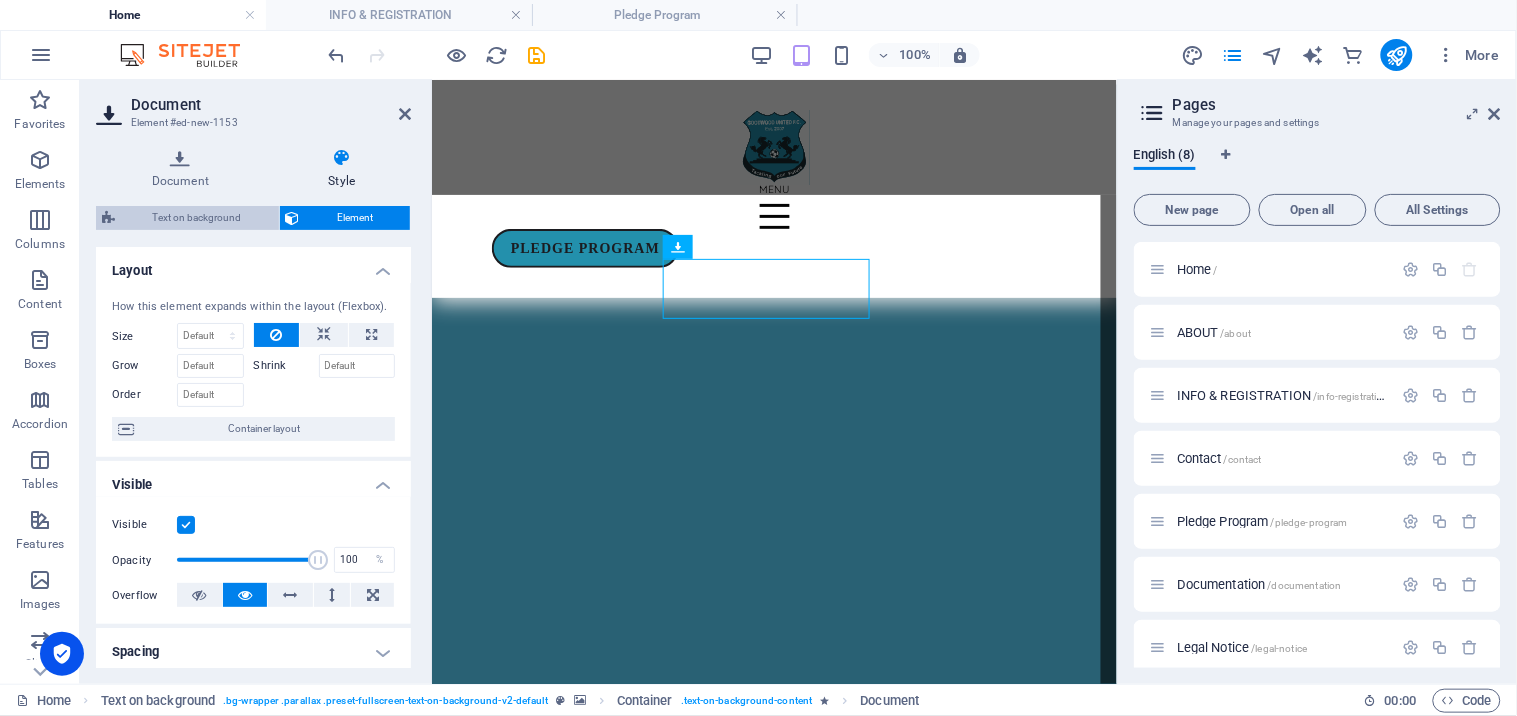 click on "Text on background" at bounding box center (197, 218) 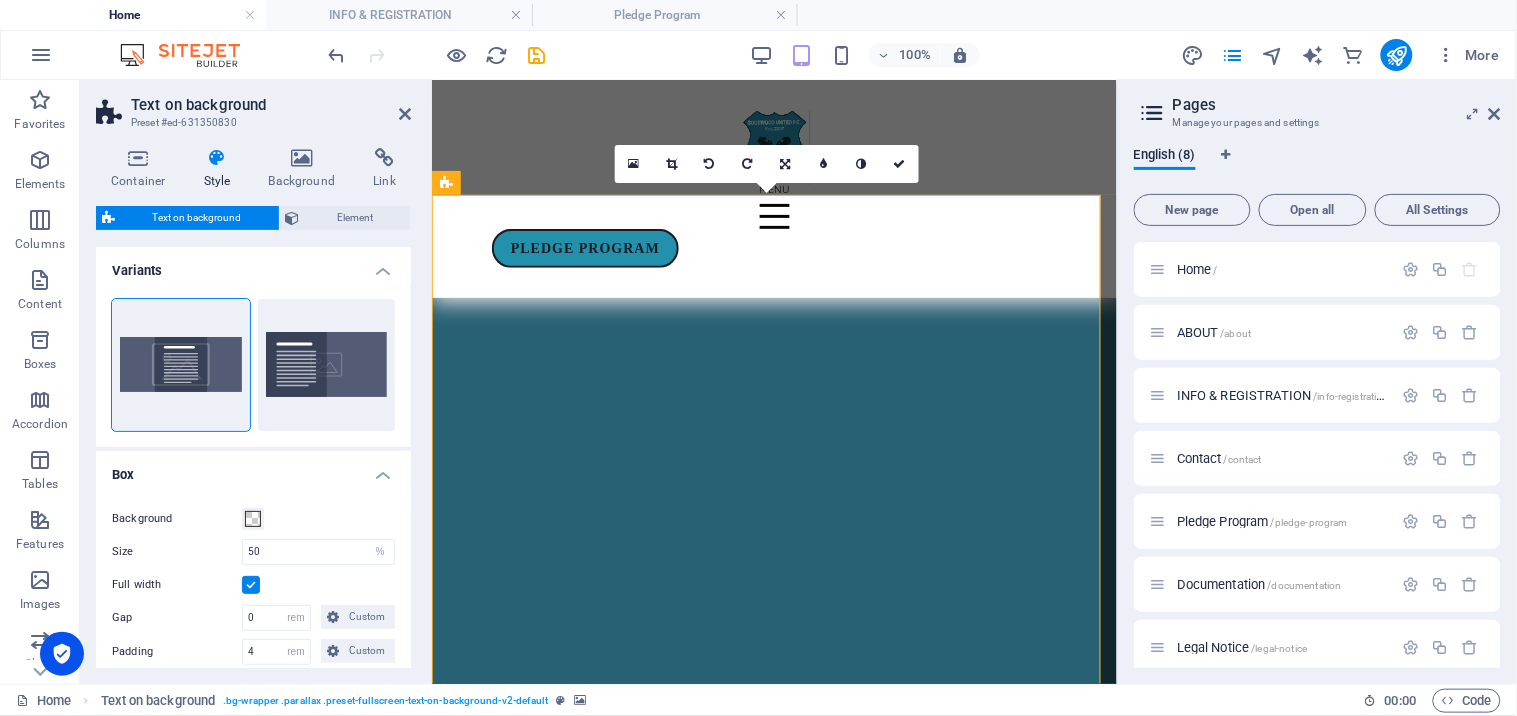 click on "English (8) New page Open all All Settings Home / ABOUT /about INFO & REGISTRATION /info-registration Contact /contact Pledge Program /pledge-program Documentation /documentation Legal Notice /legal-notice Privacy /privacy" at bounding box center [1317, 408] 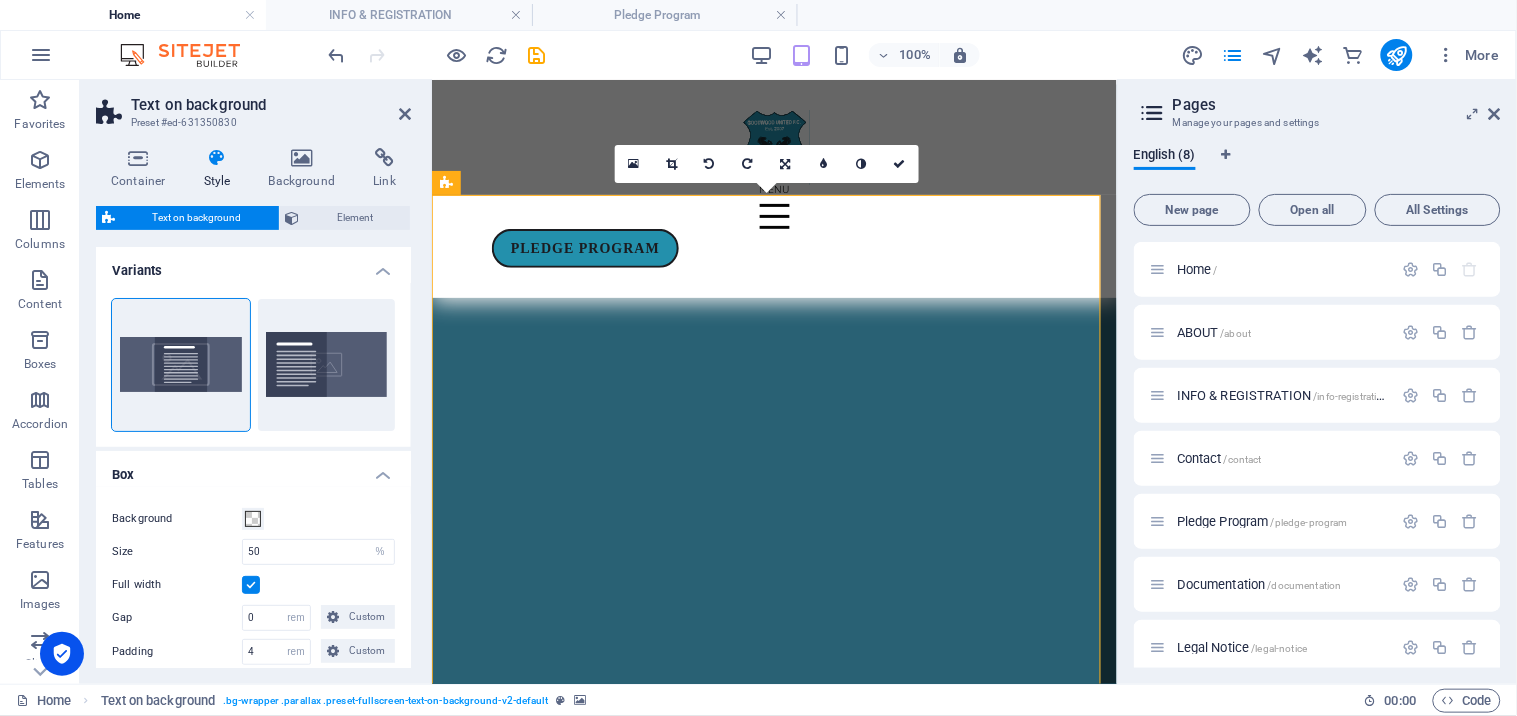 click at bounding box center (773, 5398) 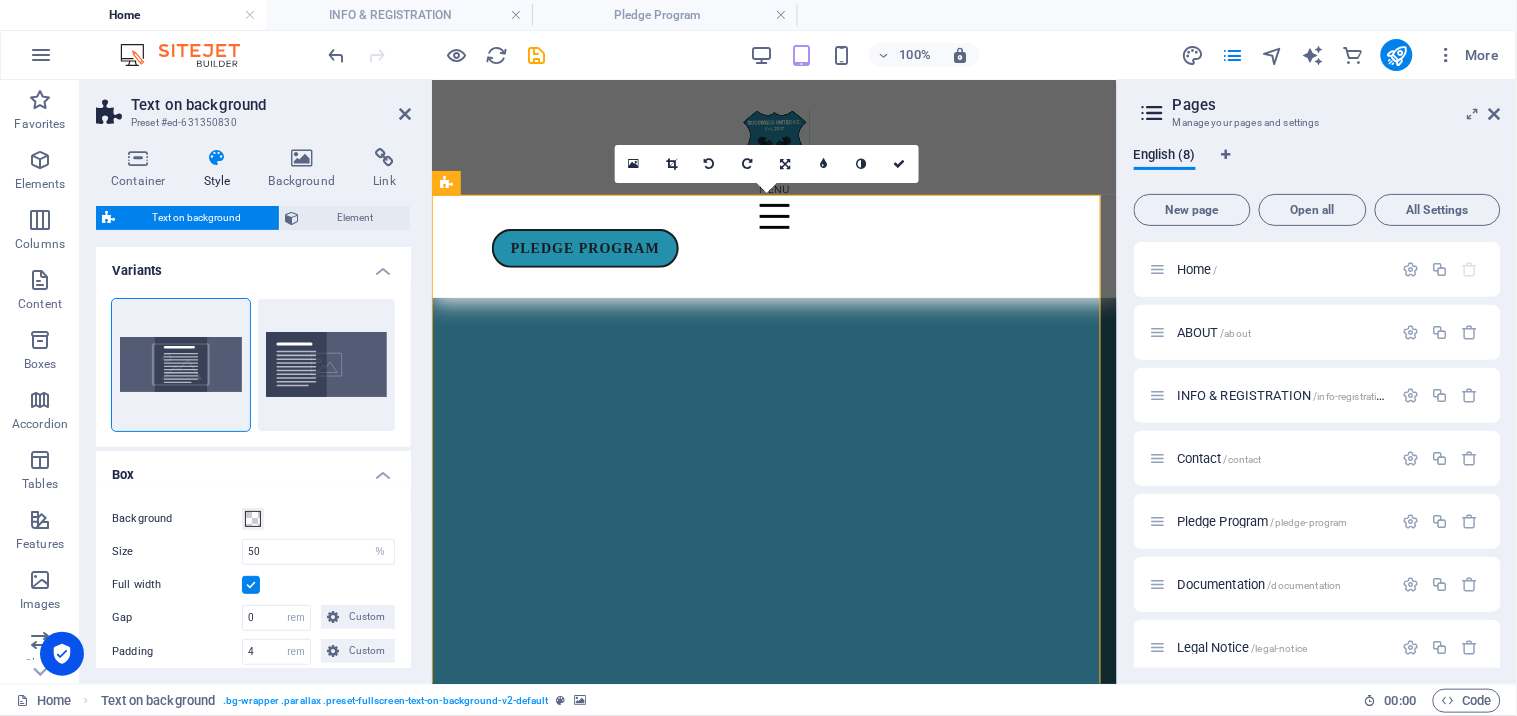 click on "Text on background Preset #ed-631350830" at bounding box center (253, 106) 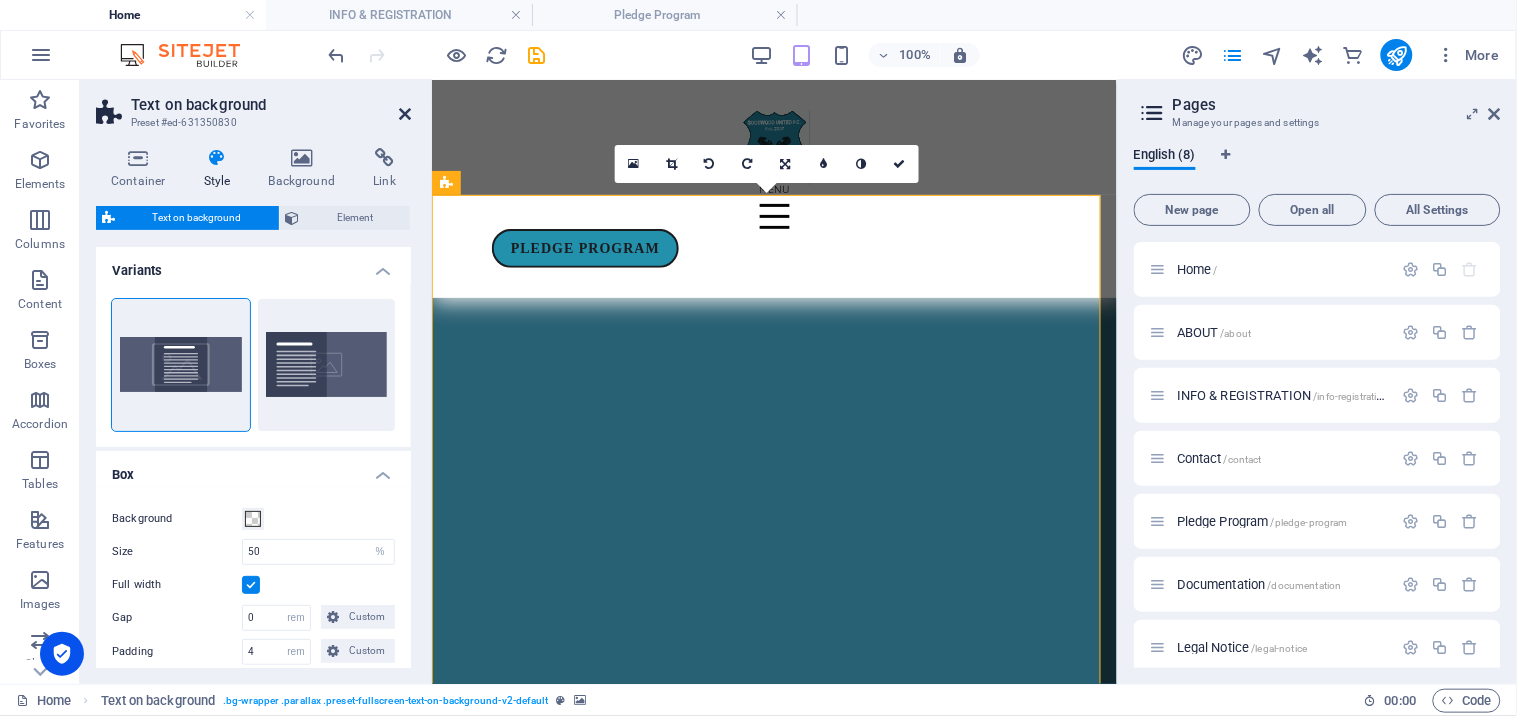 drag, startPoint x: 403, startPoint y: 115, endPoint x: 321, endPoint y: 102, distance: 83.02409 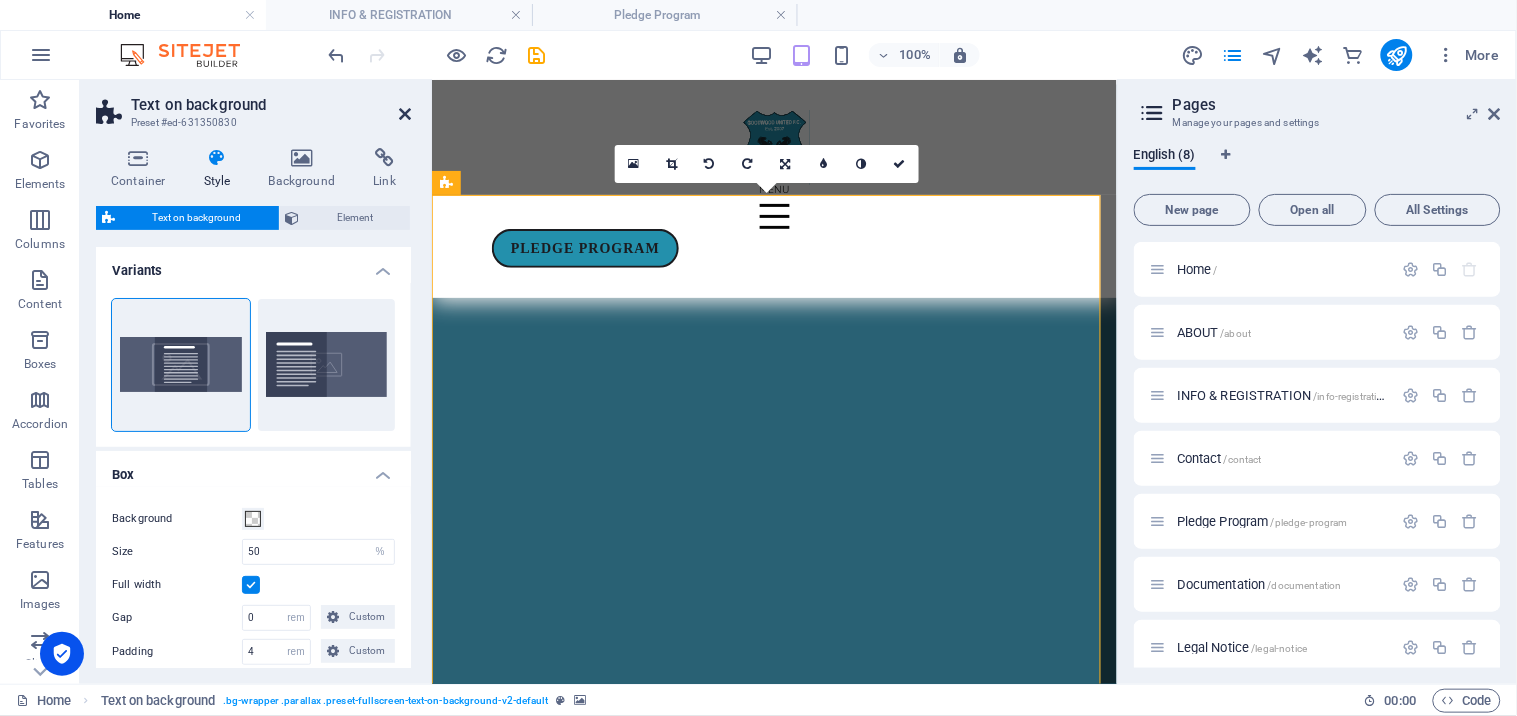 click at bounding box center (405, 114) 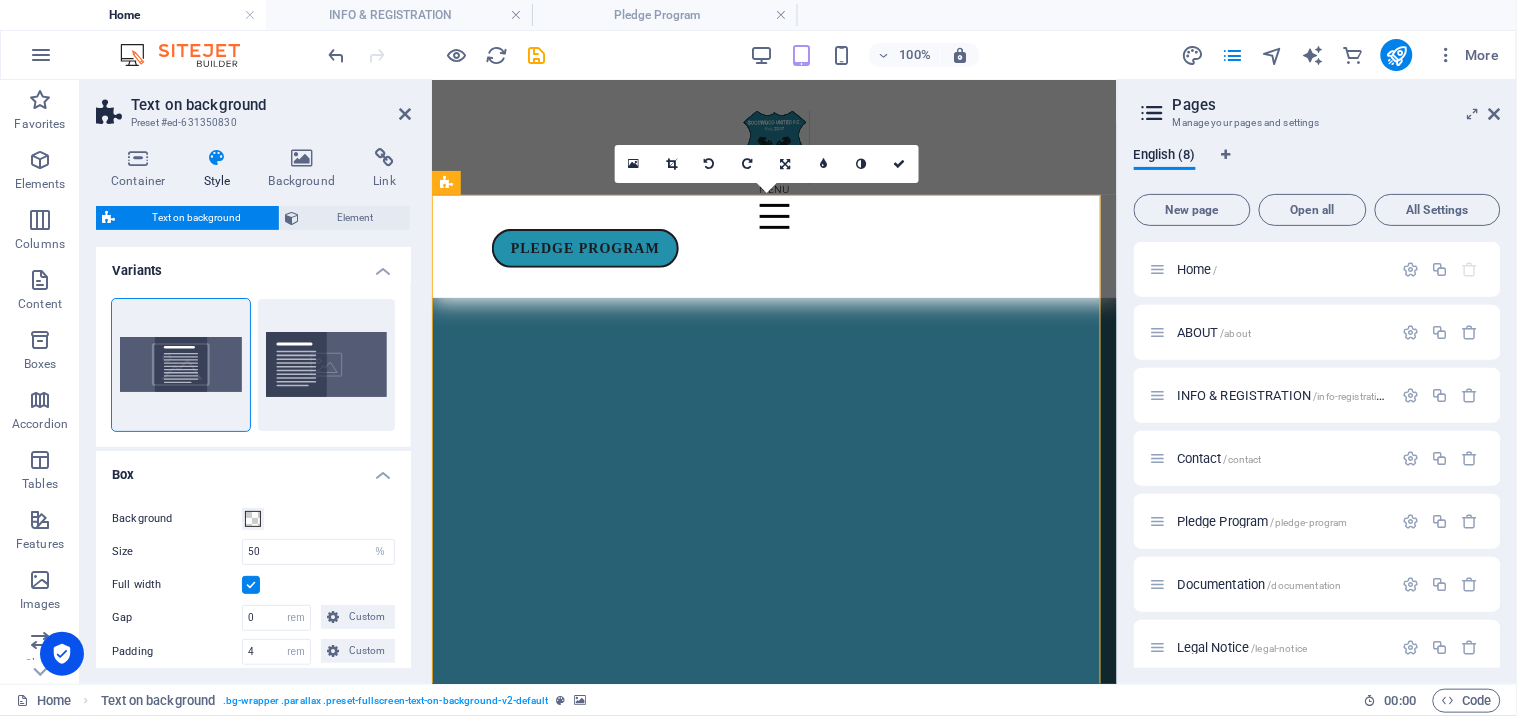 scroll, scrollTop: 1296, scrollLeft: 0, axis: vertical 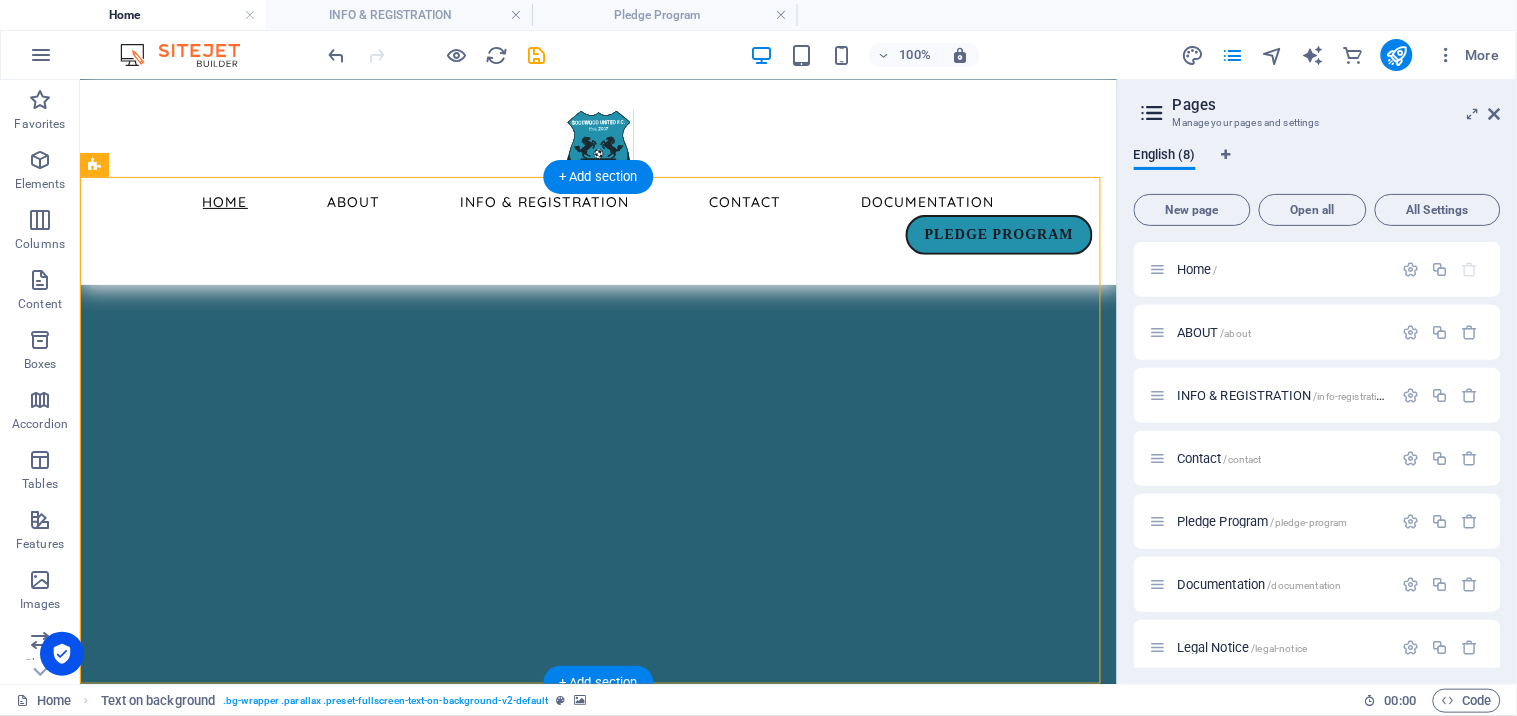 click at bounding box center [597, 6275] 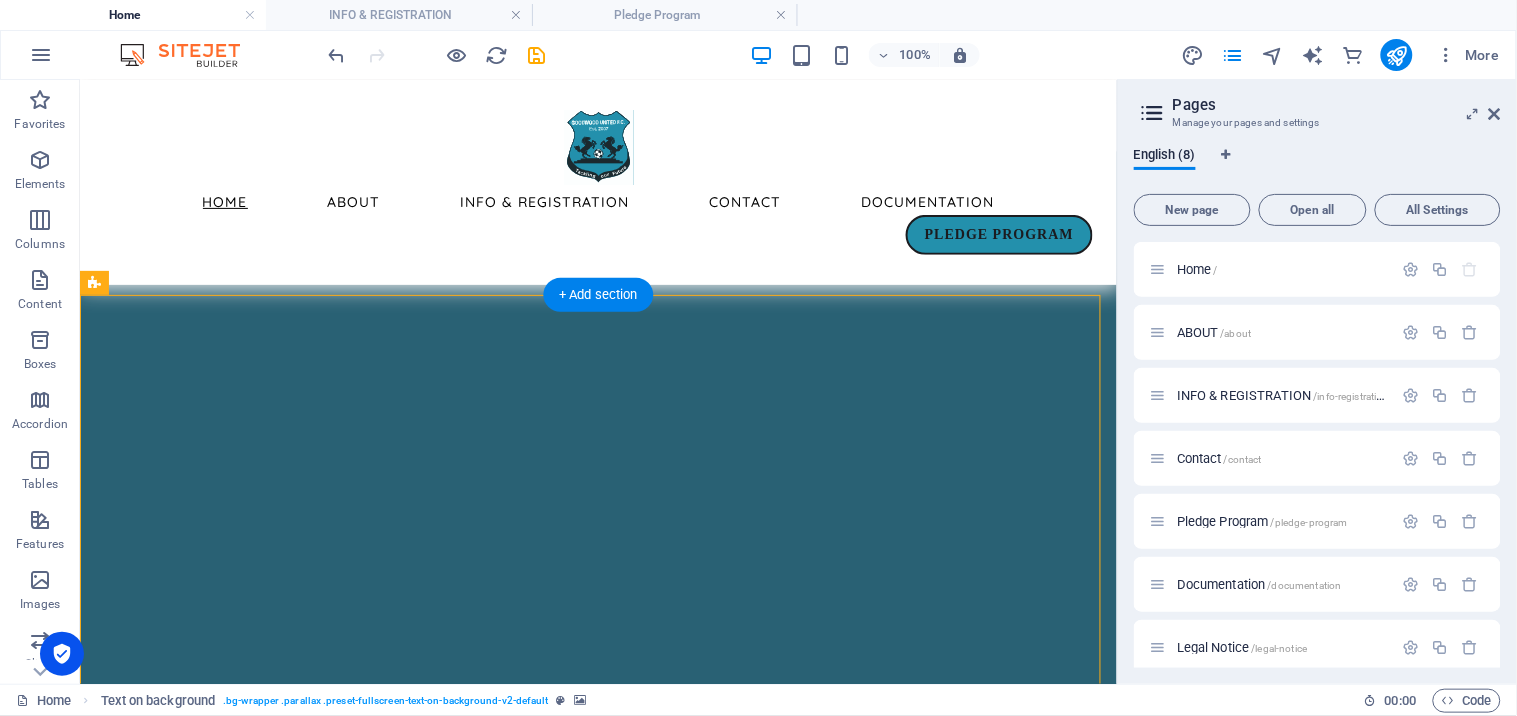 scroll, scrollTop: 1185, scrollLeft: 0, axis: vertical 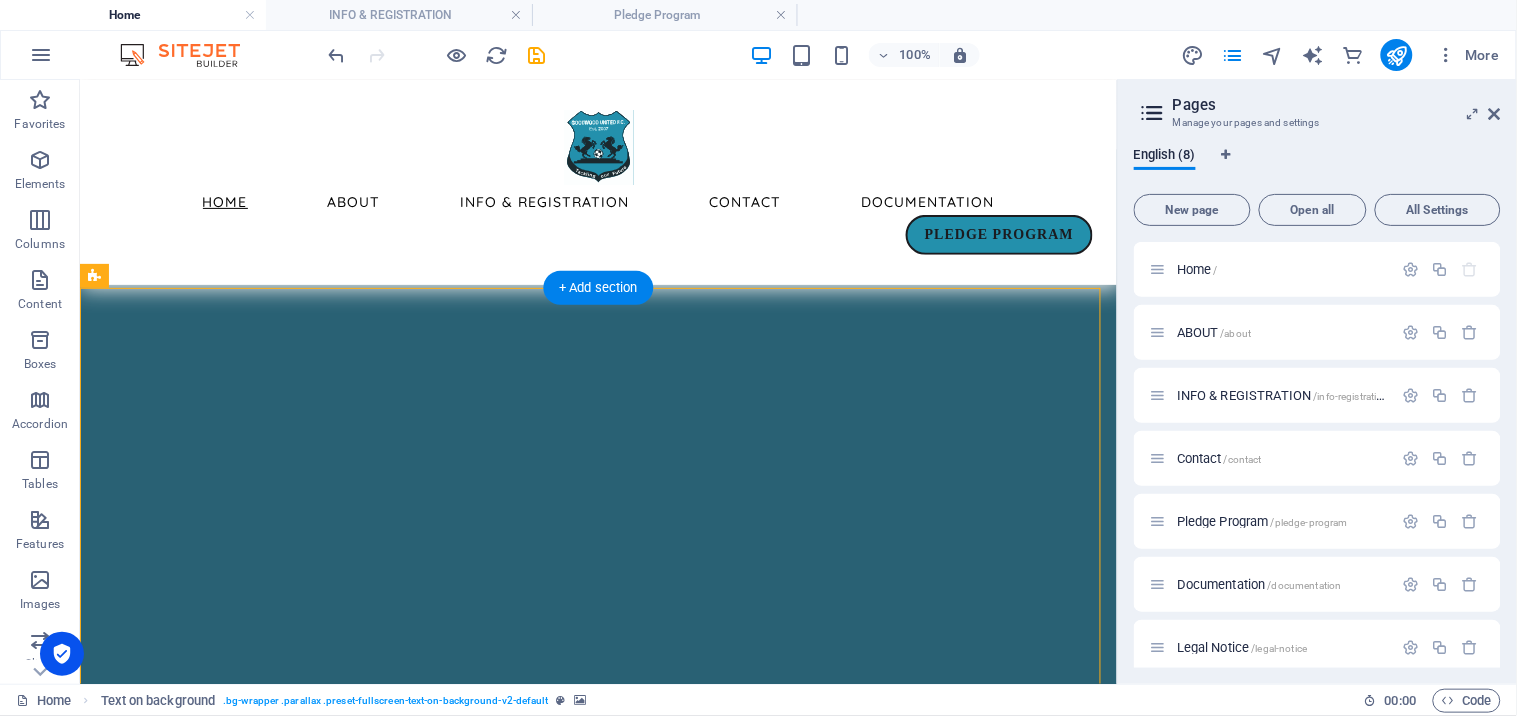 click at bounding box center (597, 6339) 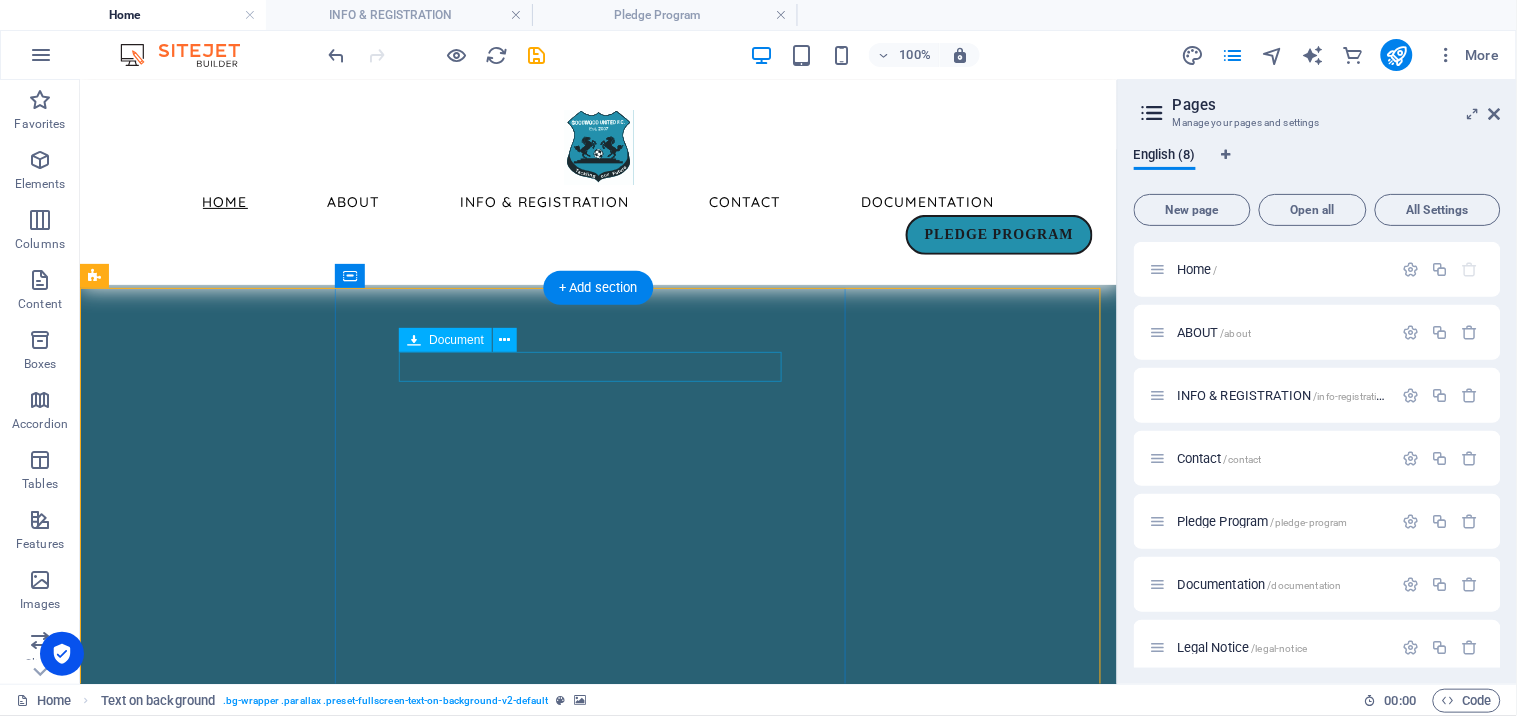 click on "CTTLFA Website Navigation.pdf 219.74 KB" at bounding box center [597, 6800] 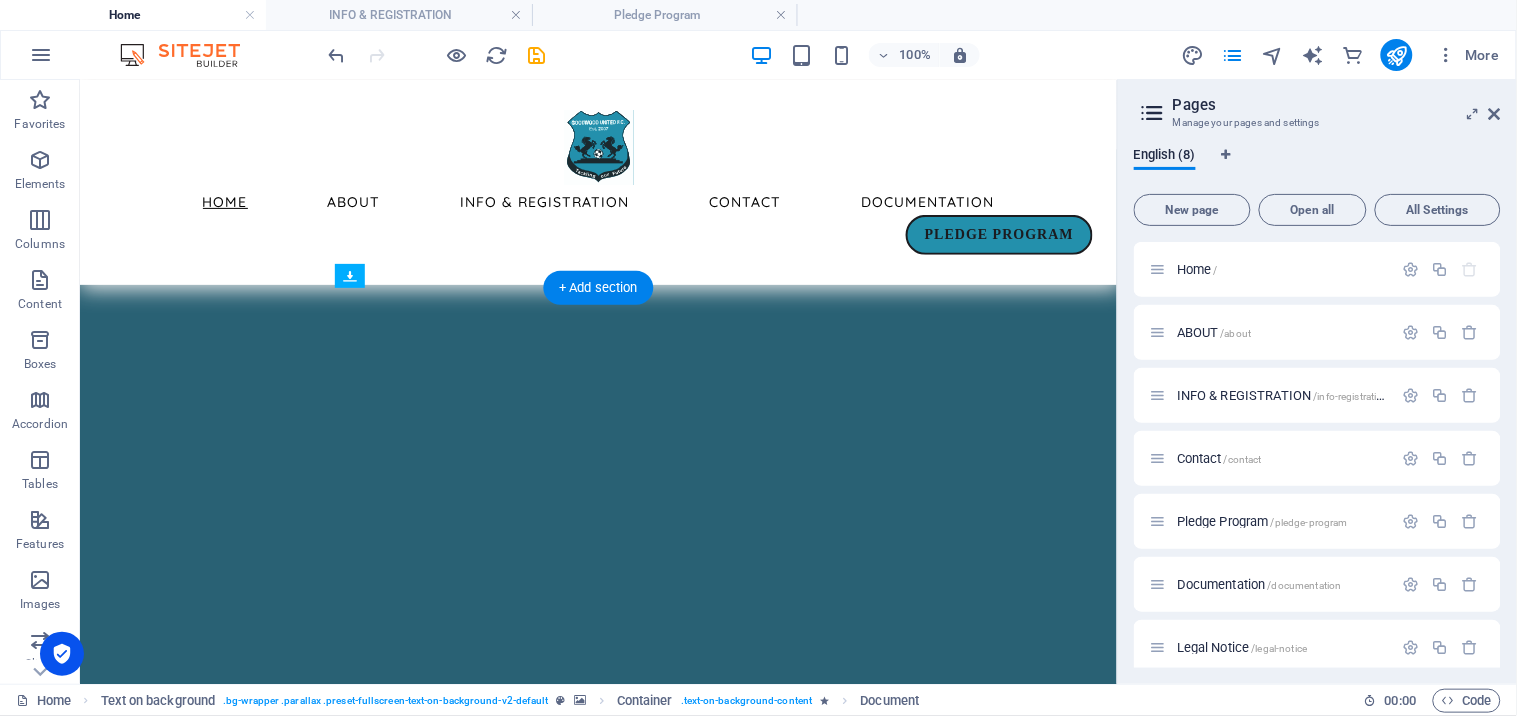 drag, startPoint x: 574, startPoint y: 366, endPoint x: 591, endPoint y: 445, distance: 80.80842 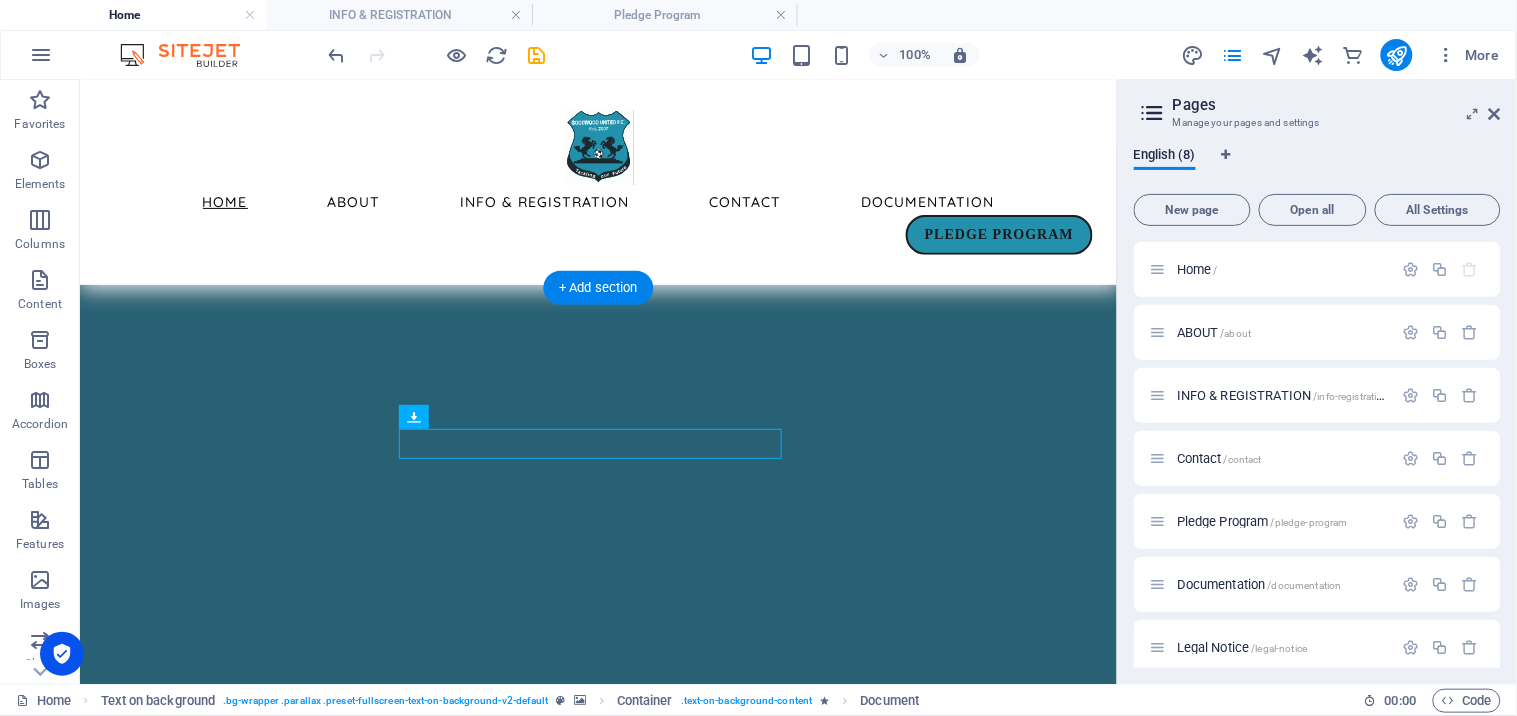 click at bounding box center [597, 6347] 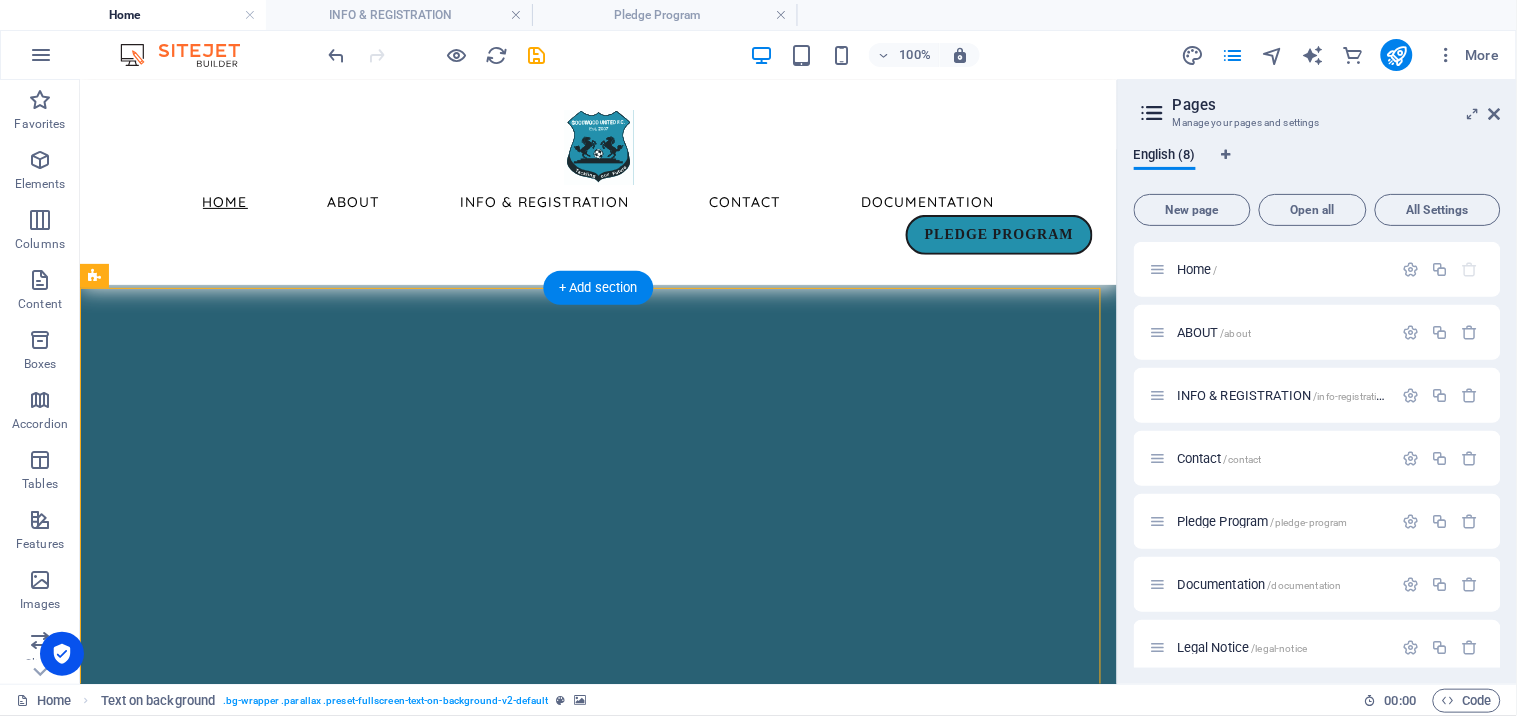 click at bounding box center (597, 6347) 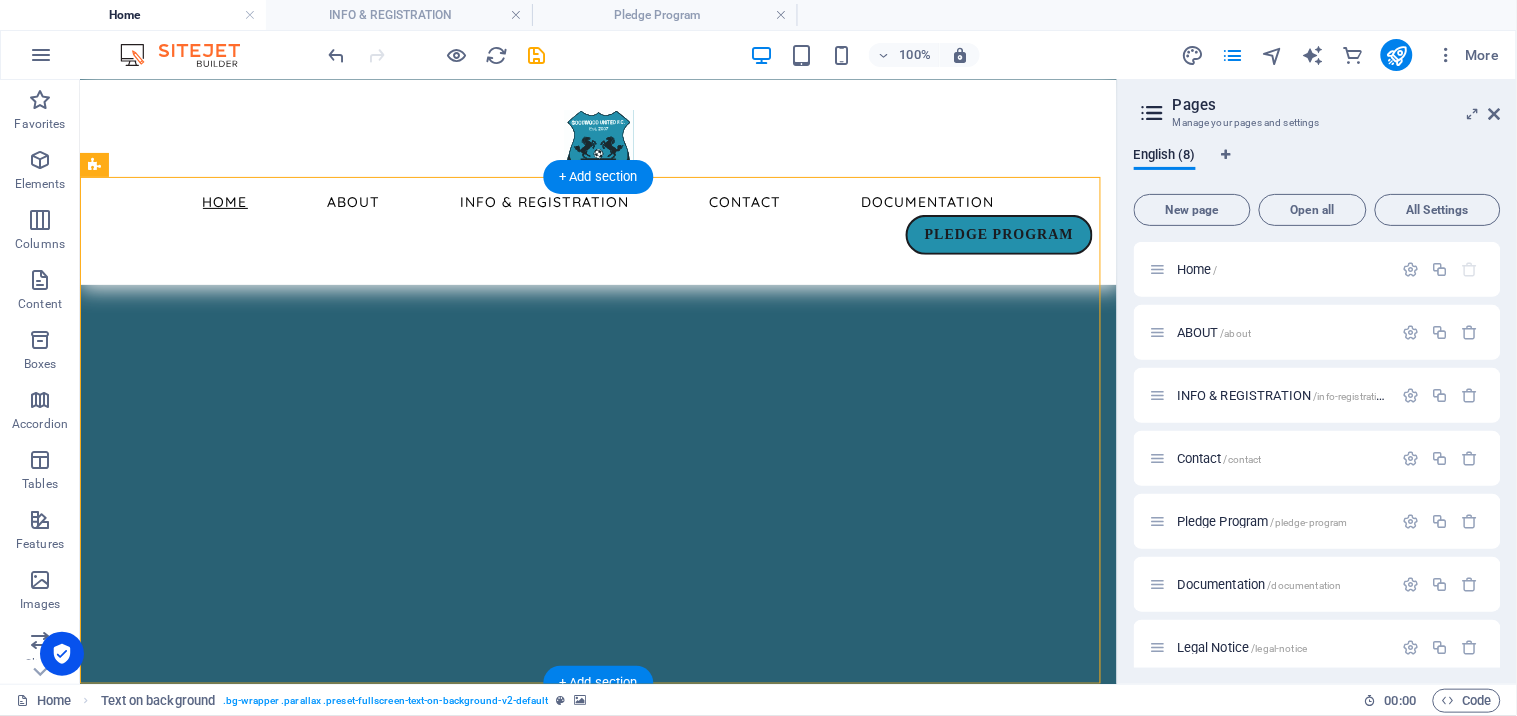 scroll, scrollTop: 1185, scrollLeft: 0, axis: vertical 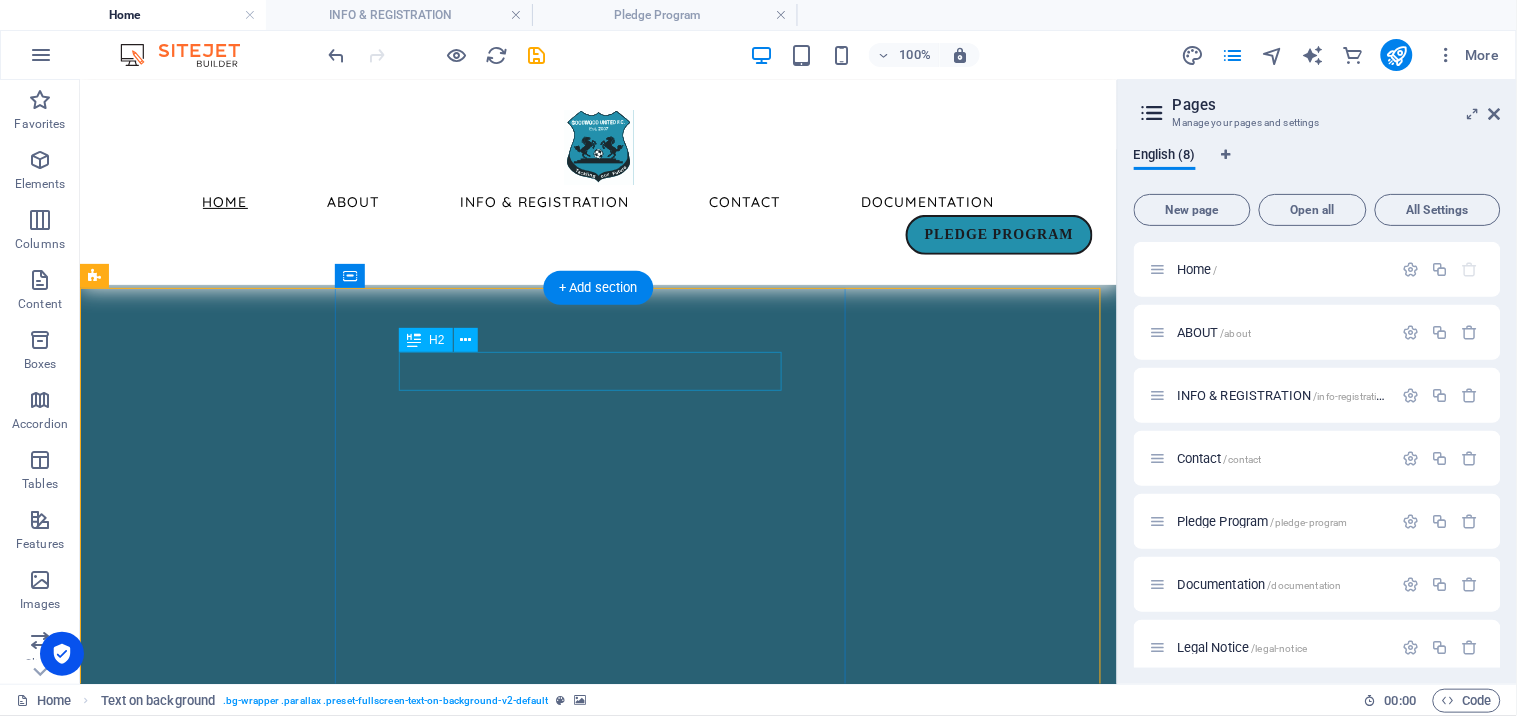 click on "2025 Fixtures" at bounding box center [597, 6804] 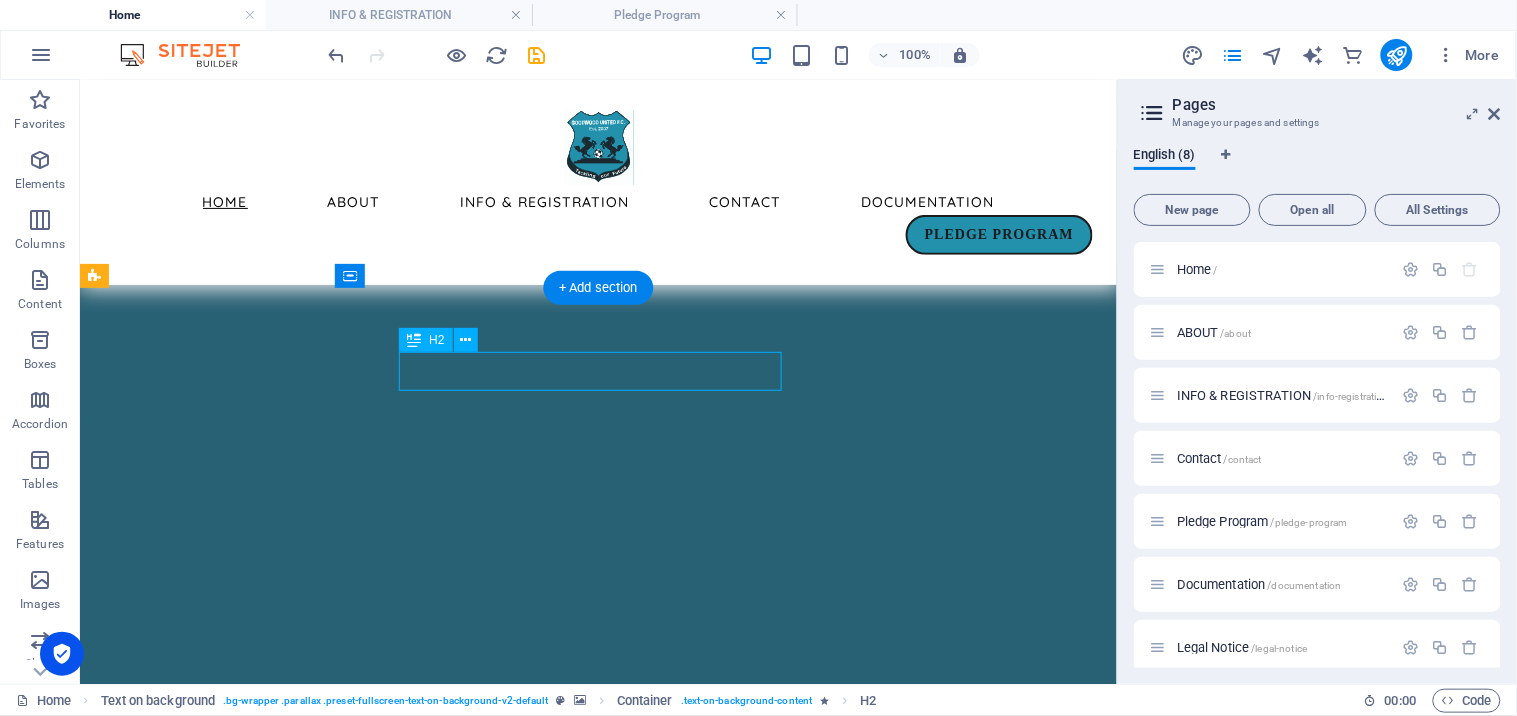 click on "2025 Fixtures" at bounding box center [597, 6804] 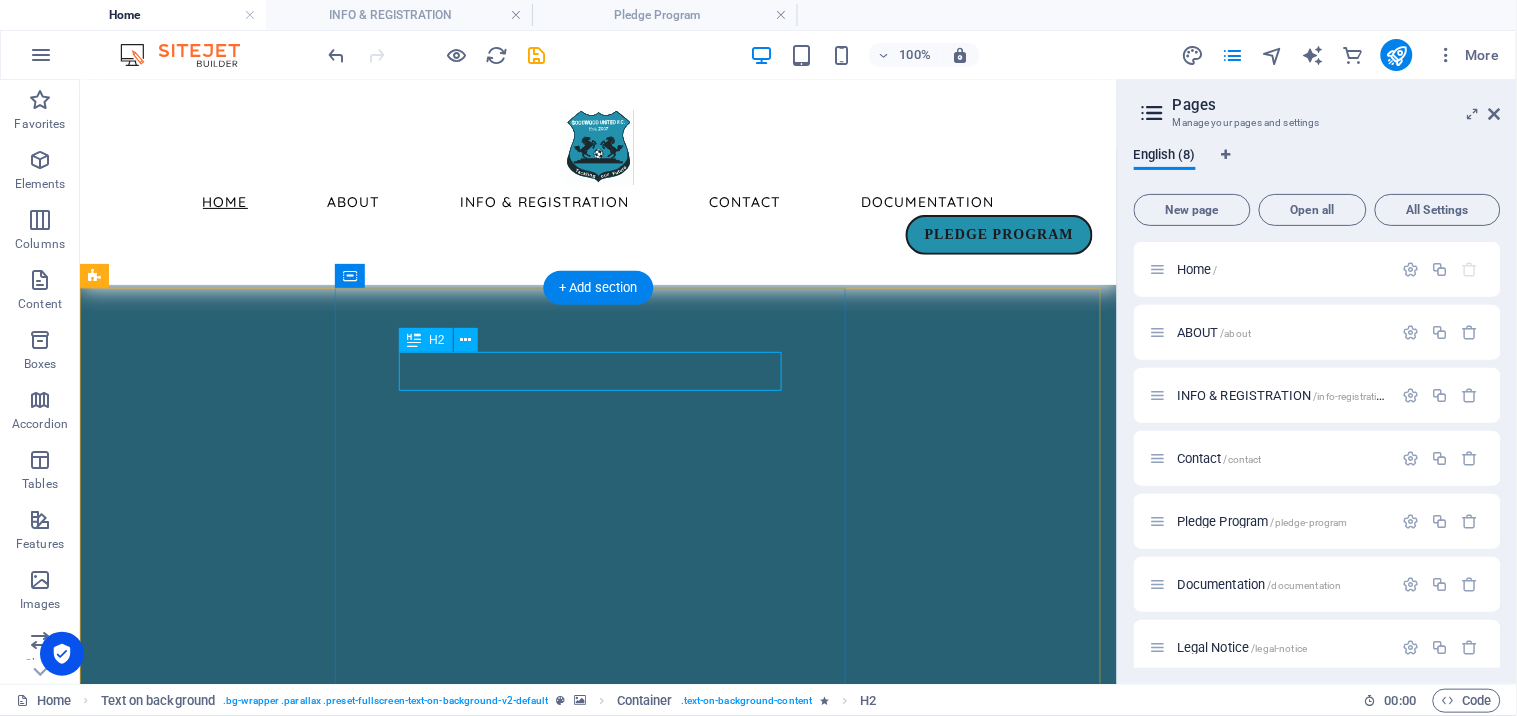 click on "2025 Fixtures" at bounding box center [597, 6804] 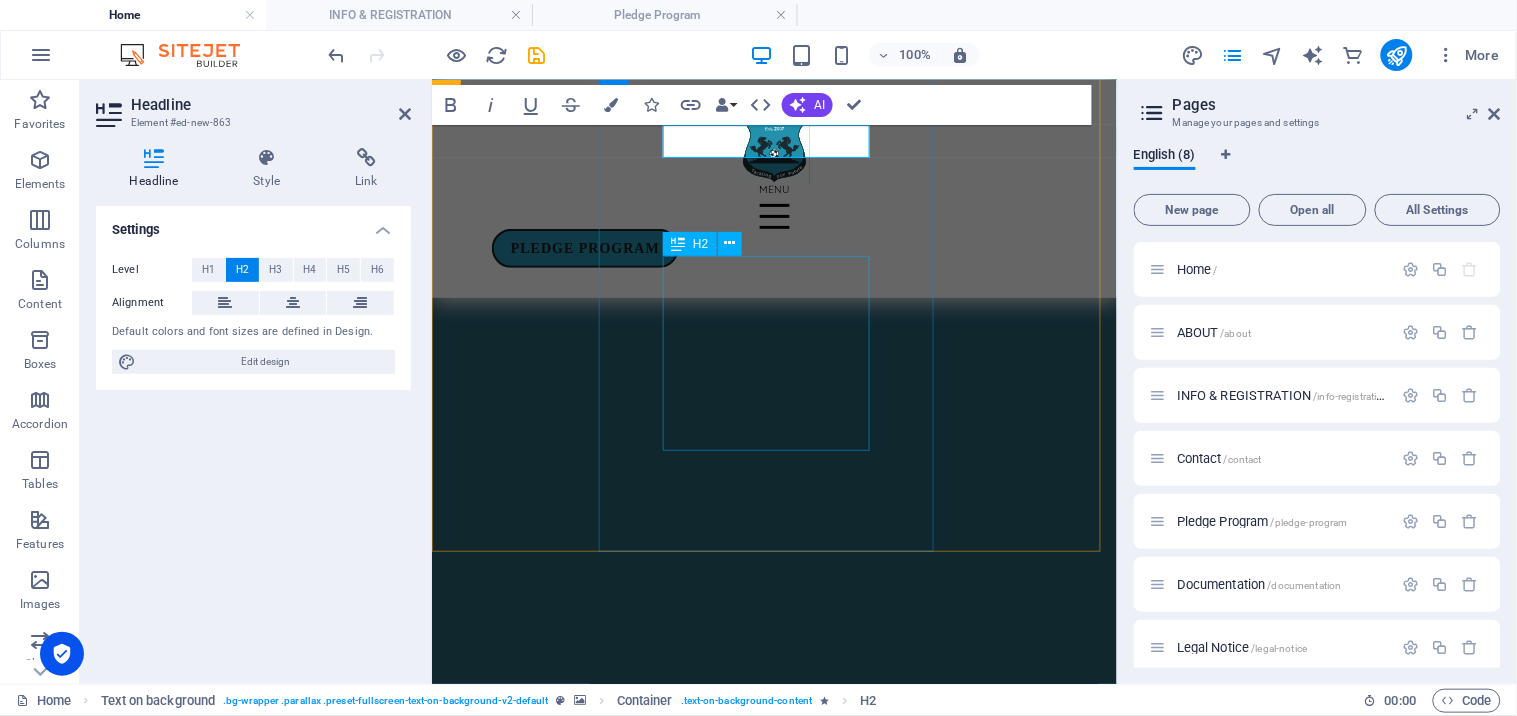 scroll, scrollTop: 1163, scrollLeft: 0, axis: vertical 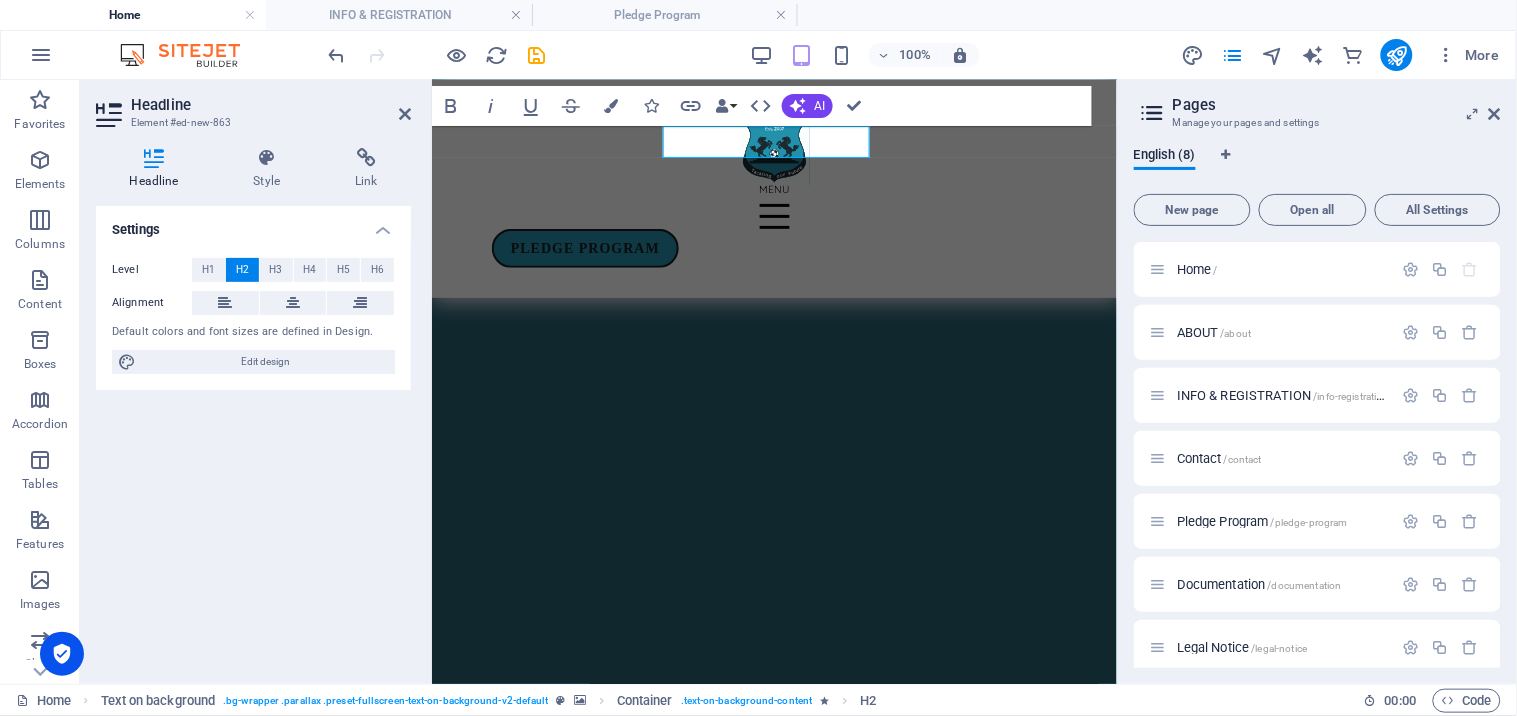 click at bounding box center [773, 5340] 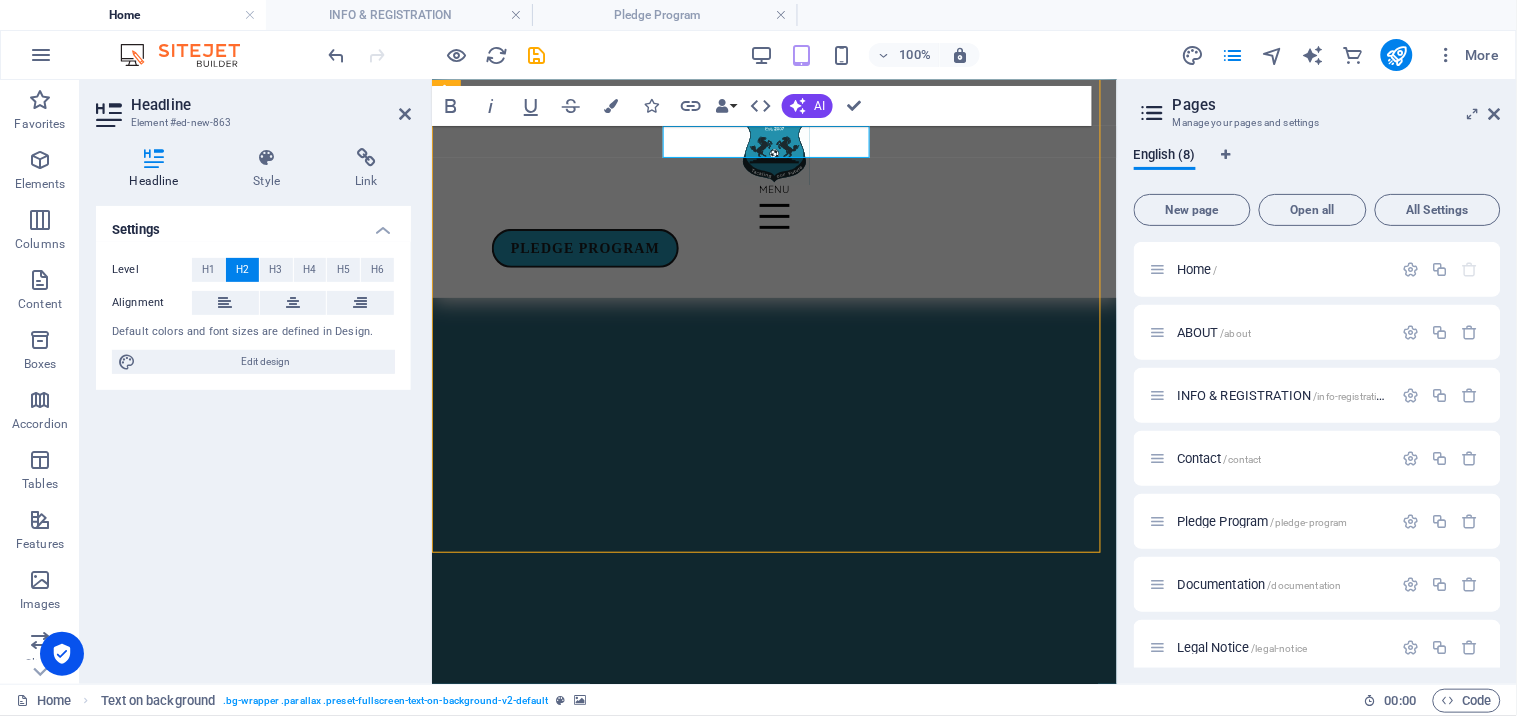 scroll, scrollTop: 1201, scrollLeft: 0, axis: vertical 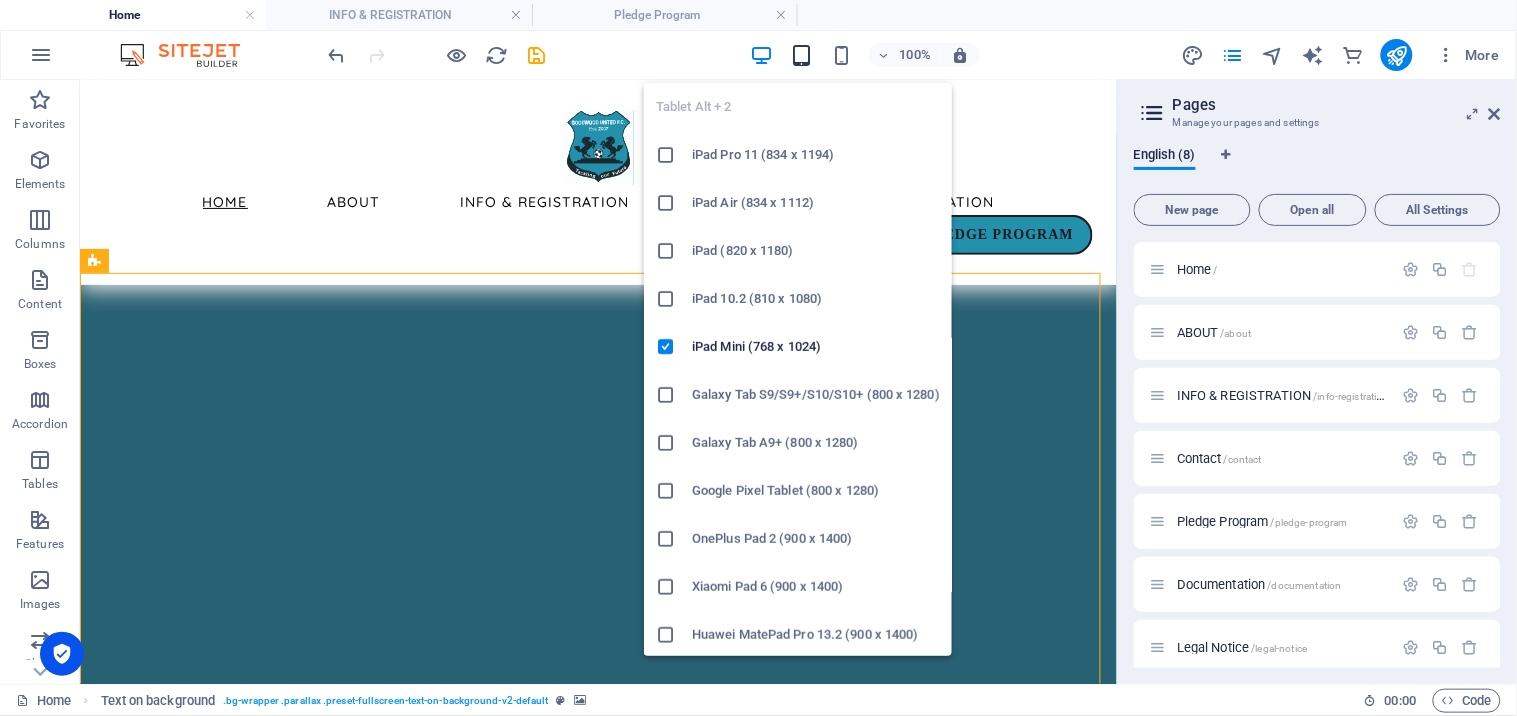 click at bounding box center (801, 55) 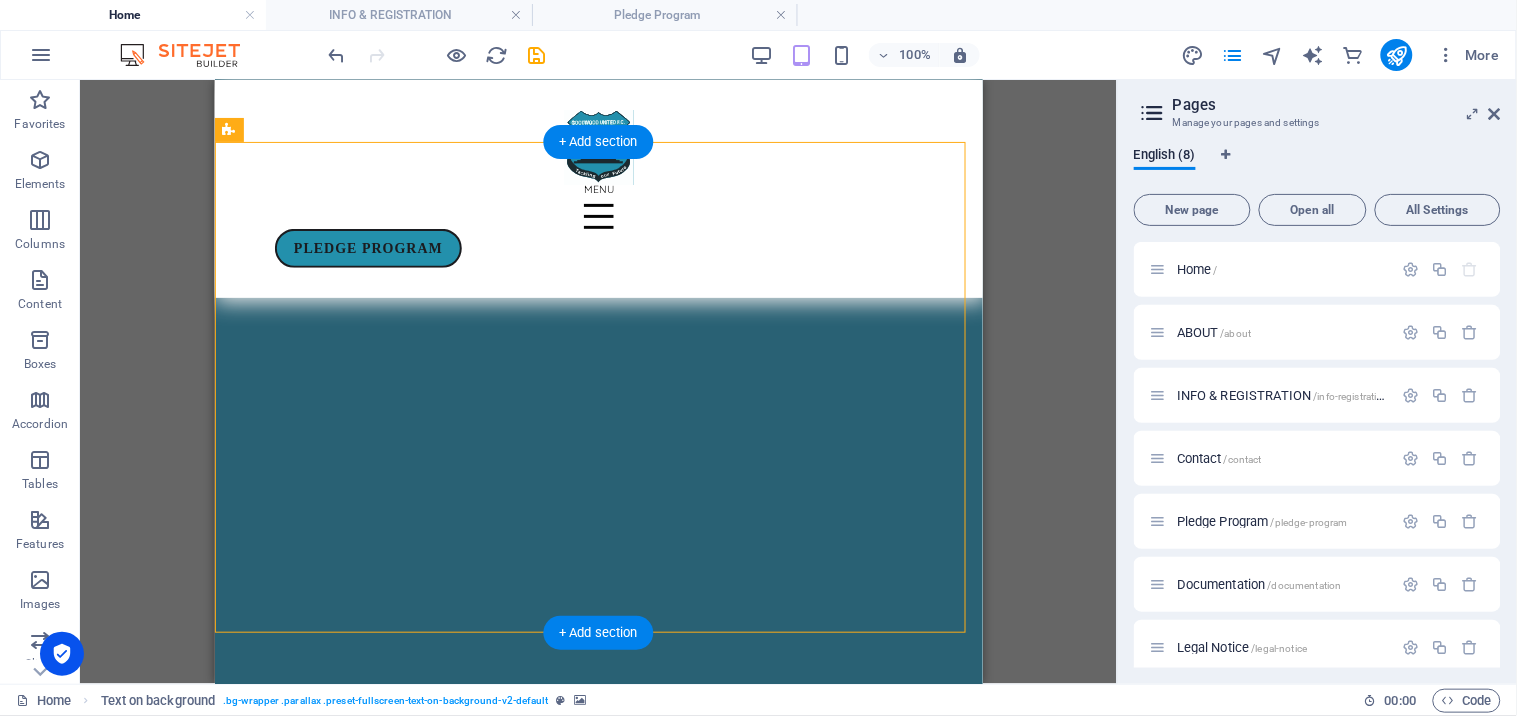 scroll, scrollTop: 927, scrollLeft: 0, axis: vertical 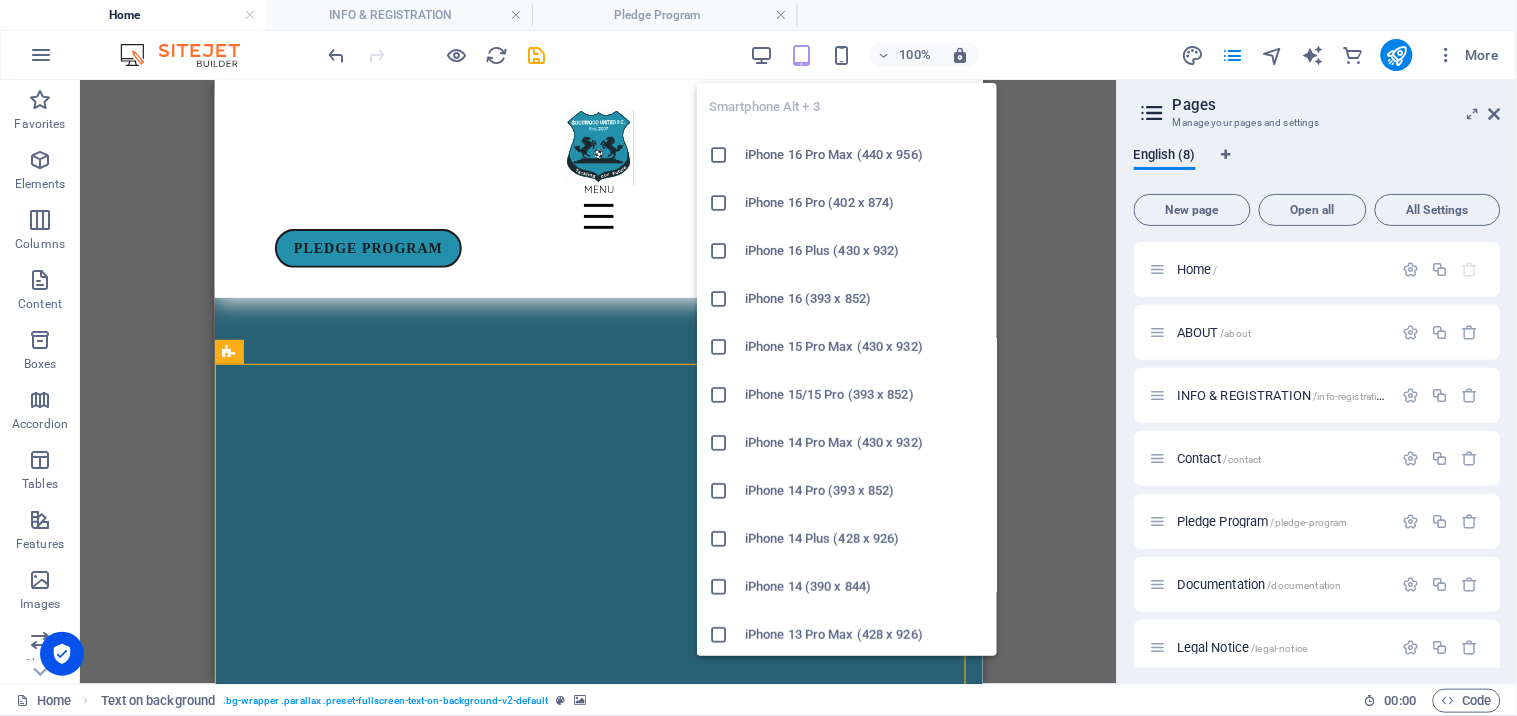 click at bounding box center (841, 55) 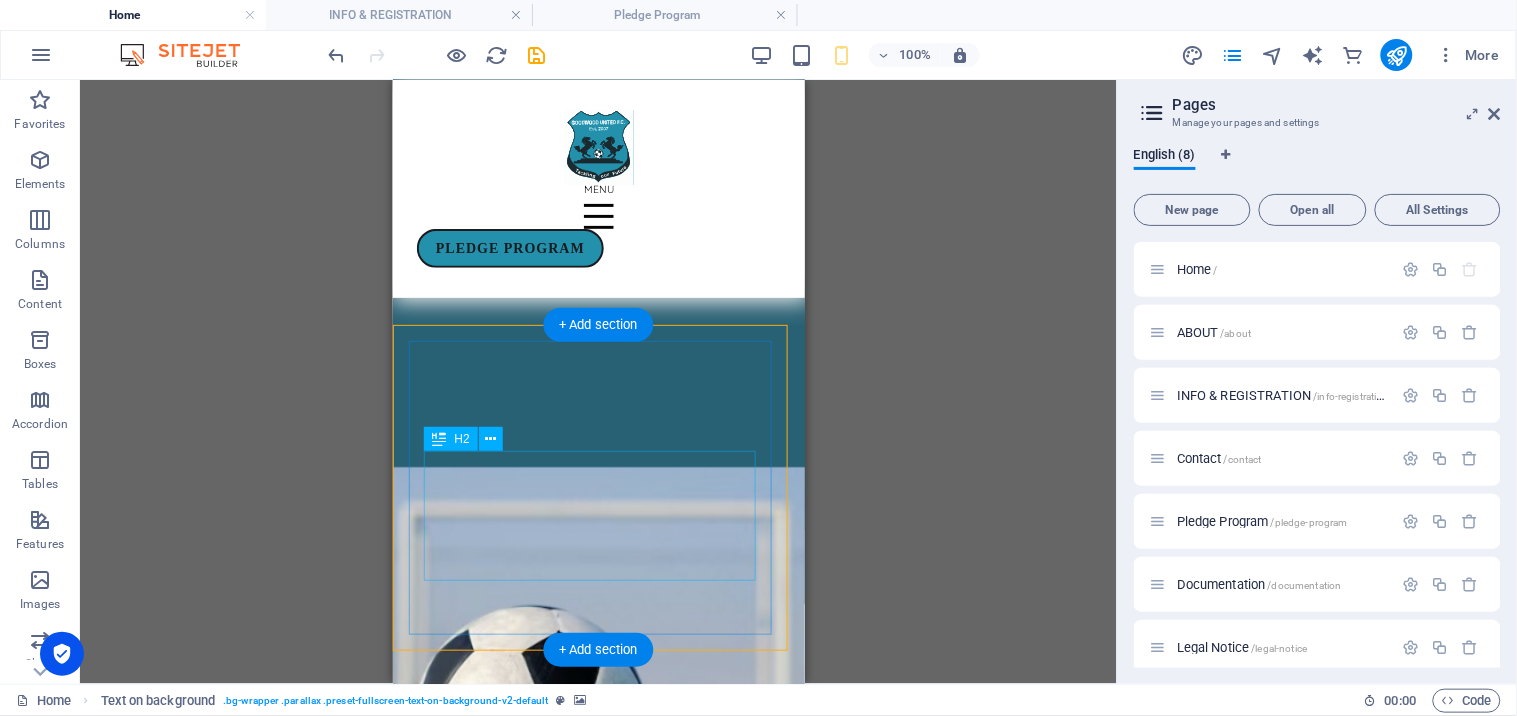 scroll, scrollTop: 965, scrollLeft: 0, axis: vertical 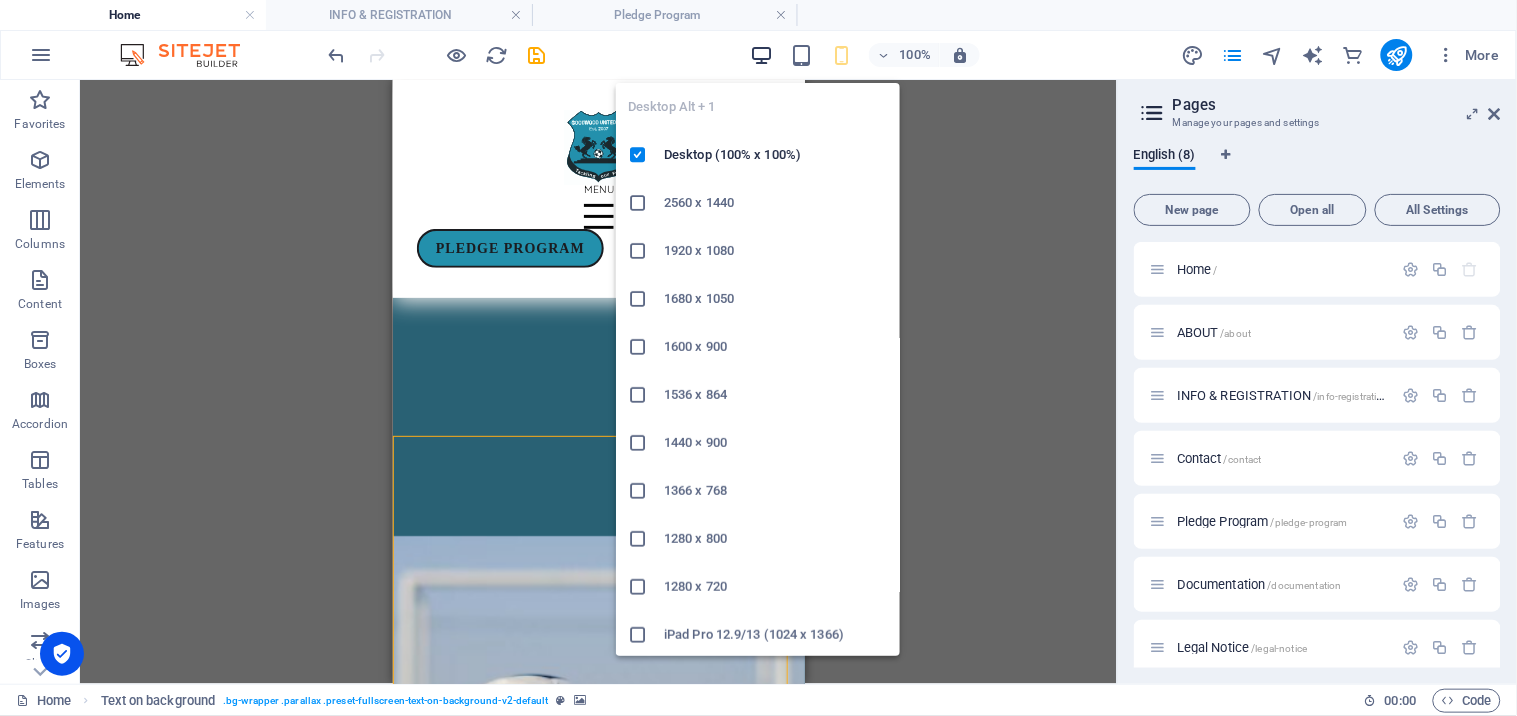 click at bounding box center [761, 55] 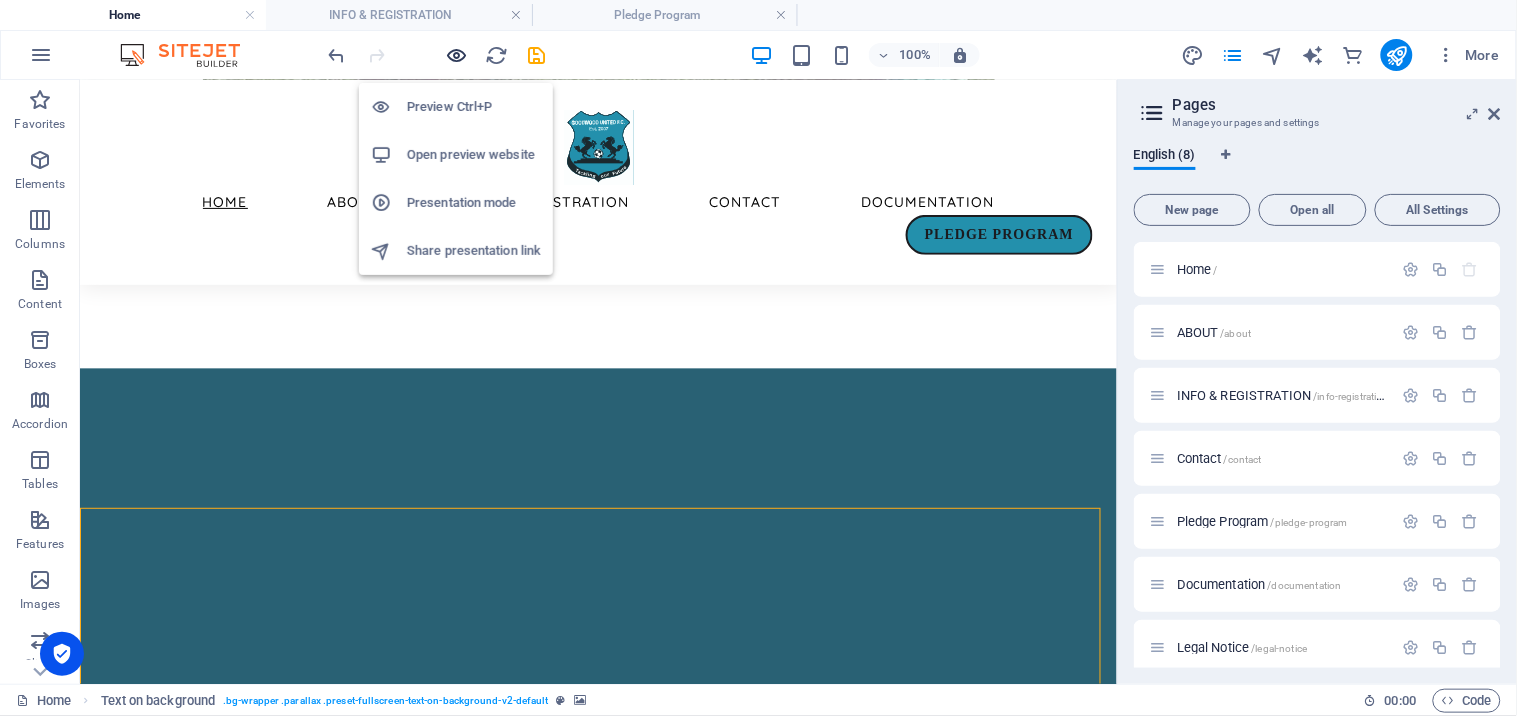 click at bounding box center (457, 55) 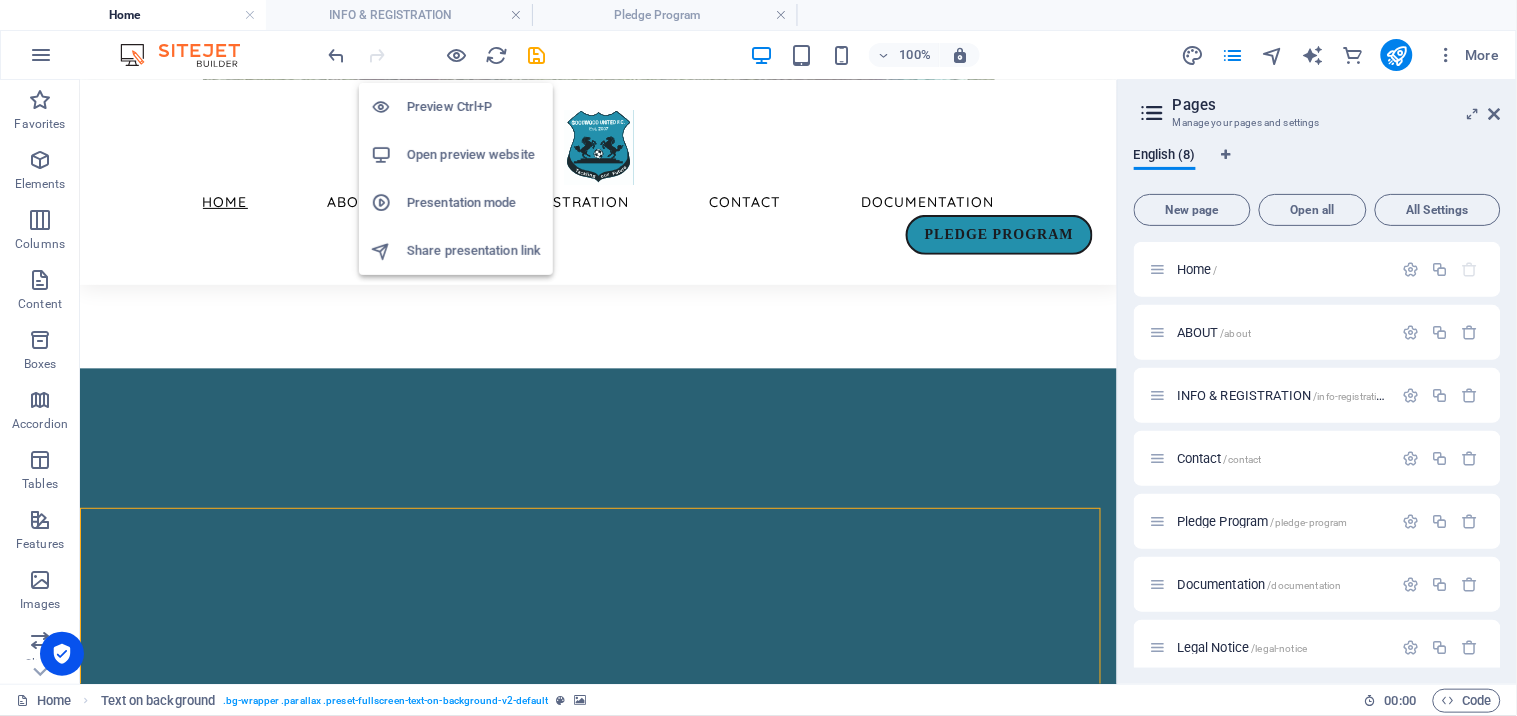 scroll, scrollTop: 953, scrollLeft: 0, axis: vertical 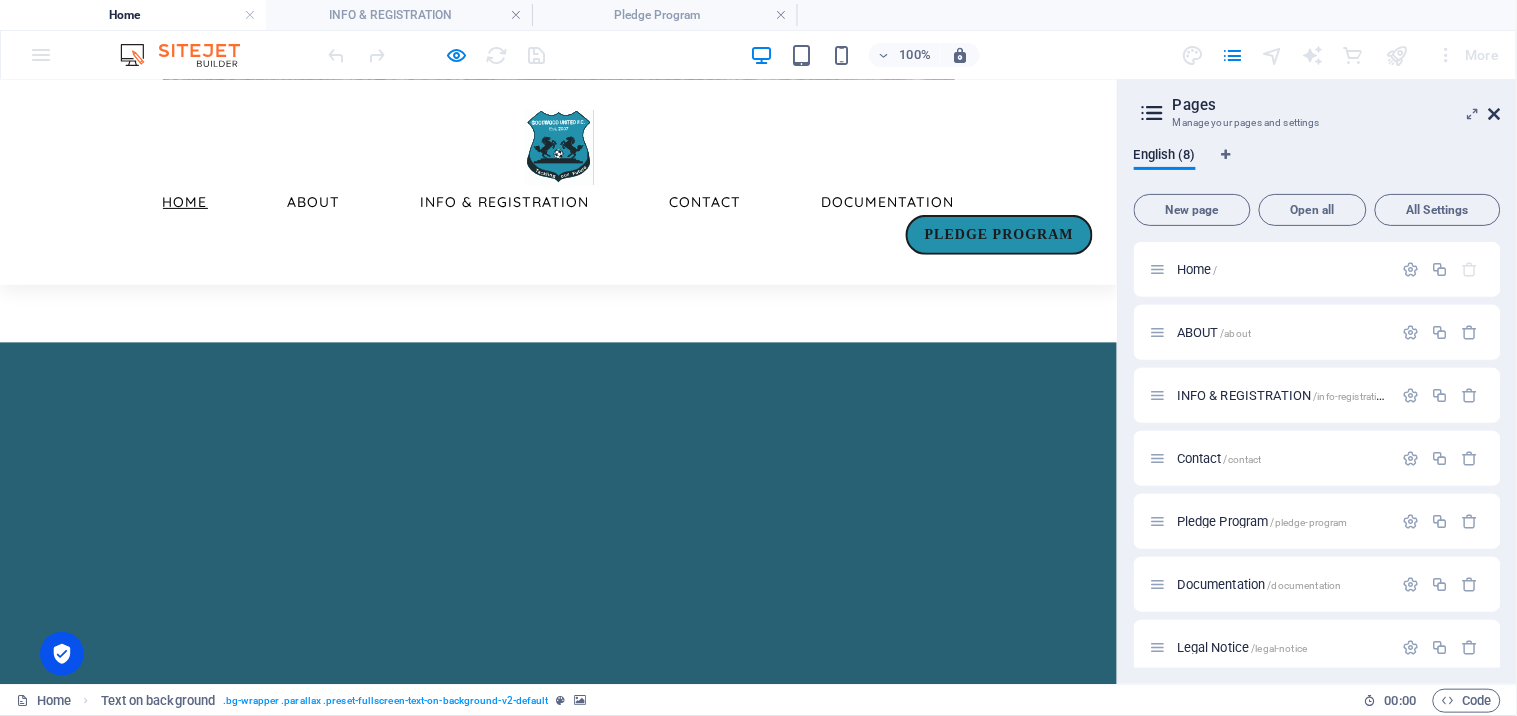 click at bounding box center [1495, 114] 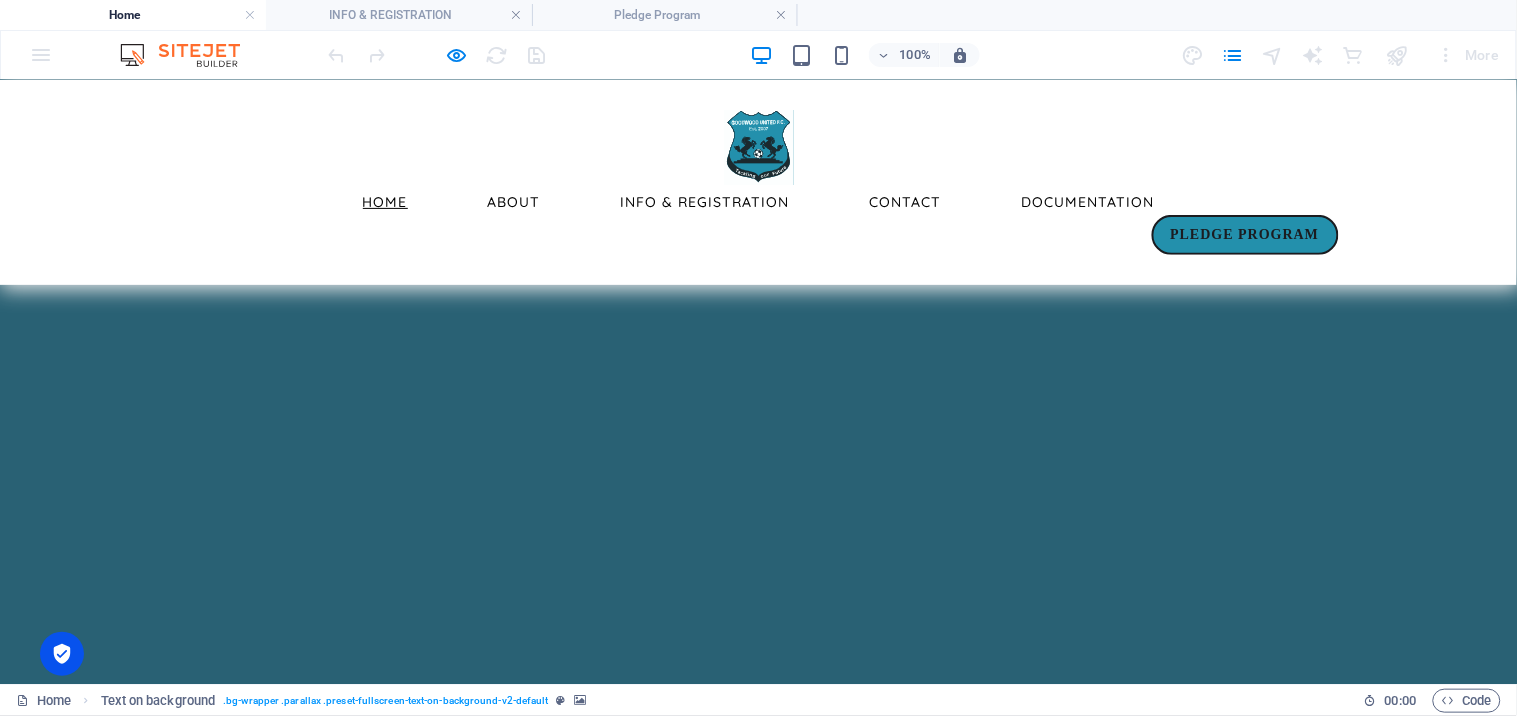 scroll, scrollTop: 1425, scrollLeft: 0, axis: vertical 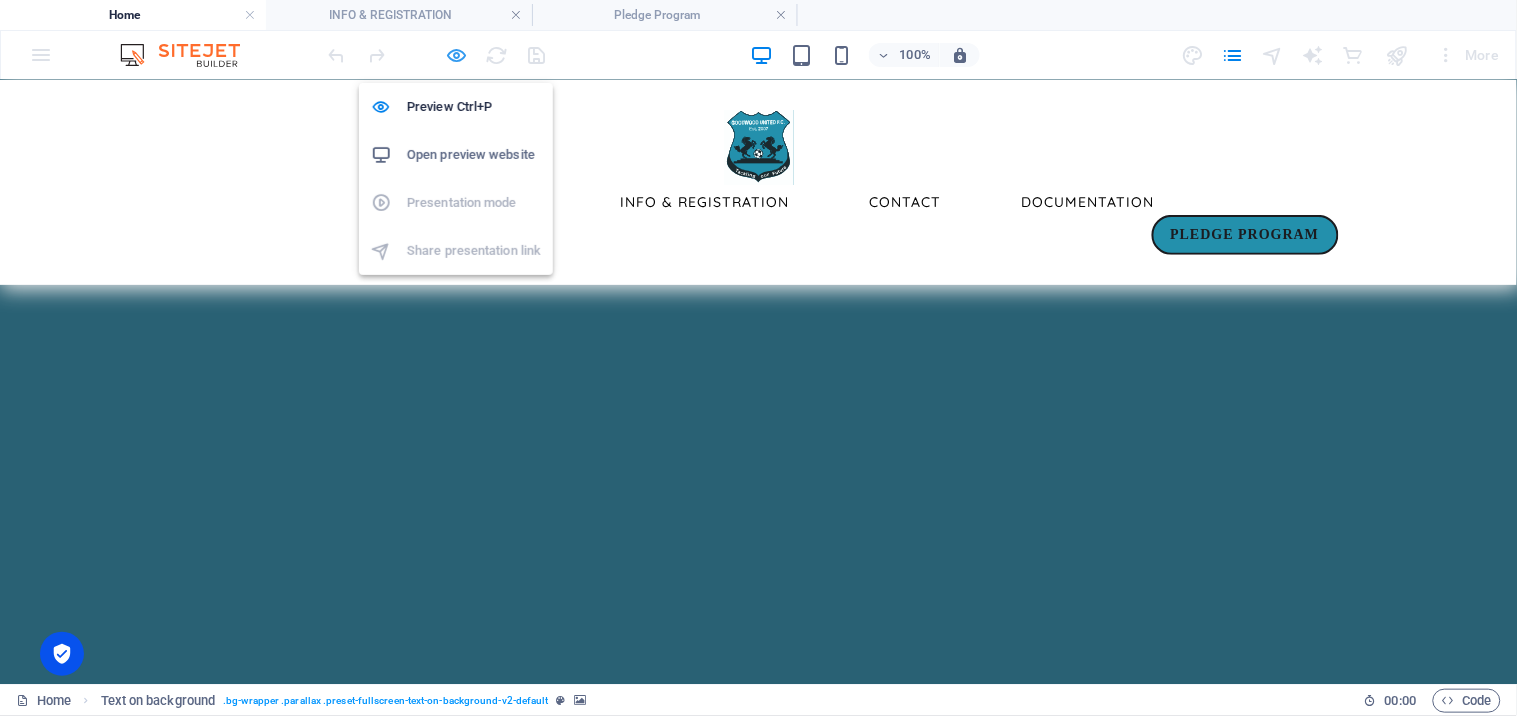 click at bounding box center [457, 55] 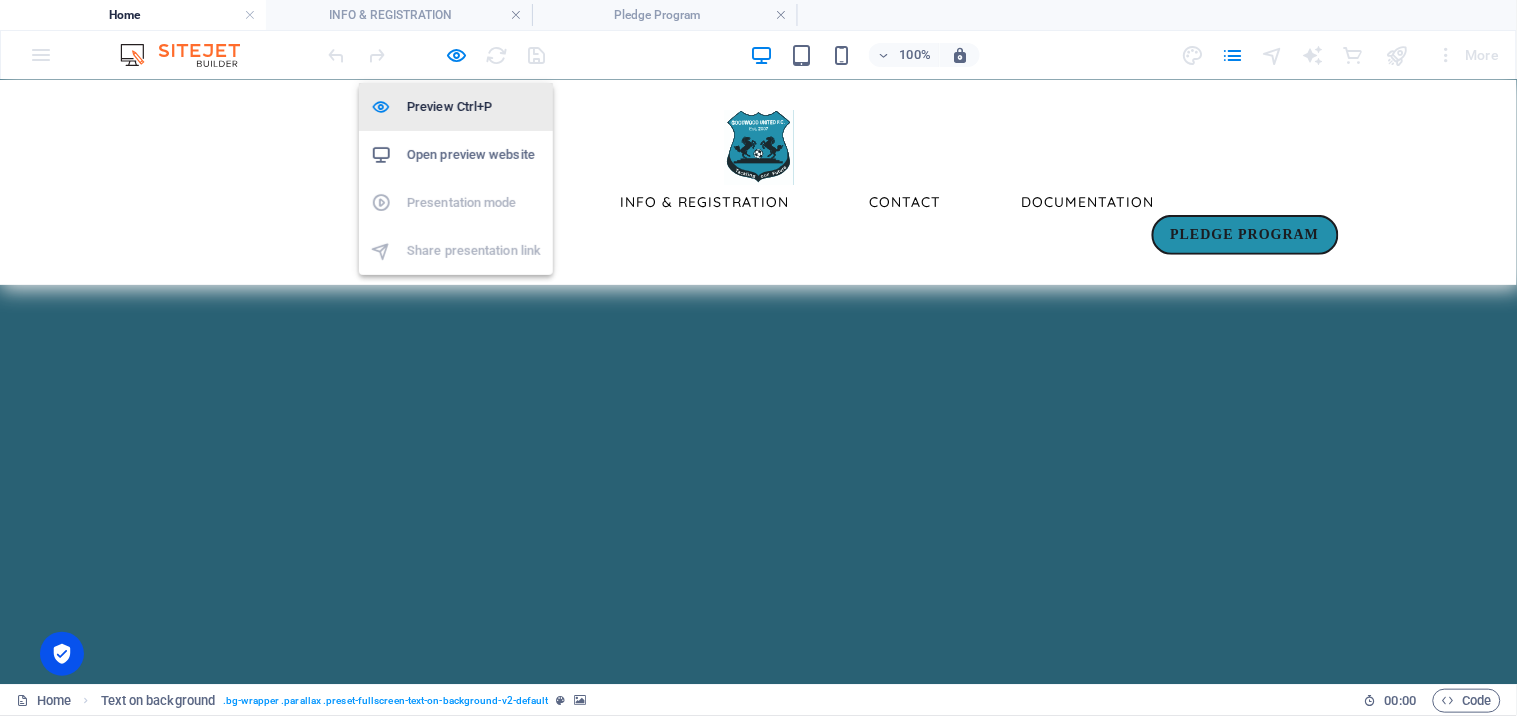 click on "Preview Ctrl+P" at bounding box center [474, 107] 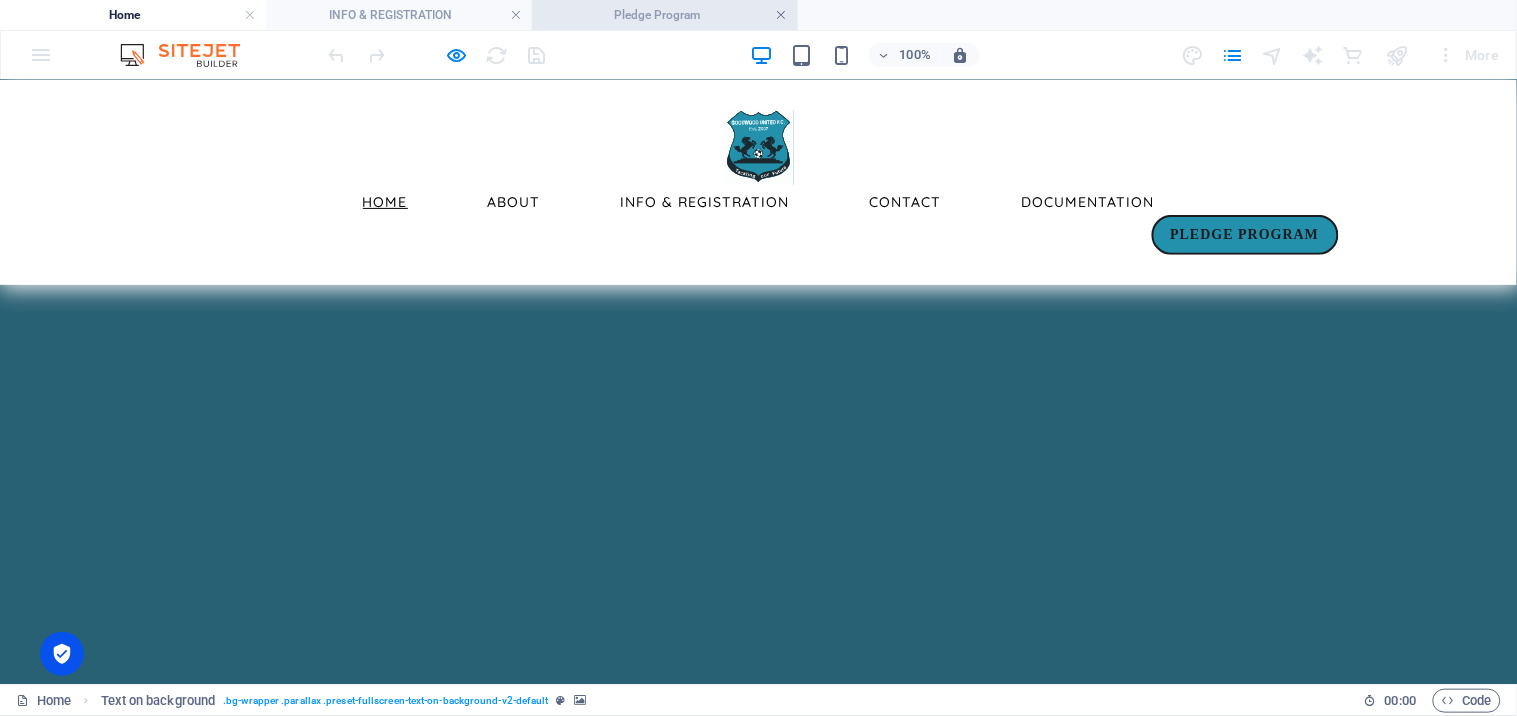 click at bounding box center [782, 15] 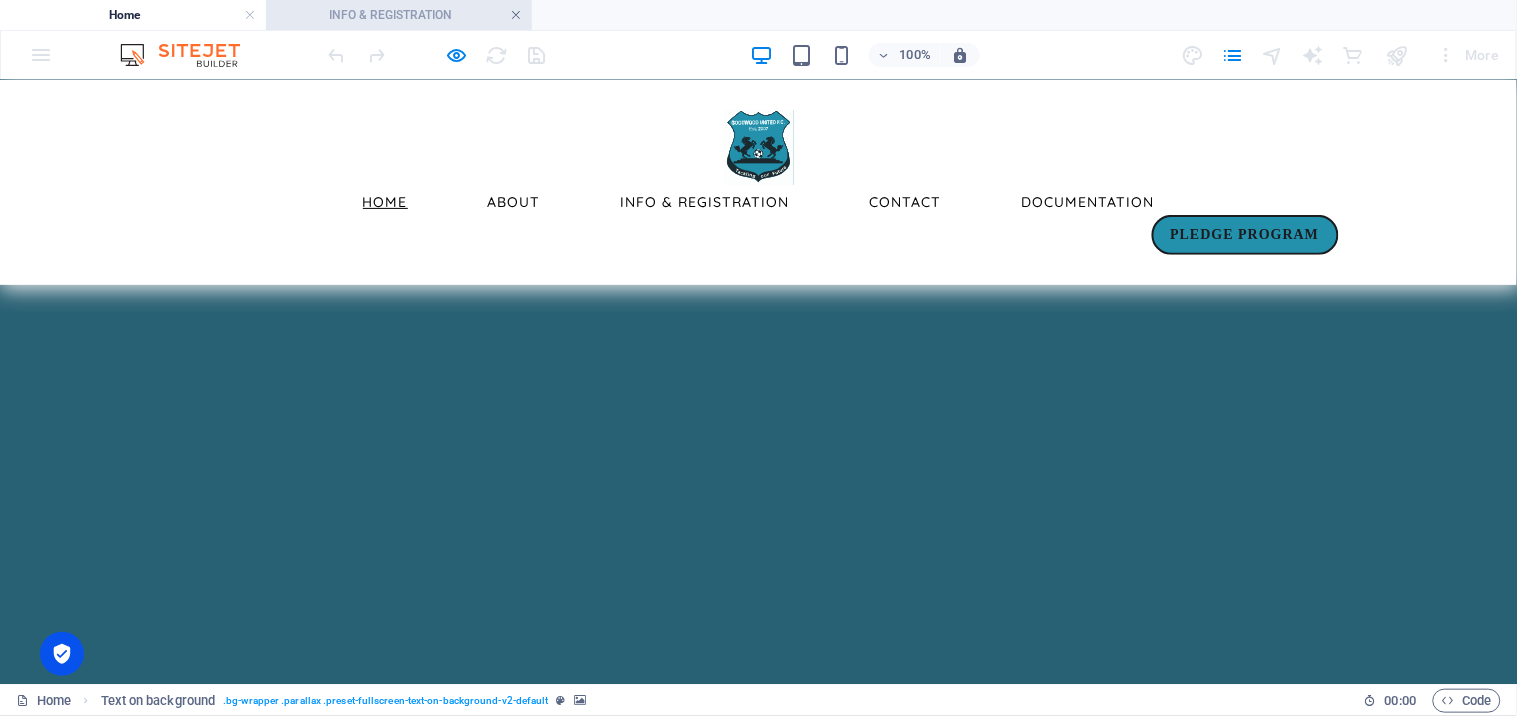 click at bounding box center [516, 15] 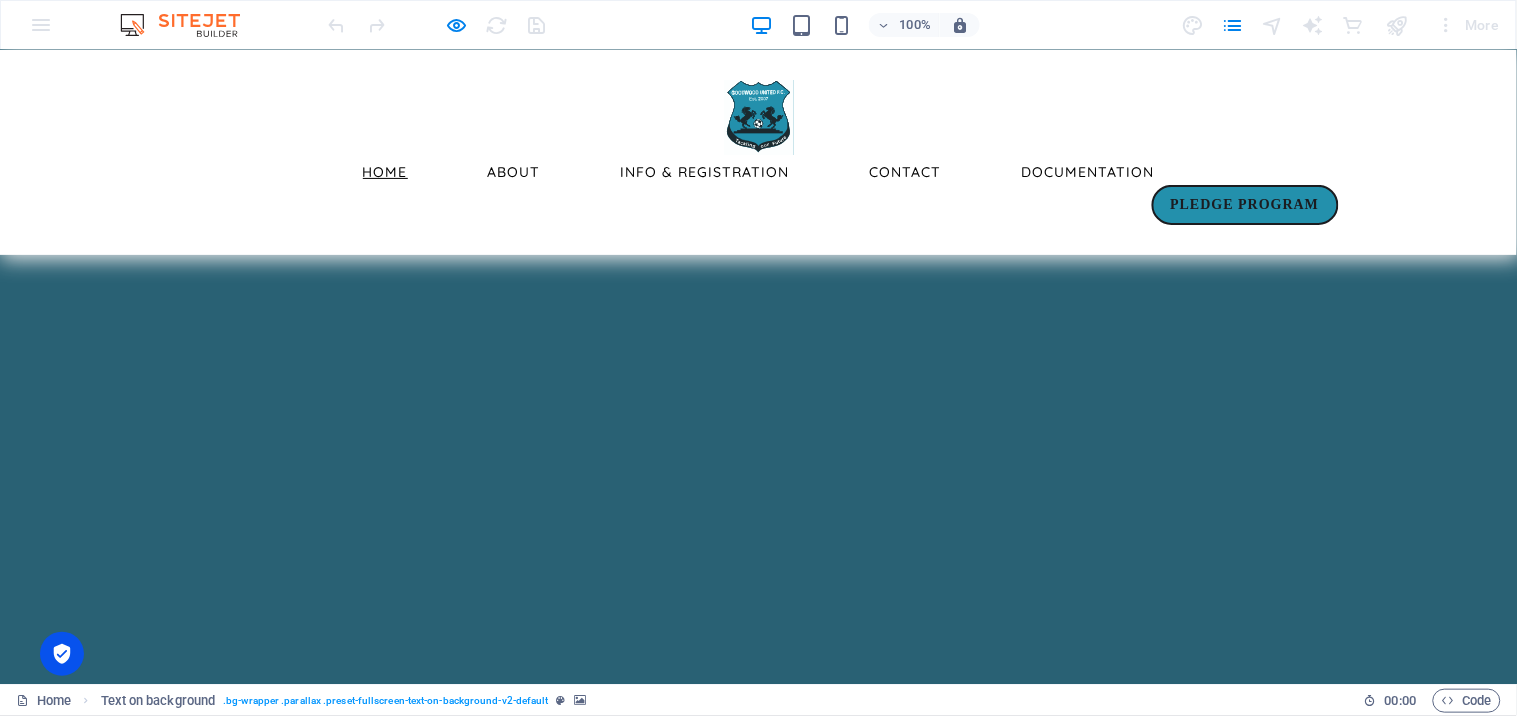 click on "CTTLFA Website Navigation.pdf" at bounding box center (758, 8611) 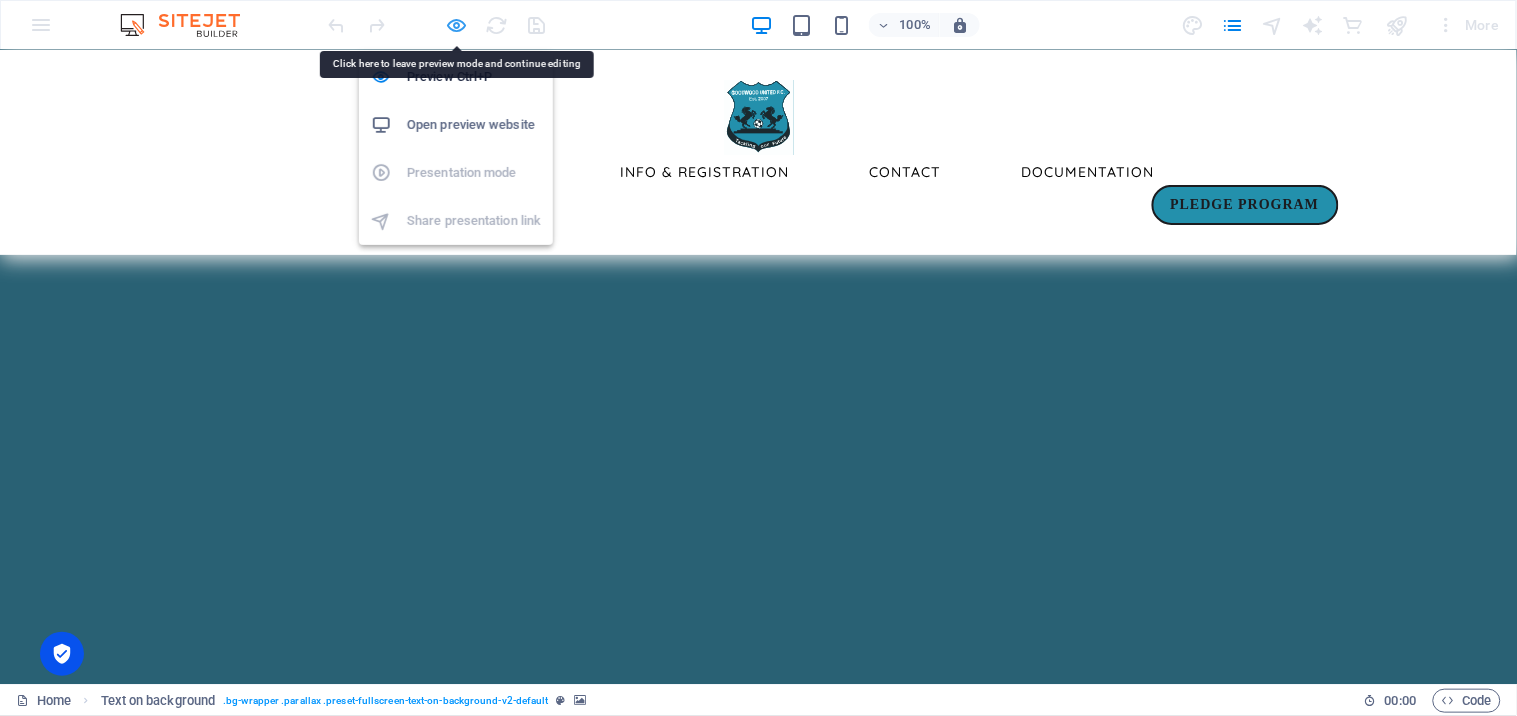 click at bounding box center (457, 25) 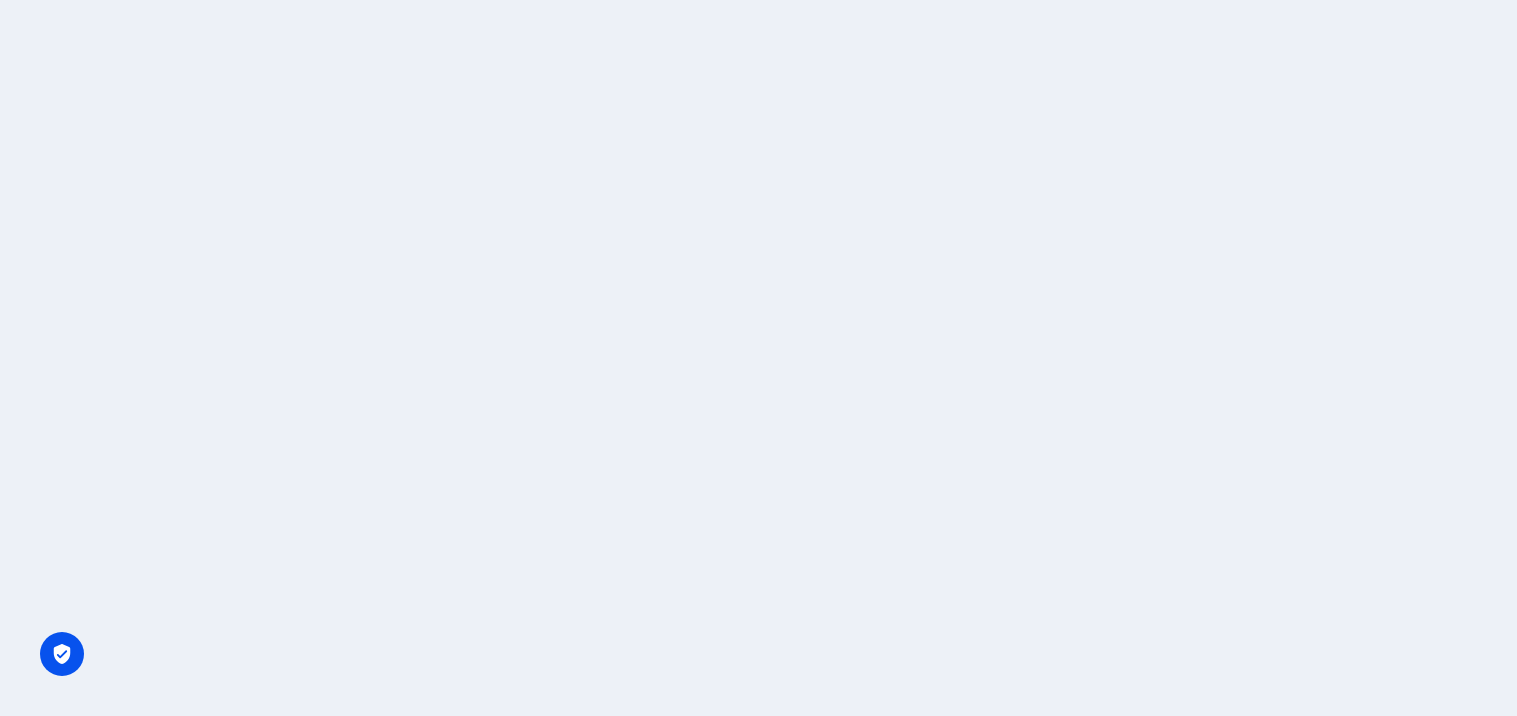scroll, scrollTop: 0, scrollLeft: 0, axis: both 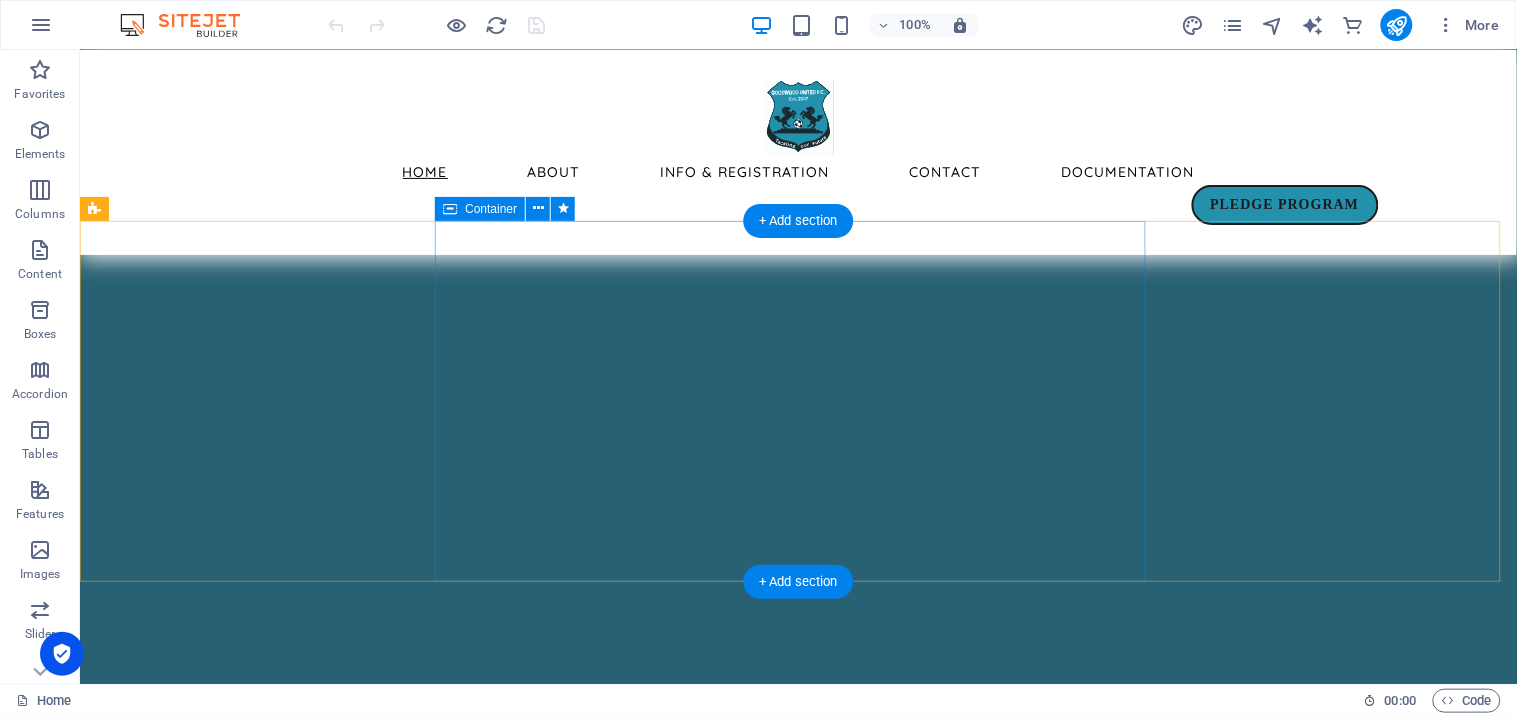 click on "Want to join our dynamic club? CLICK HERE" at bounding box center [797, 8370] 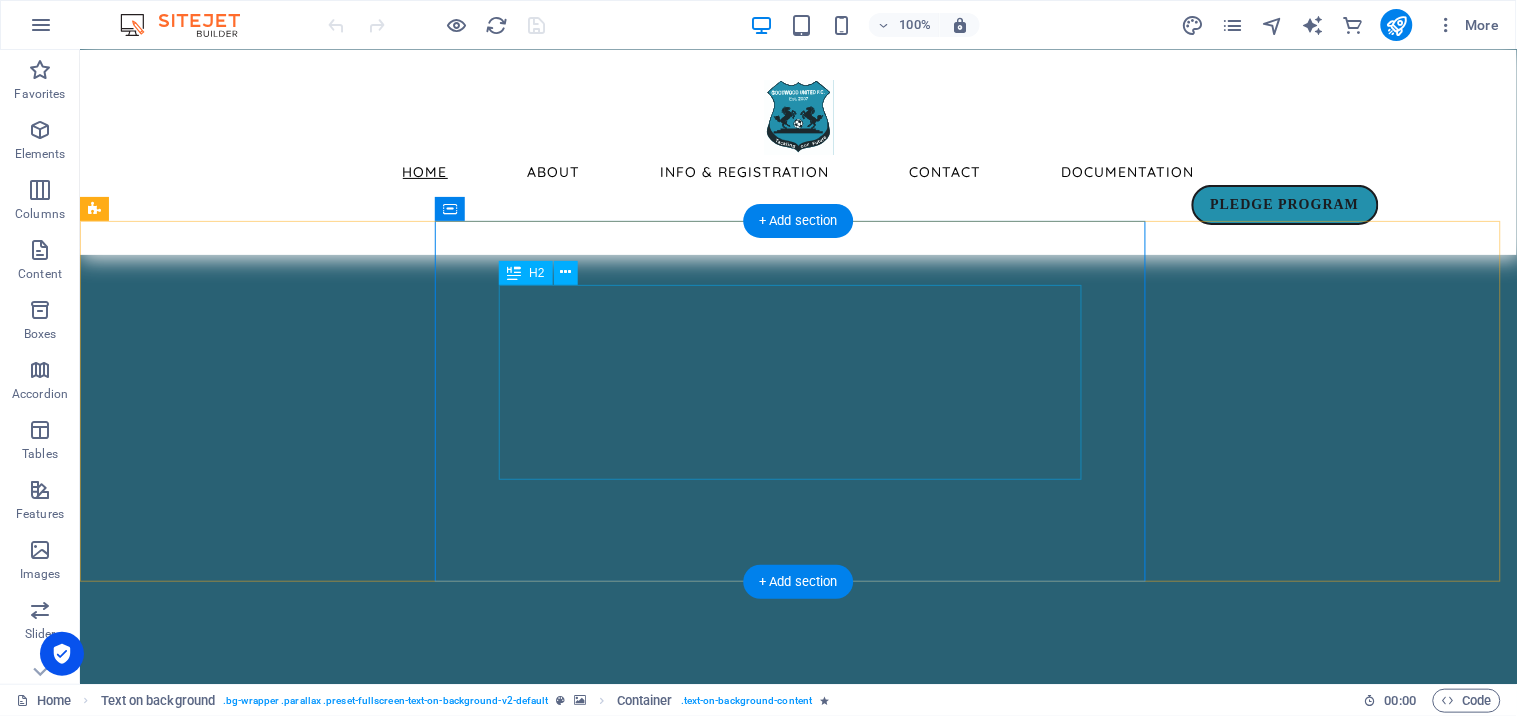 click on "Want to join our dynamic club?" at bounding box center [797, 8350] 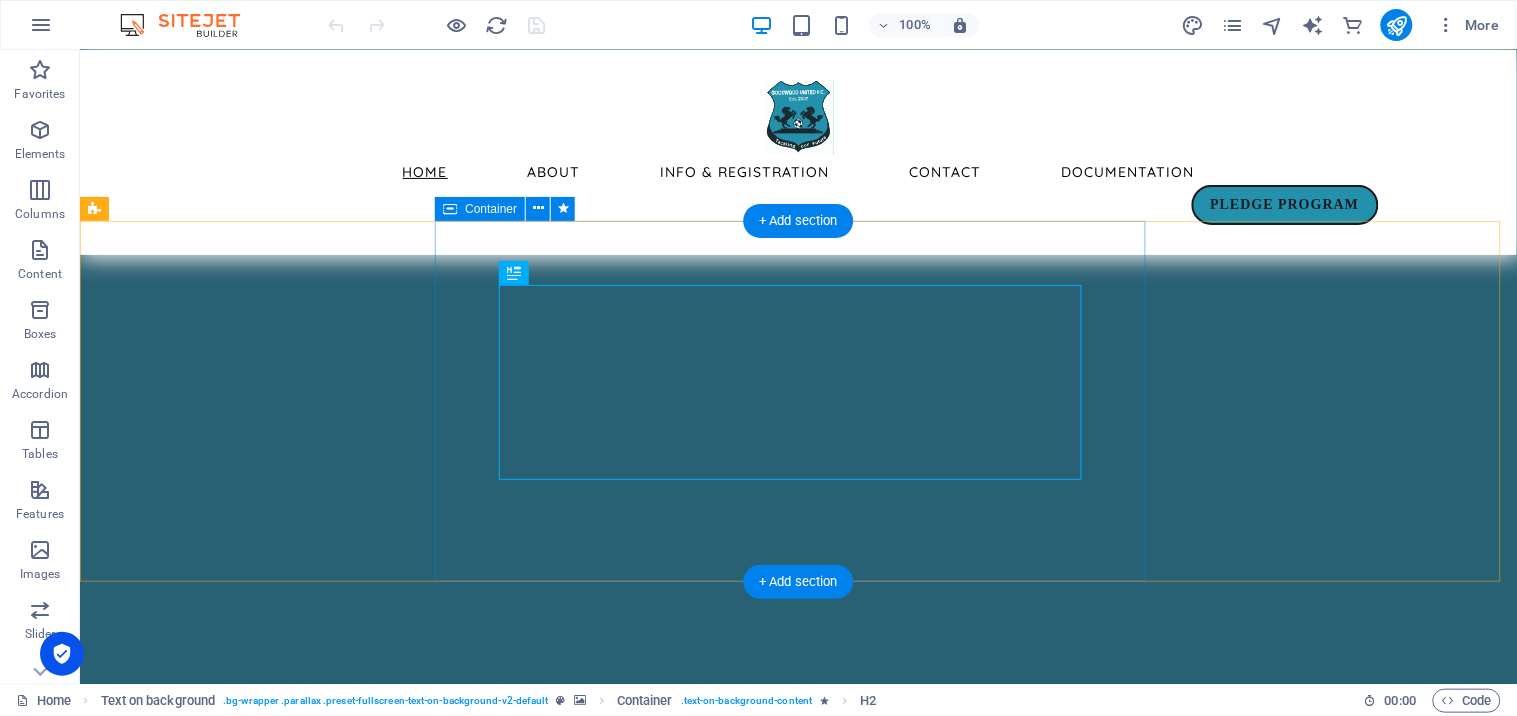 click on "Want to join our dynamic club? CLICK HERE" at bounding box center (797, 8370) 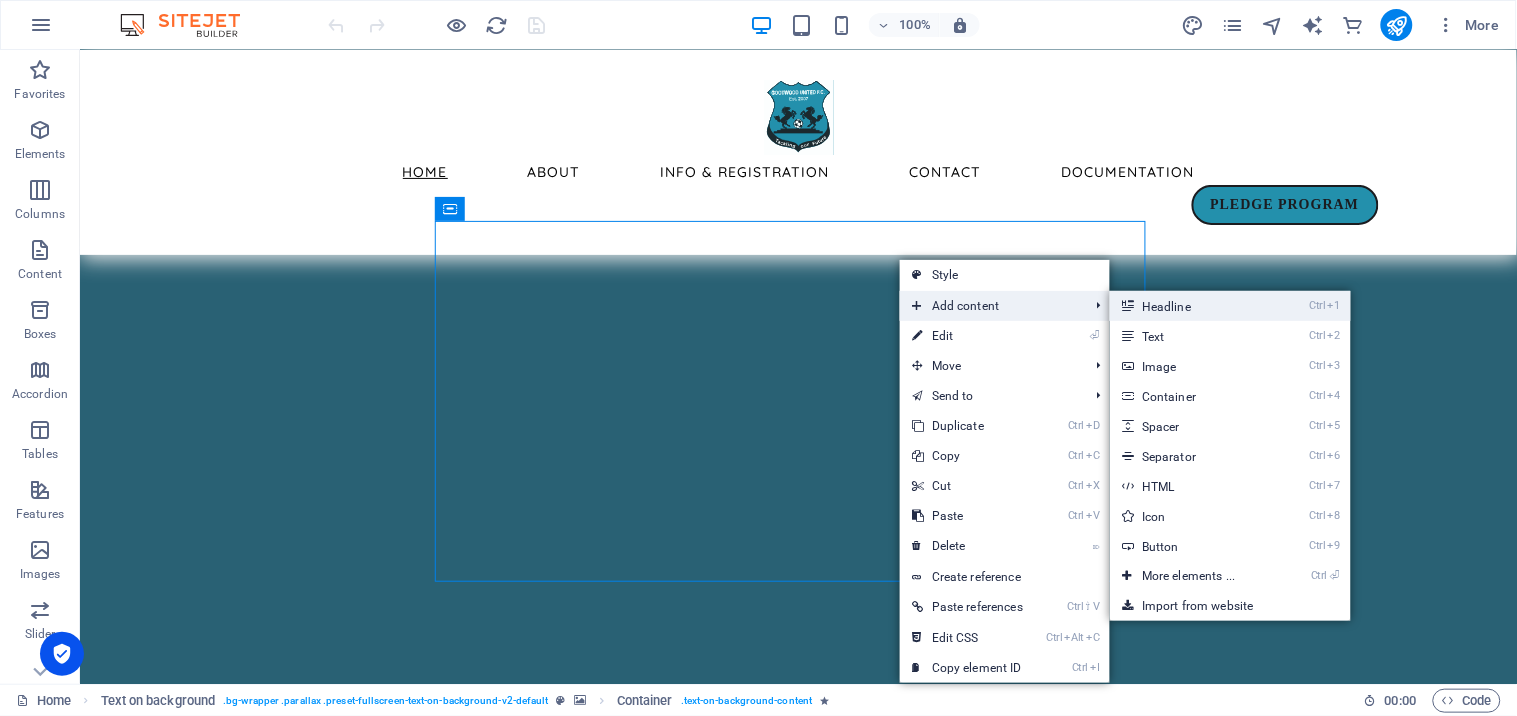 click on "Ctrl 1  Headline" at bounding box center (1192, 306) 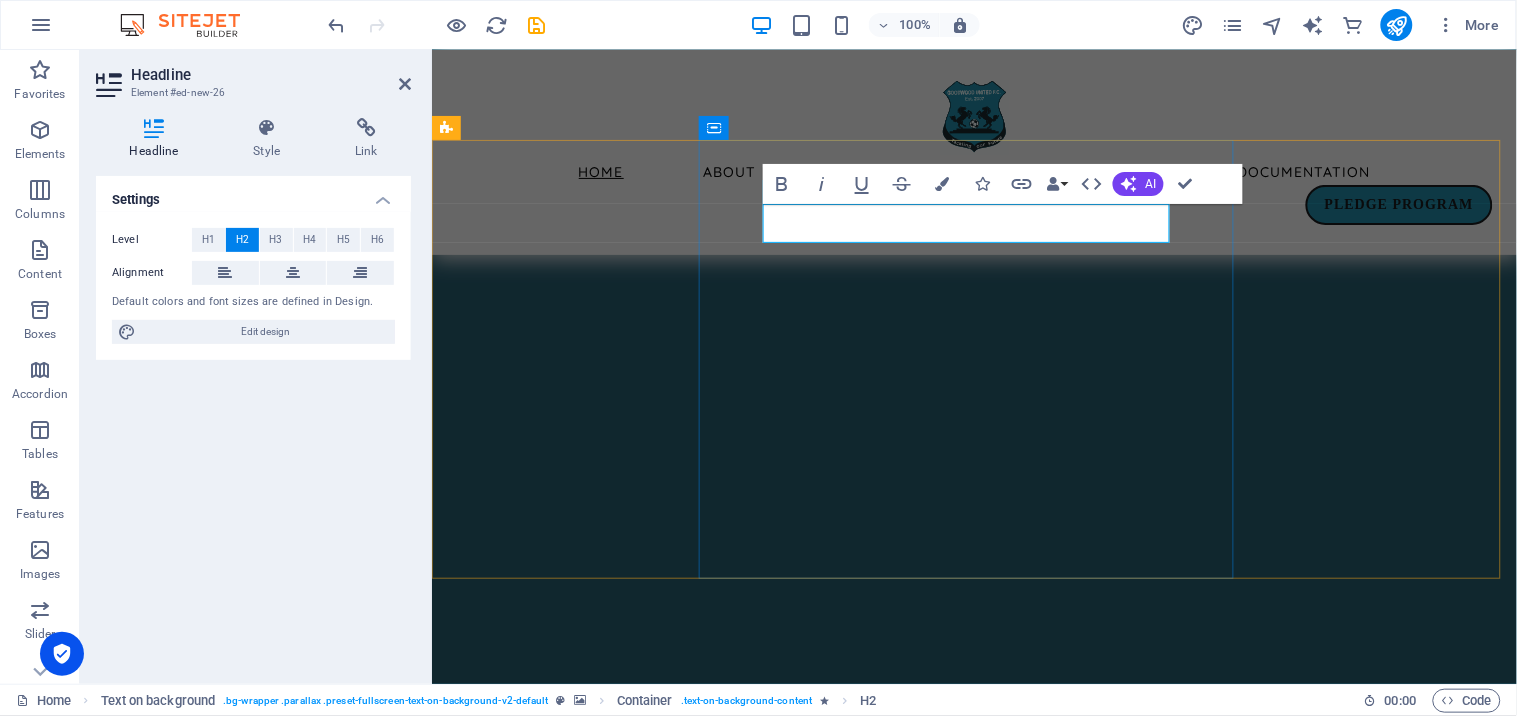 click on "New headline" at bounding box center [973, 6813] 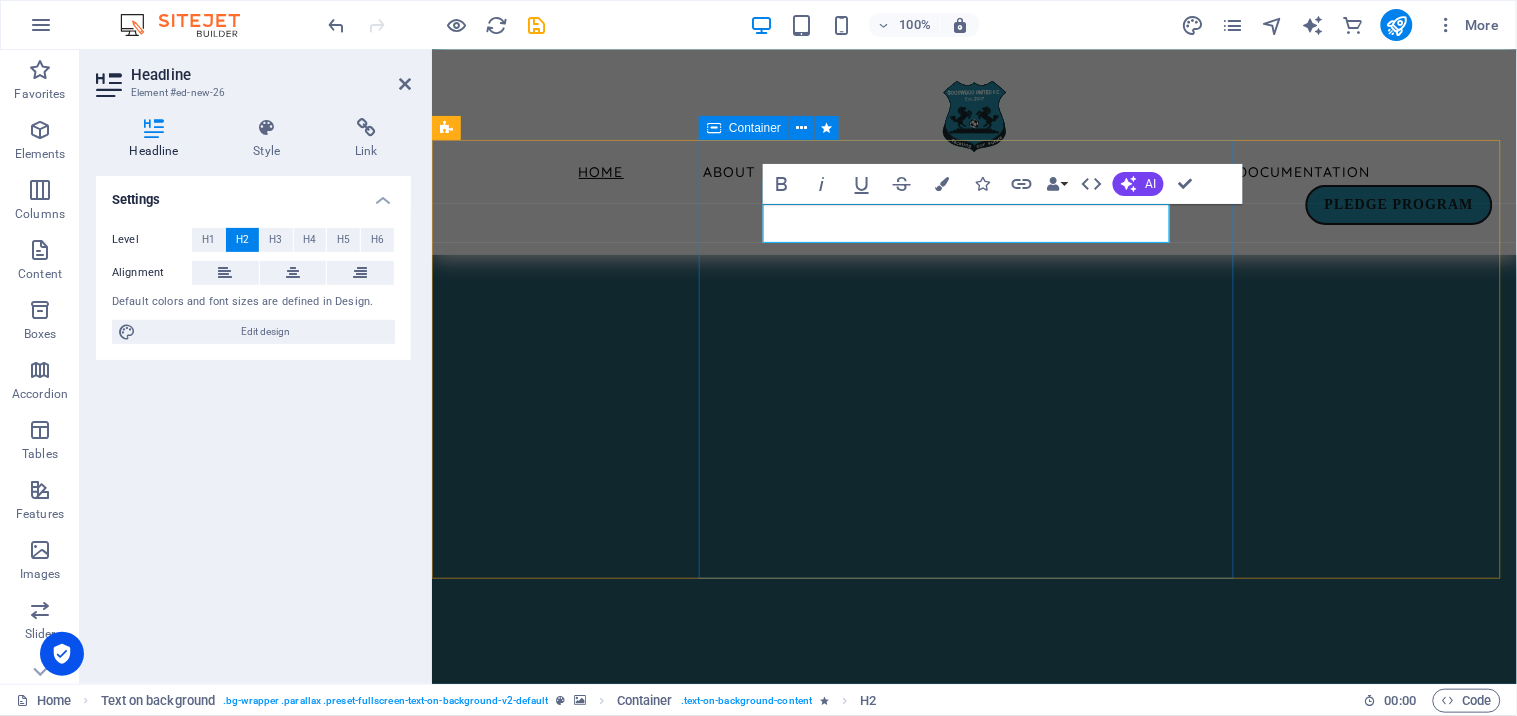 click on "2025 Fixtures Want to join our dynamic club? CLICK HERE" at bounding box center [973, 6951] 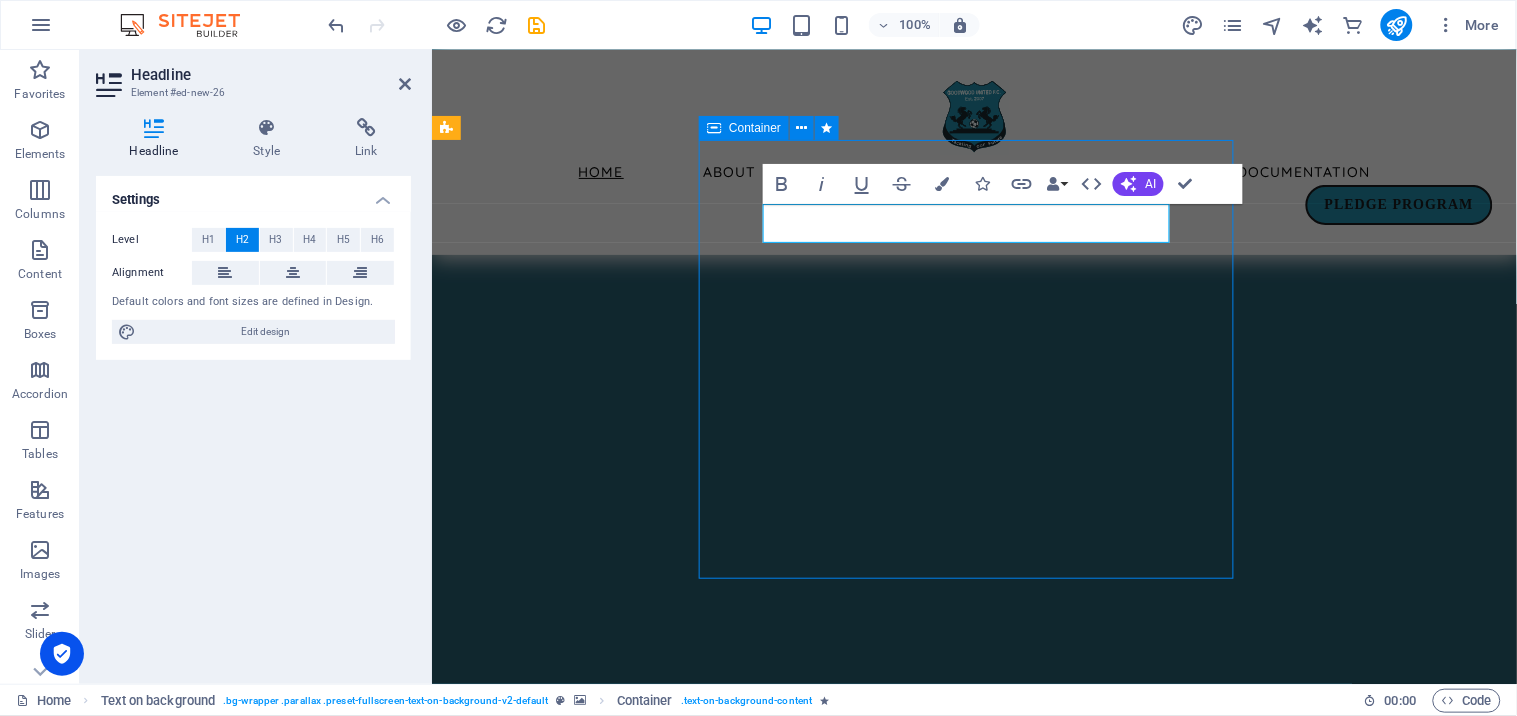 scroll, scrollTop: 1414, scrollLeft: 0, axis: vertical 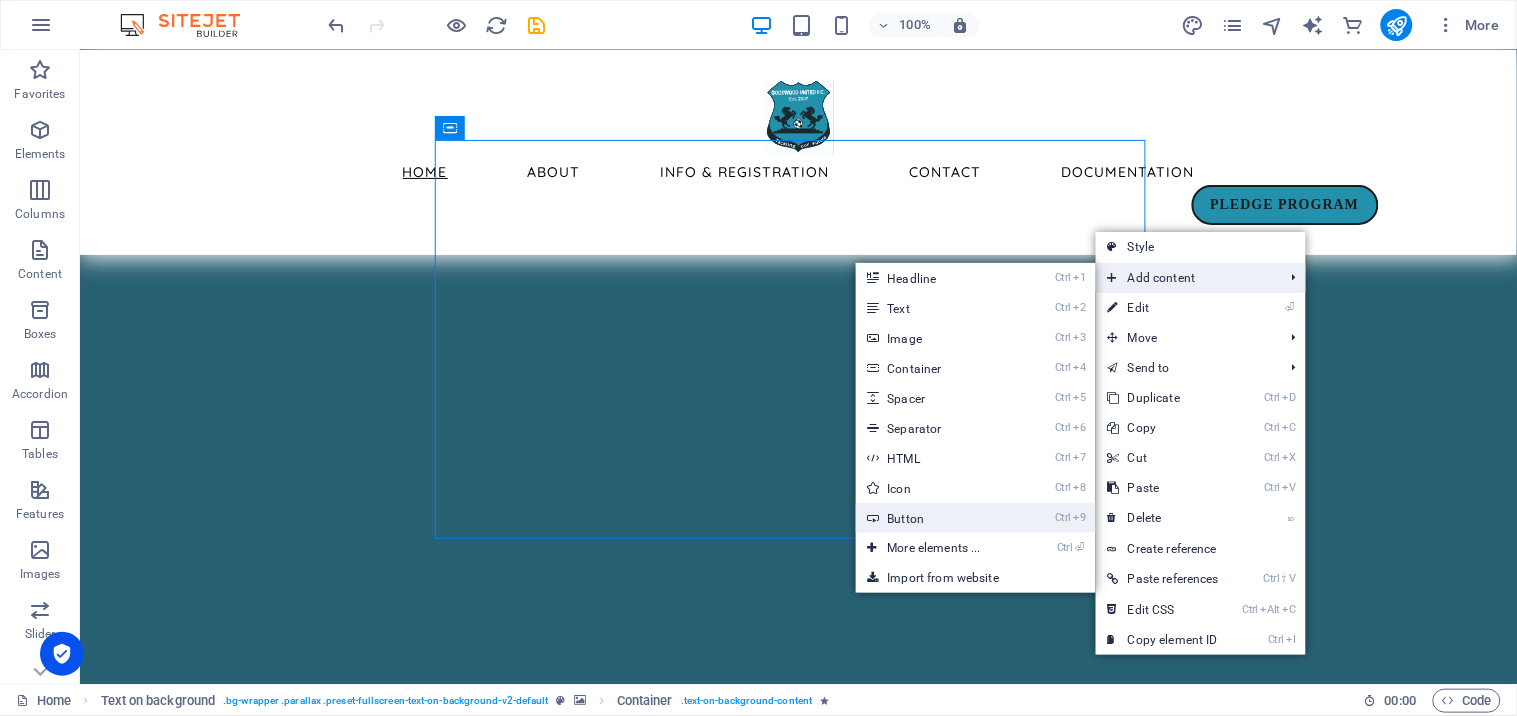 click on "Ctrl 9  Button" at bounding box center (938, 518) 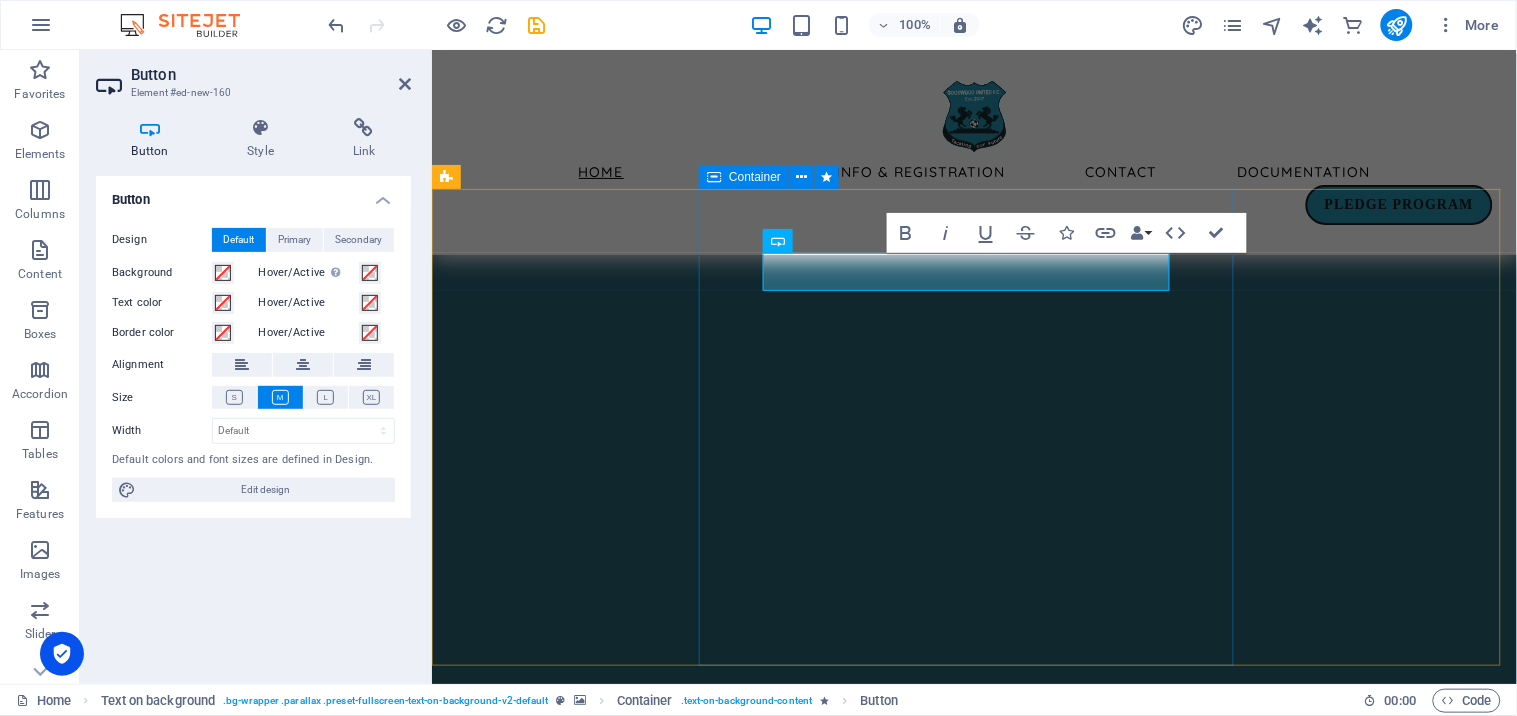 scroll, scrollTop: 1222, scrollLeft: 0, axis: vertical 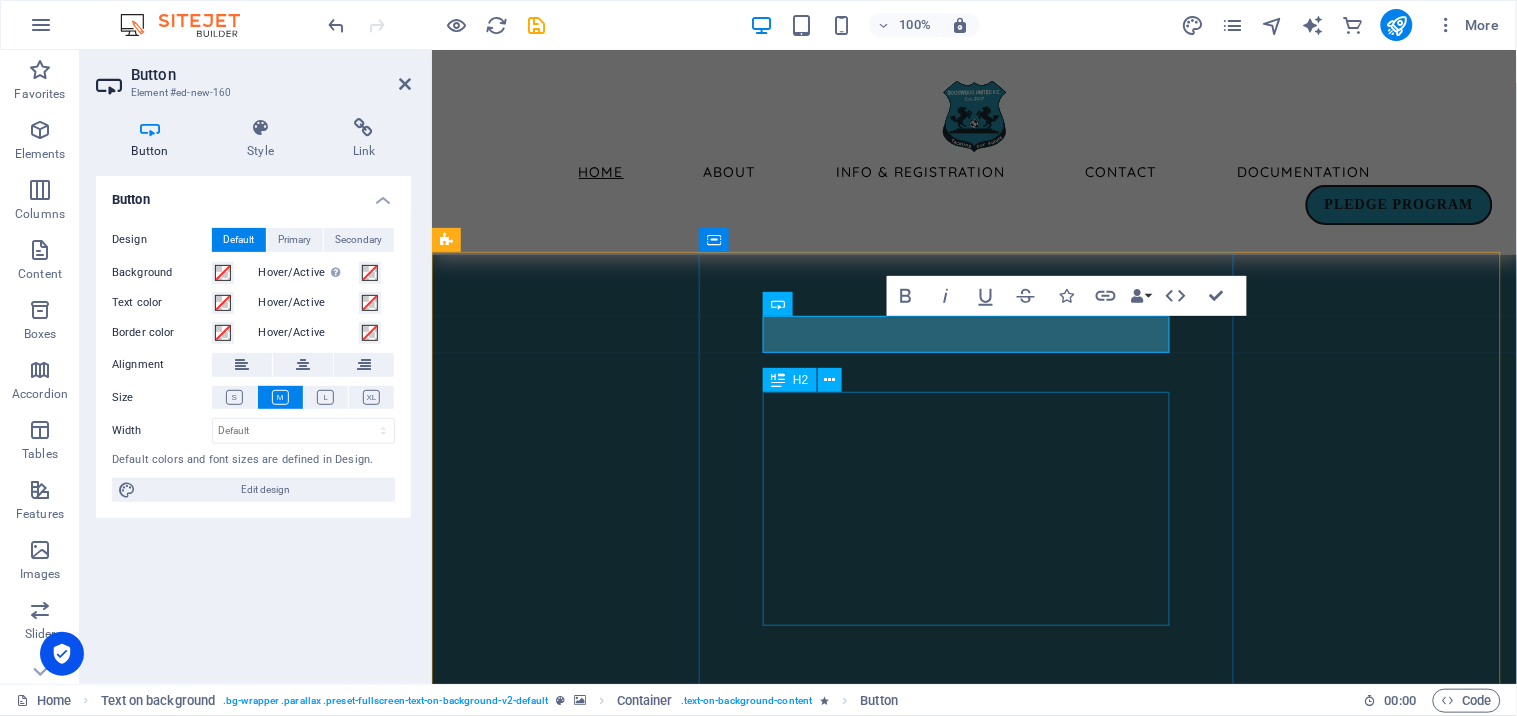 drag, startPoint x: 1061, startPoint y: 340, endPoint x: 1063, endPoint y: 404, distance: 64.03124 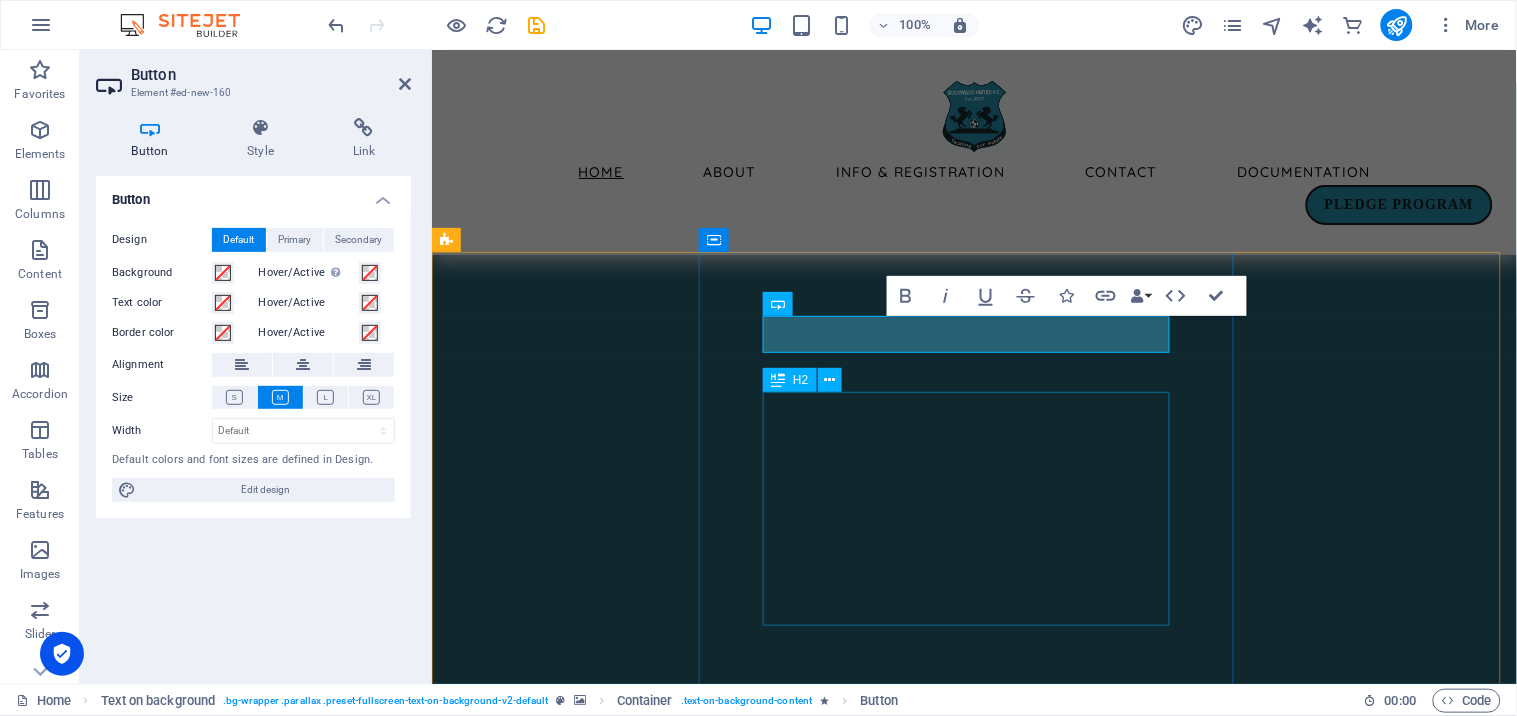 click on "Button label 2025 Fixtures Want to join our dynamic club? CLICK HERE" at bounding box center (973, 7099) 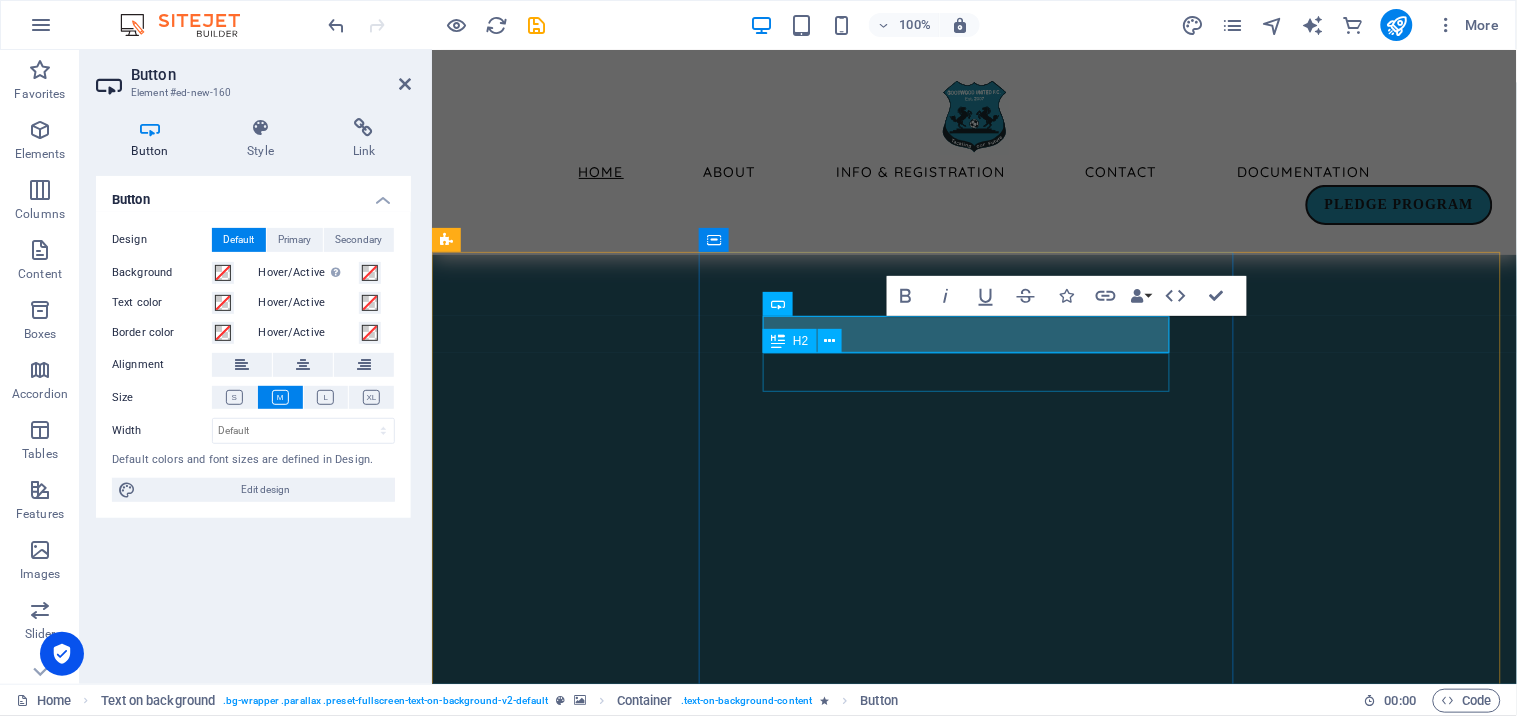drag, startPoint x: 1145, startPoint y: 340, endPoint x: 1143, endPoint y: 390, distance: 50.039986 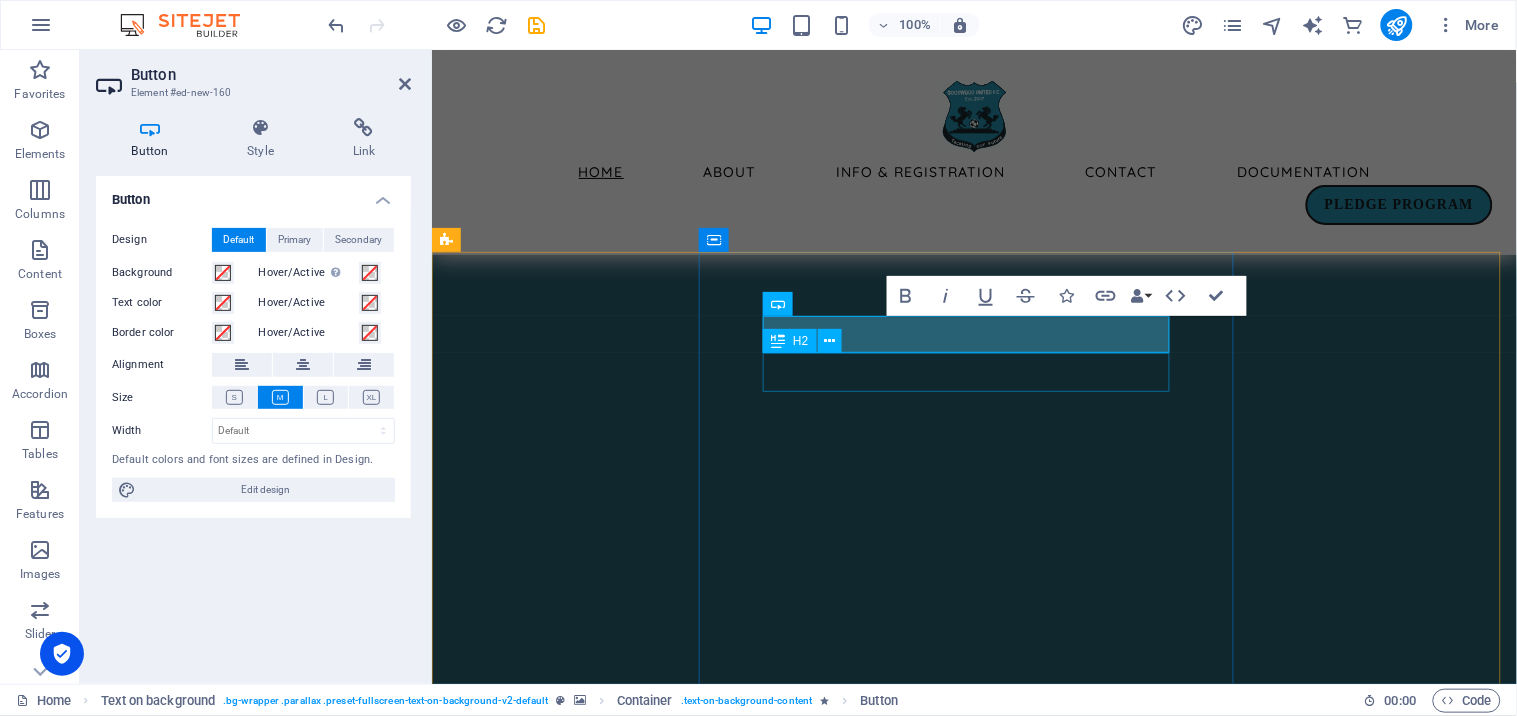 click on "Button label 2025 Fixtures Want to join our dynamic club? CLICK HERE" at bounding box center [973, 7099] 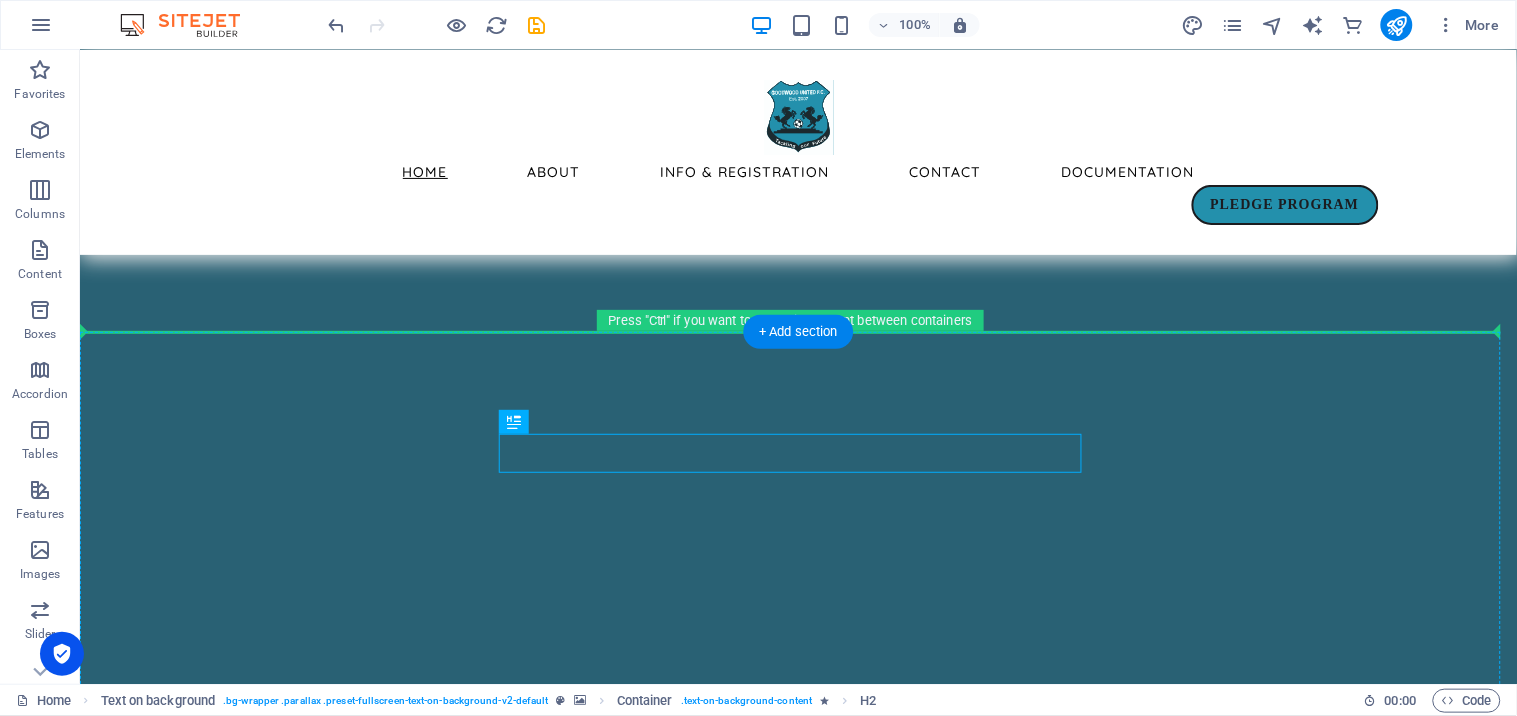 drag, startPoint x: 753, startPoint y: 370, endPoint x: 983, endPoint y: 412, distance: 233.80333 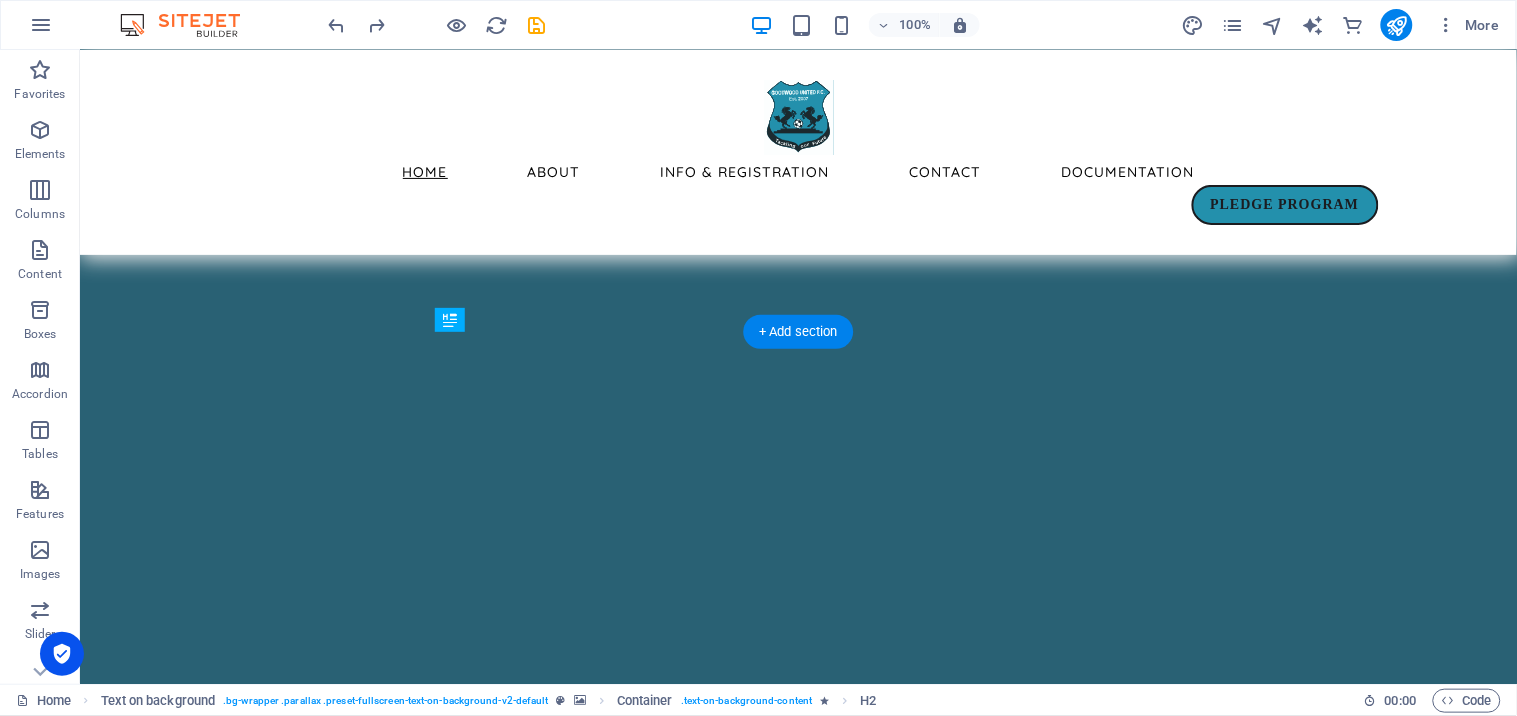drag, startPoint x: 813, startPoint y: 452, endPoint x: 811, endPoint y: 409, distance: 43.046486 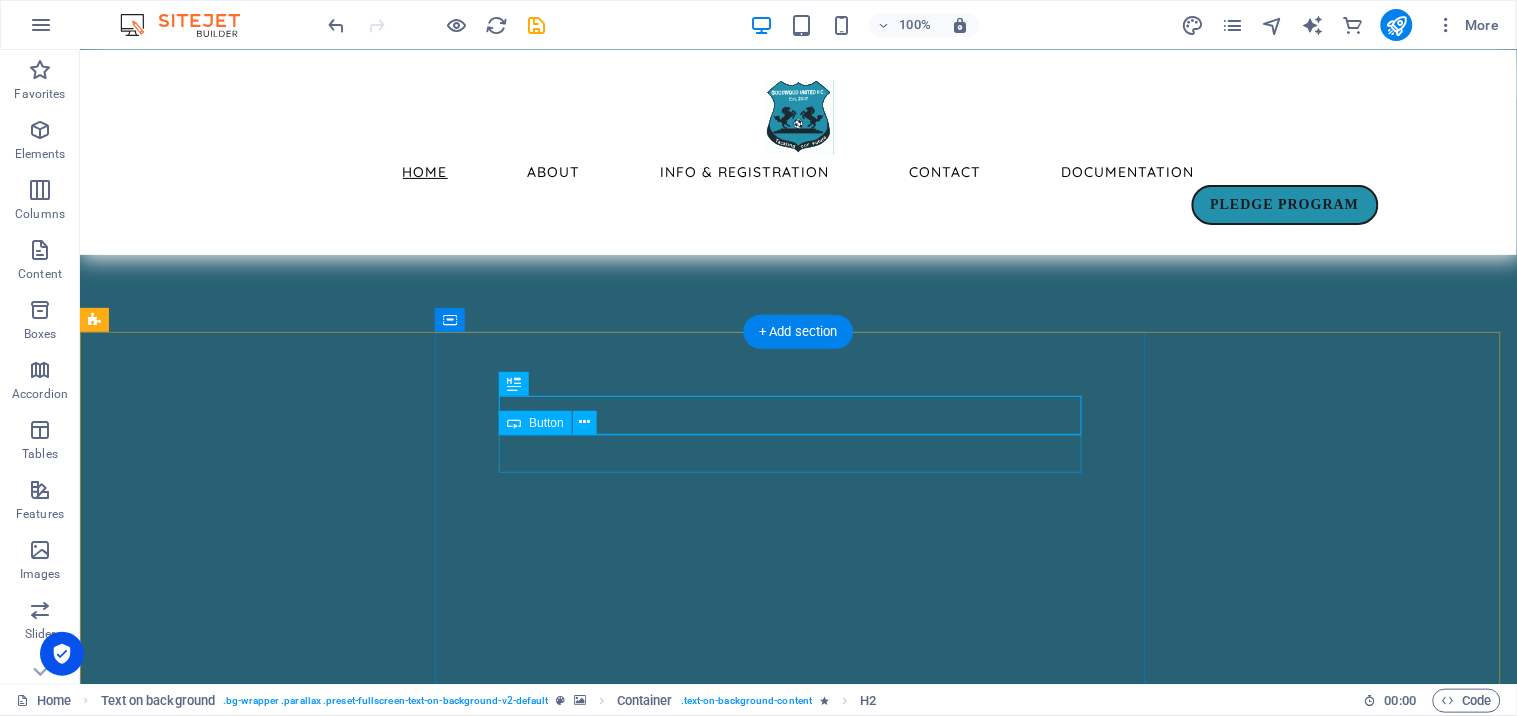 click on "Button label" at bounding box center [797, 8480] 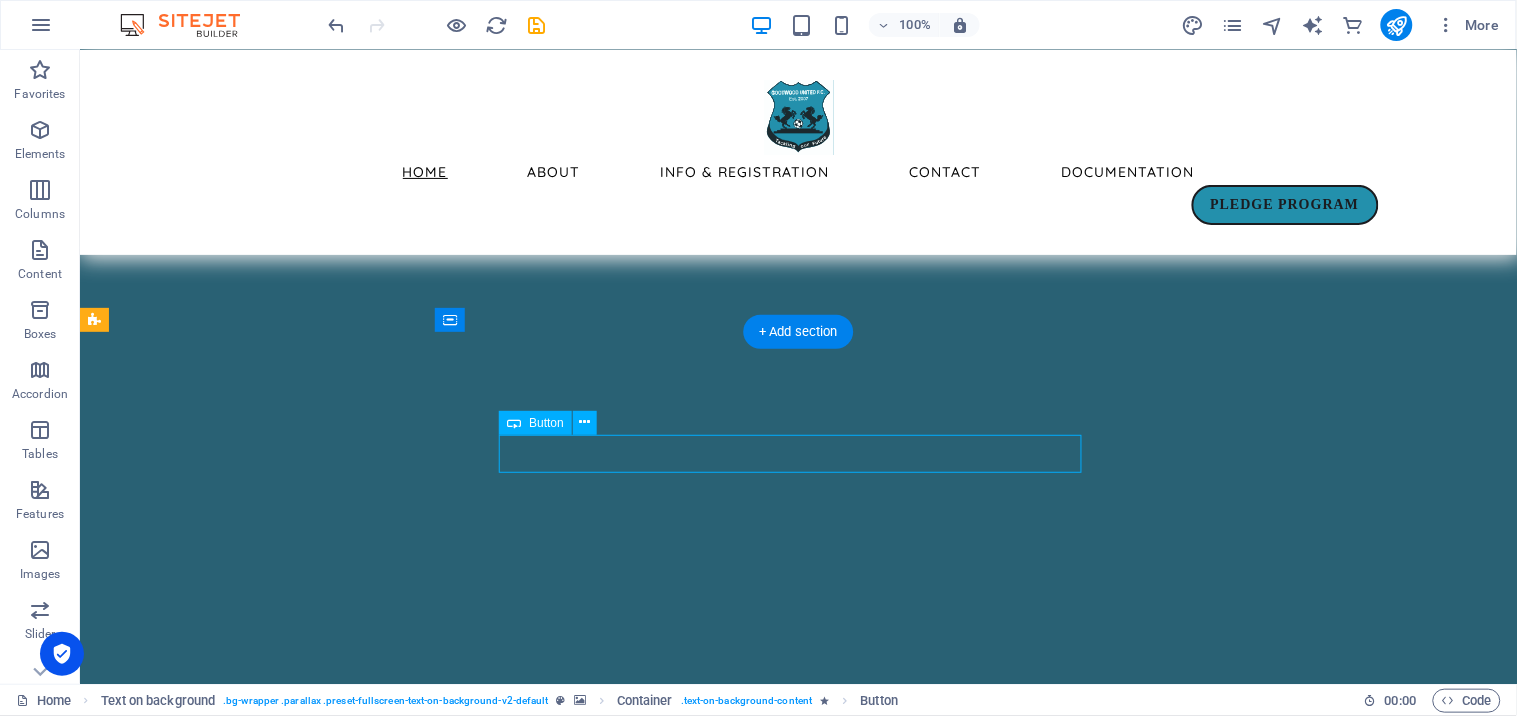 click on "Button label" at bounding box center [797, 8480] 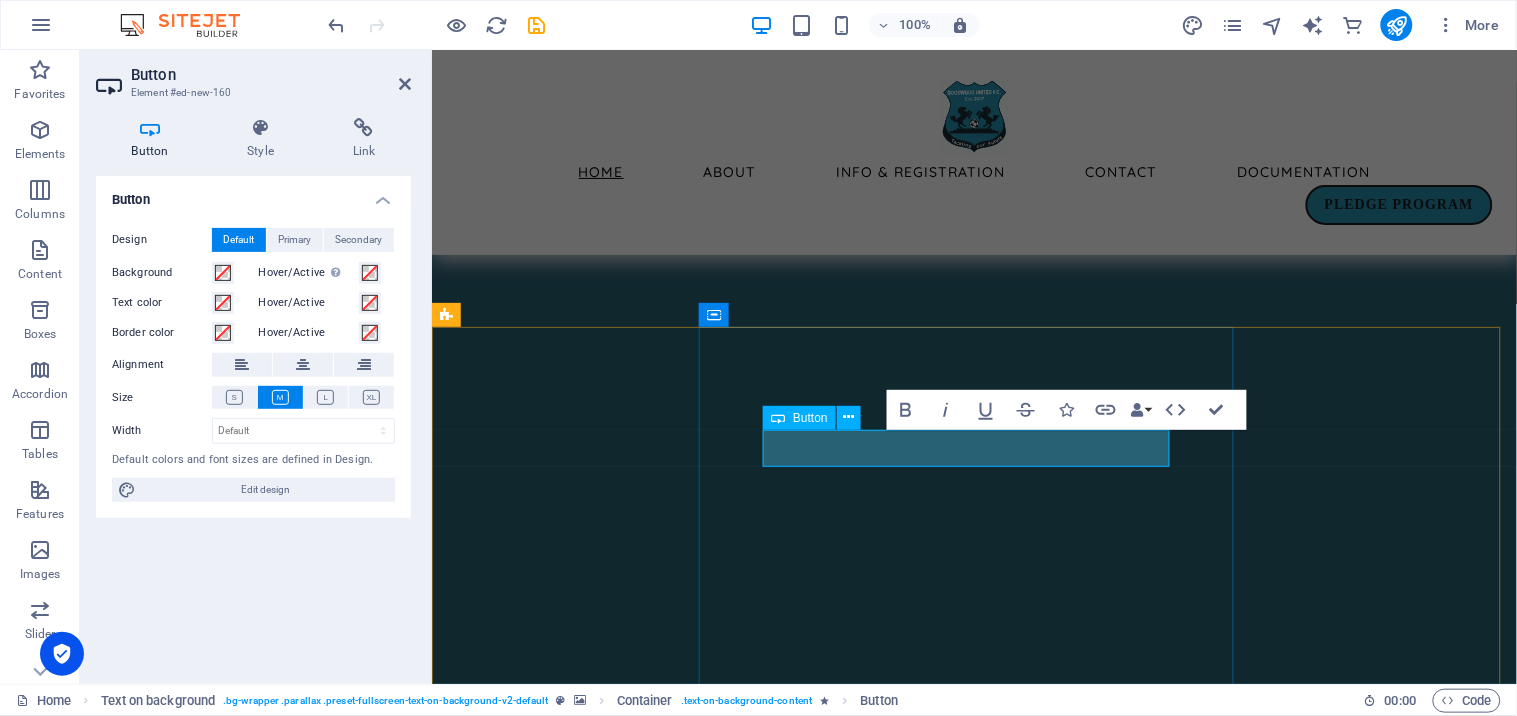 scroll, scrollTop: 1146, scrollLeft: 0, axis: vertical 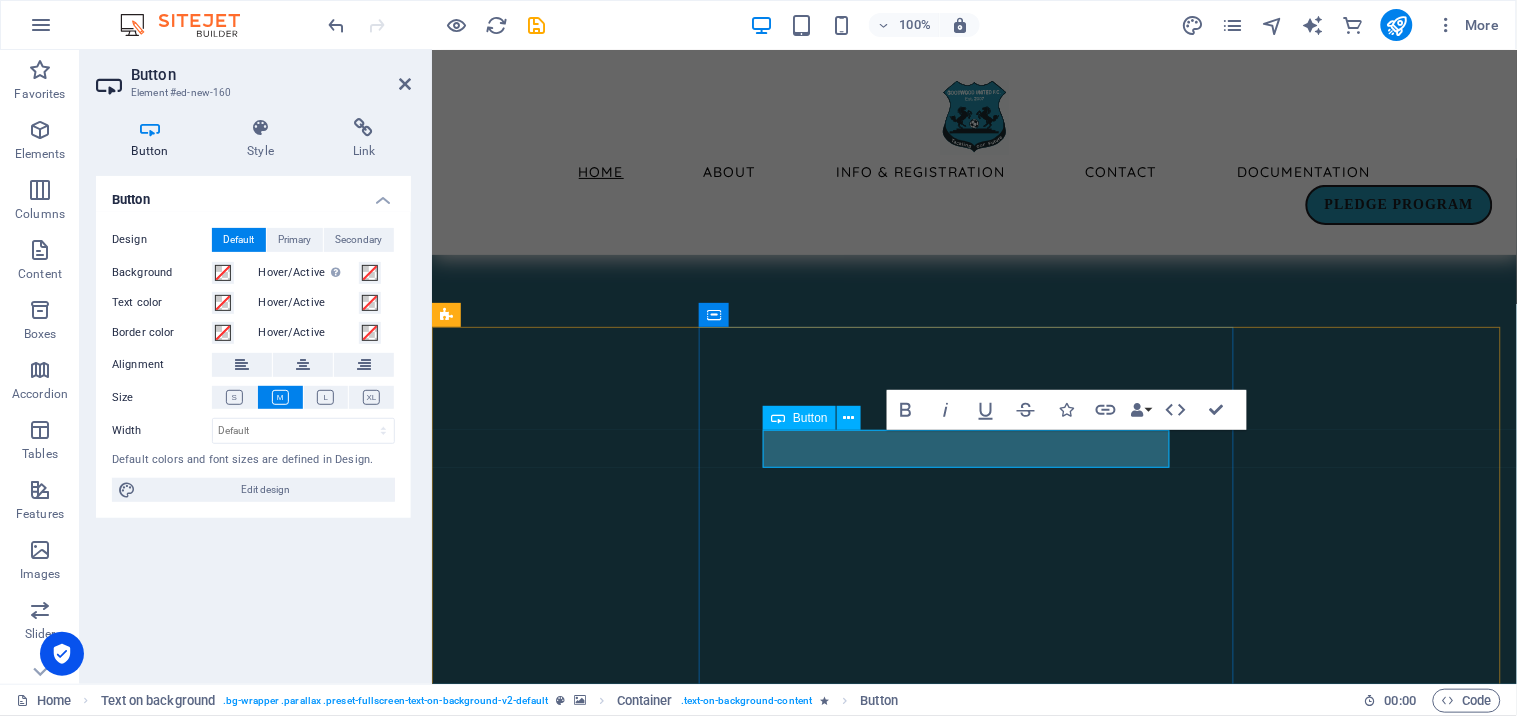 type 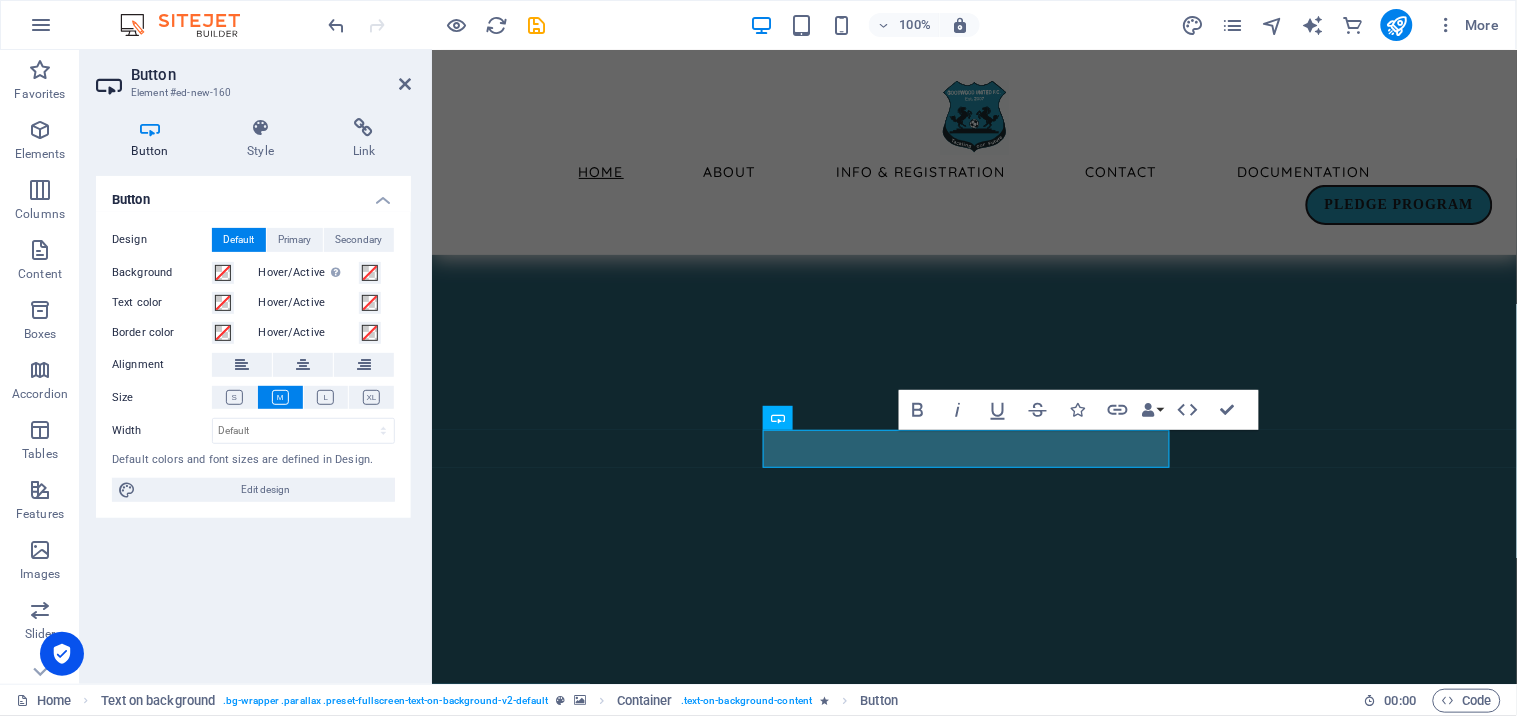 click at bounding box center [973, 6538] 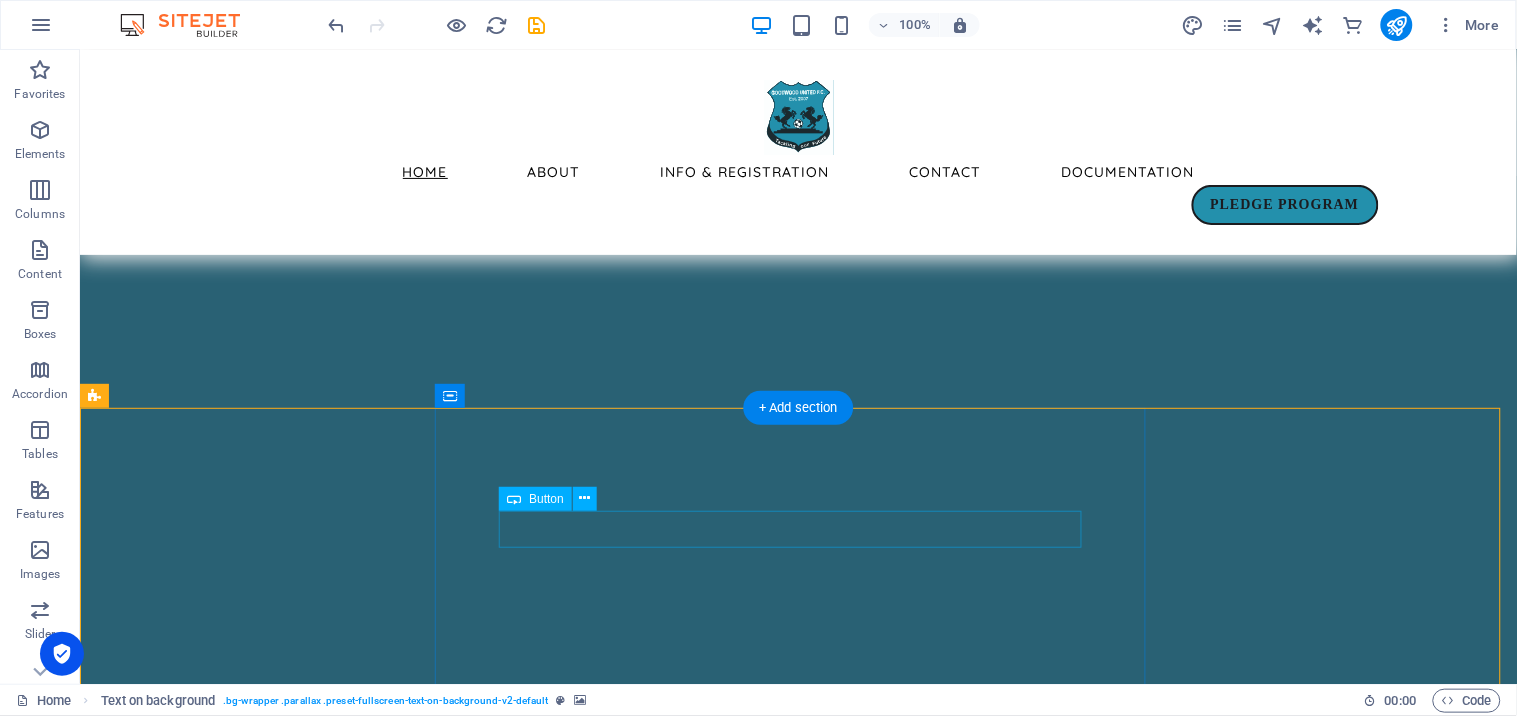 click on "Click here" at bounding box center (797, 8537) 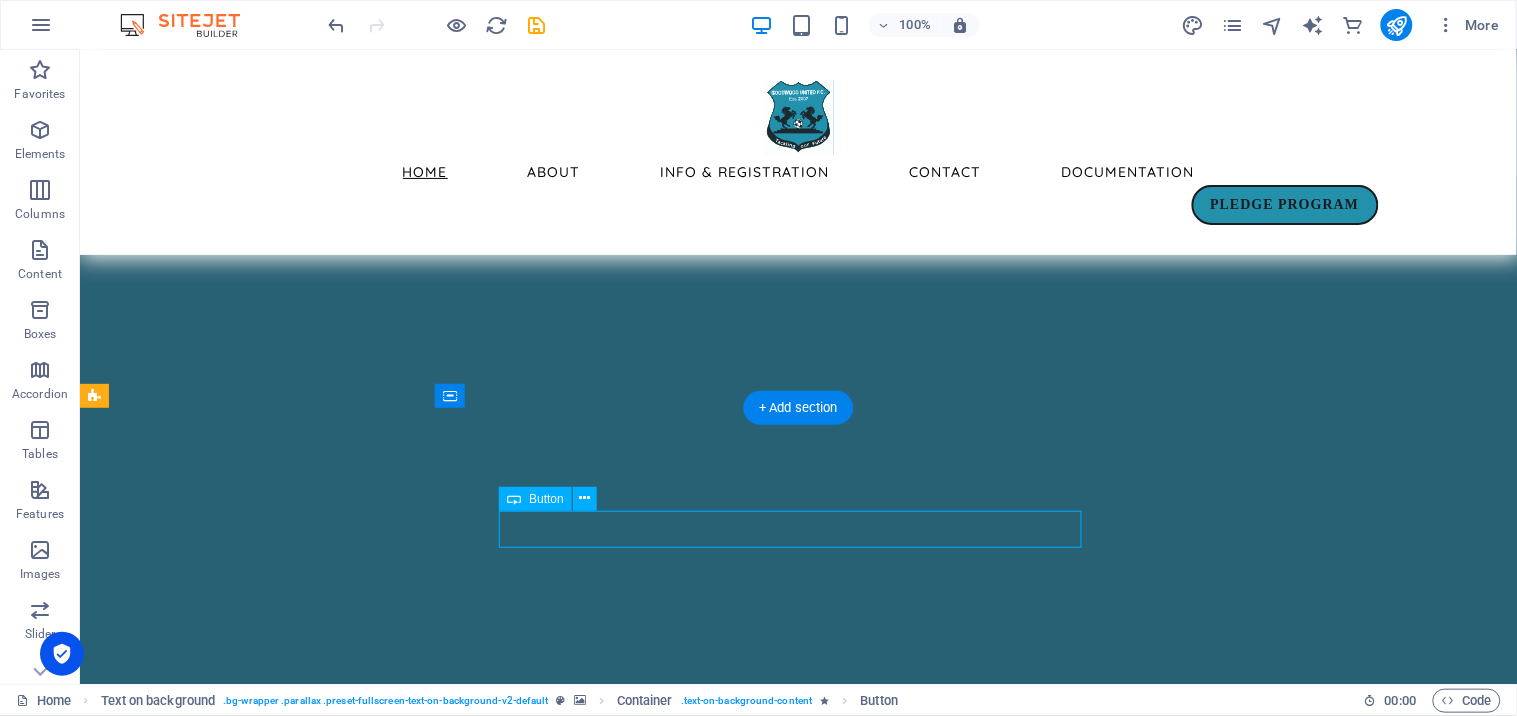 click on "Click here" at bounding box center [797, 8537] 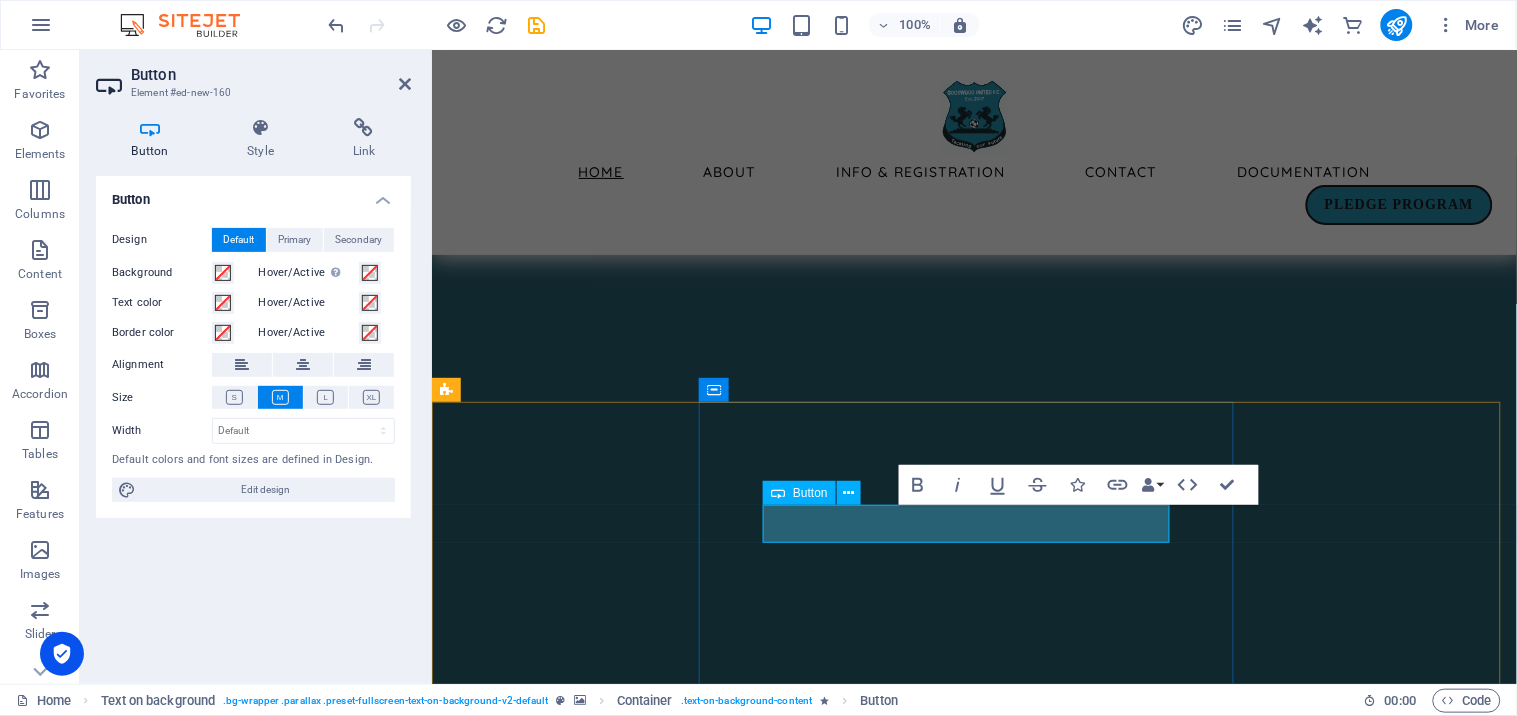 scroll, scrollTop: 1071, scrollLeft: 0, axis: vertical 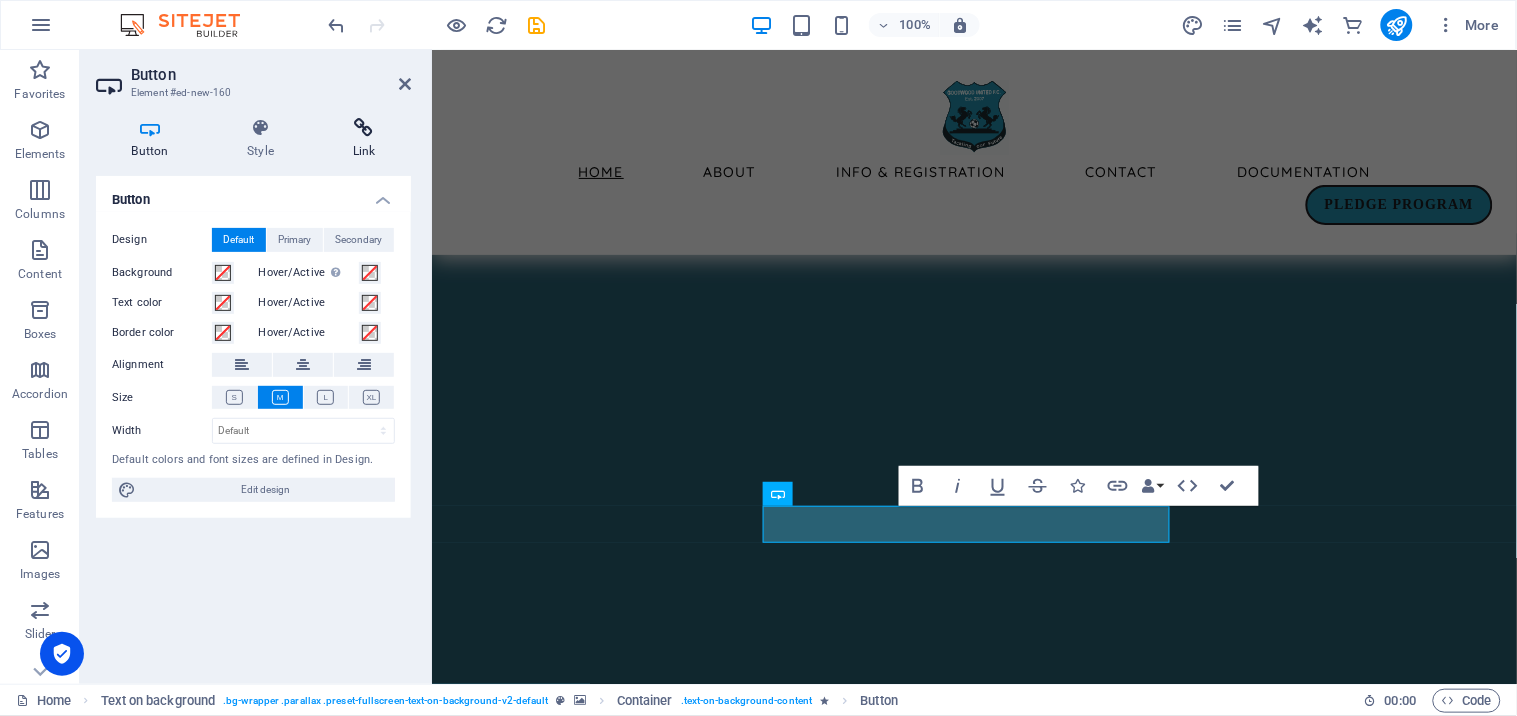 click on "Link" at bounding box center (364, 139) 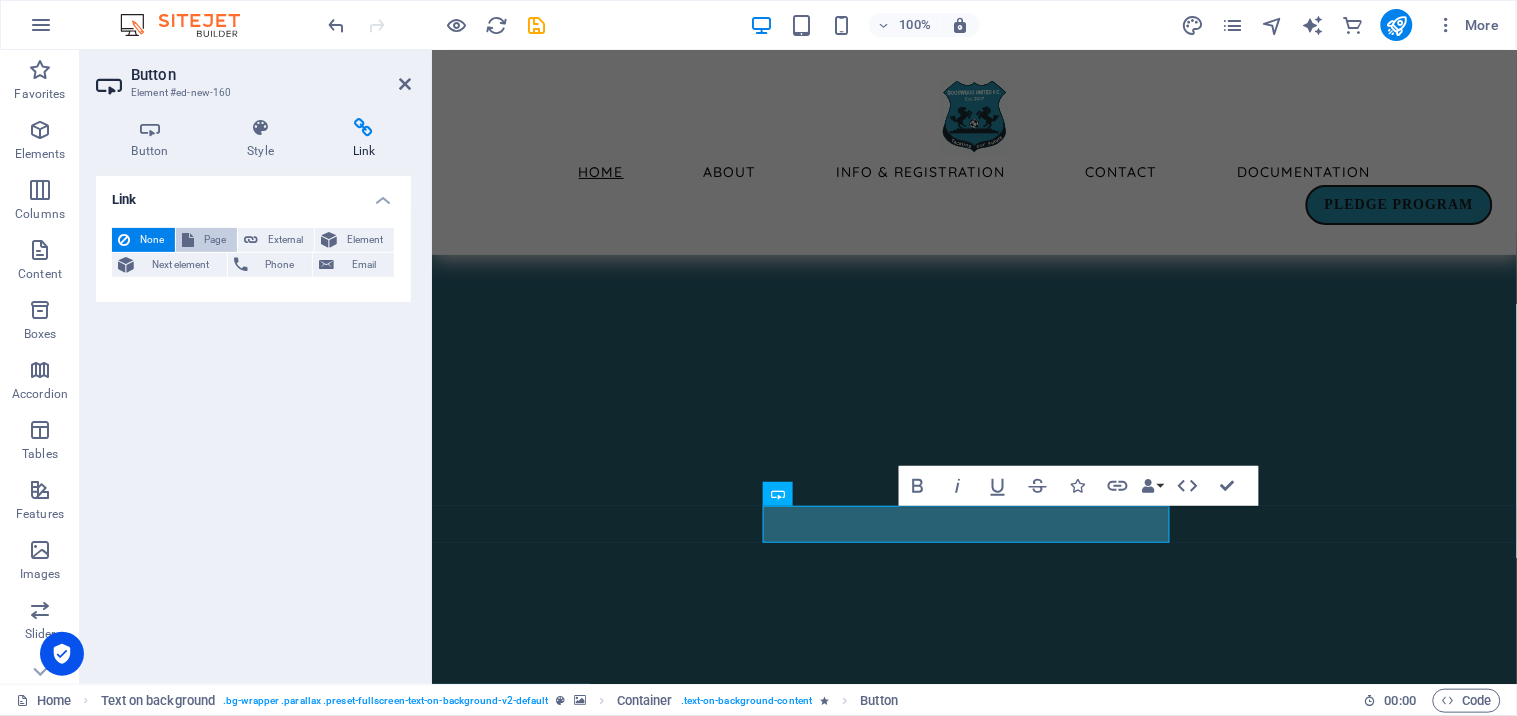 click on "Page" at bounding box center (215, 240) 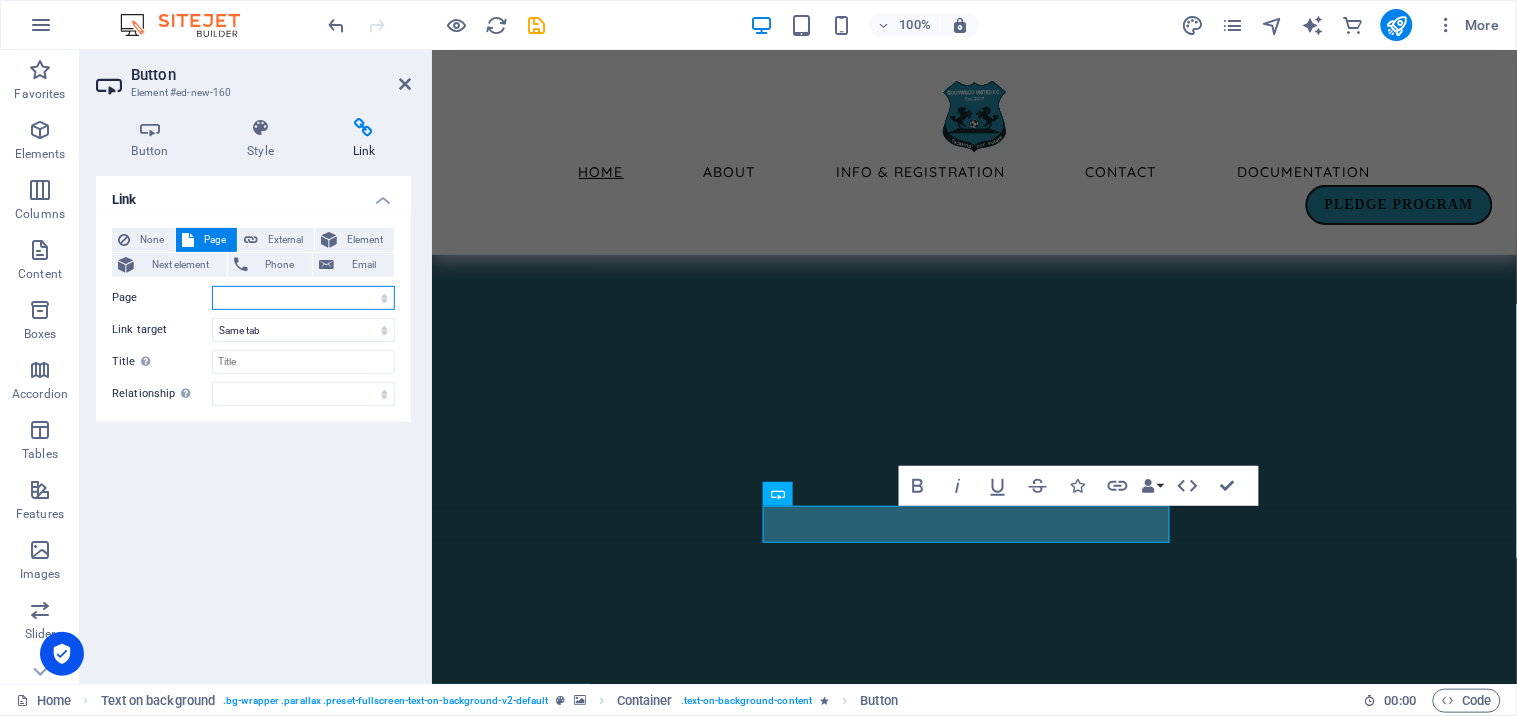 click on "Home ABOUT INFO &amp; REGISTRATION Contact Pledge Program Documentation Legal Notice Privacy" at bounding box center (303, 298) 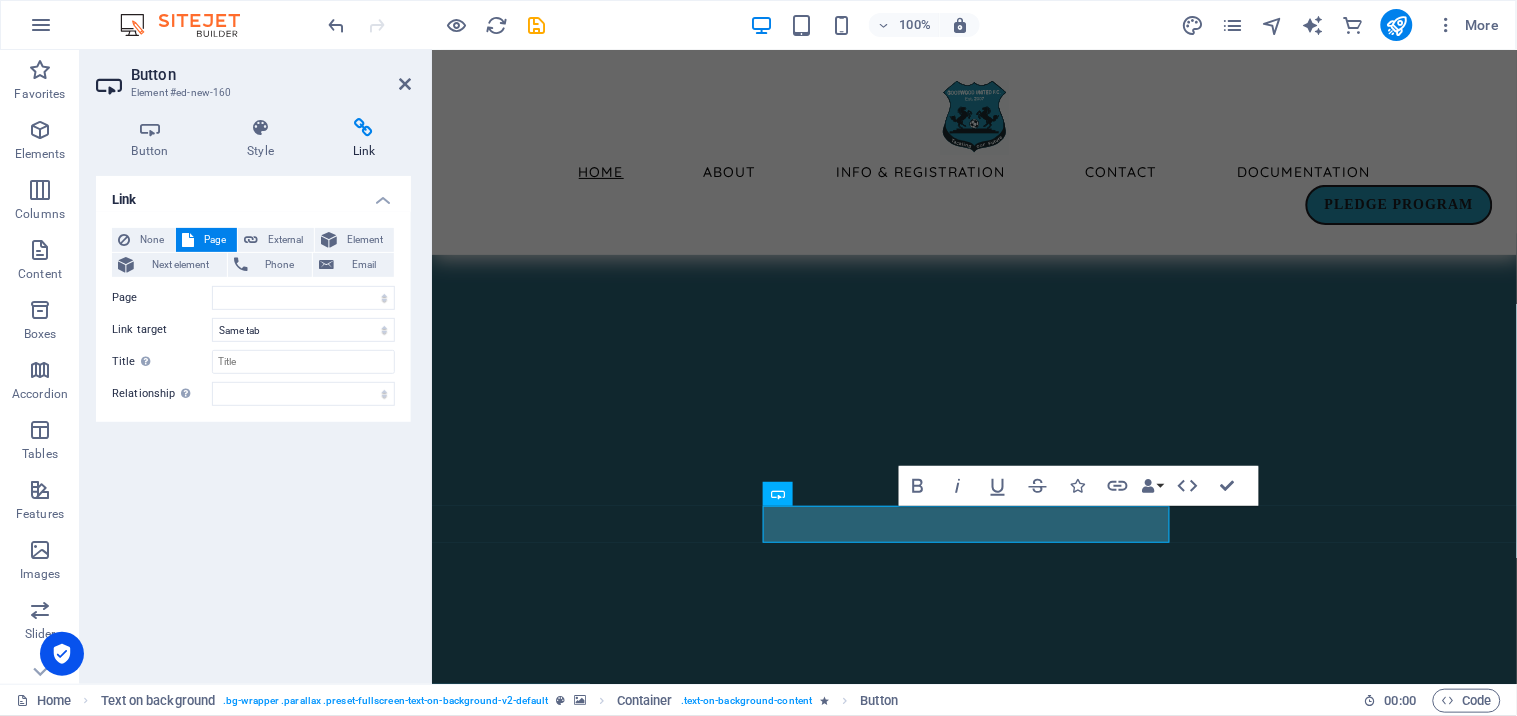 click on "Link None Page External Element Next element Phone Email Page Home ABOUT INFO &amp; REGISTRATION Contact Pledge Program Documentation Legal Notice Privacy Element
URL Phone Email Link target New tab Same tab Overlay Title Additional link description, should not be the same as the link text. The title is most often shown as a tooltip text when the mouse moves over the element. Leave empty if uncertain. Relationship Sets the  relationship of this link to the link target . For example, the value "nofollow" instructs search engines not to follow the link. Can be left empty. alternate author bookmark external help license next nofollow noreferrer noopener prev search tag" at bounding box center (253, 422) 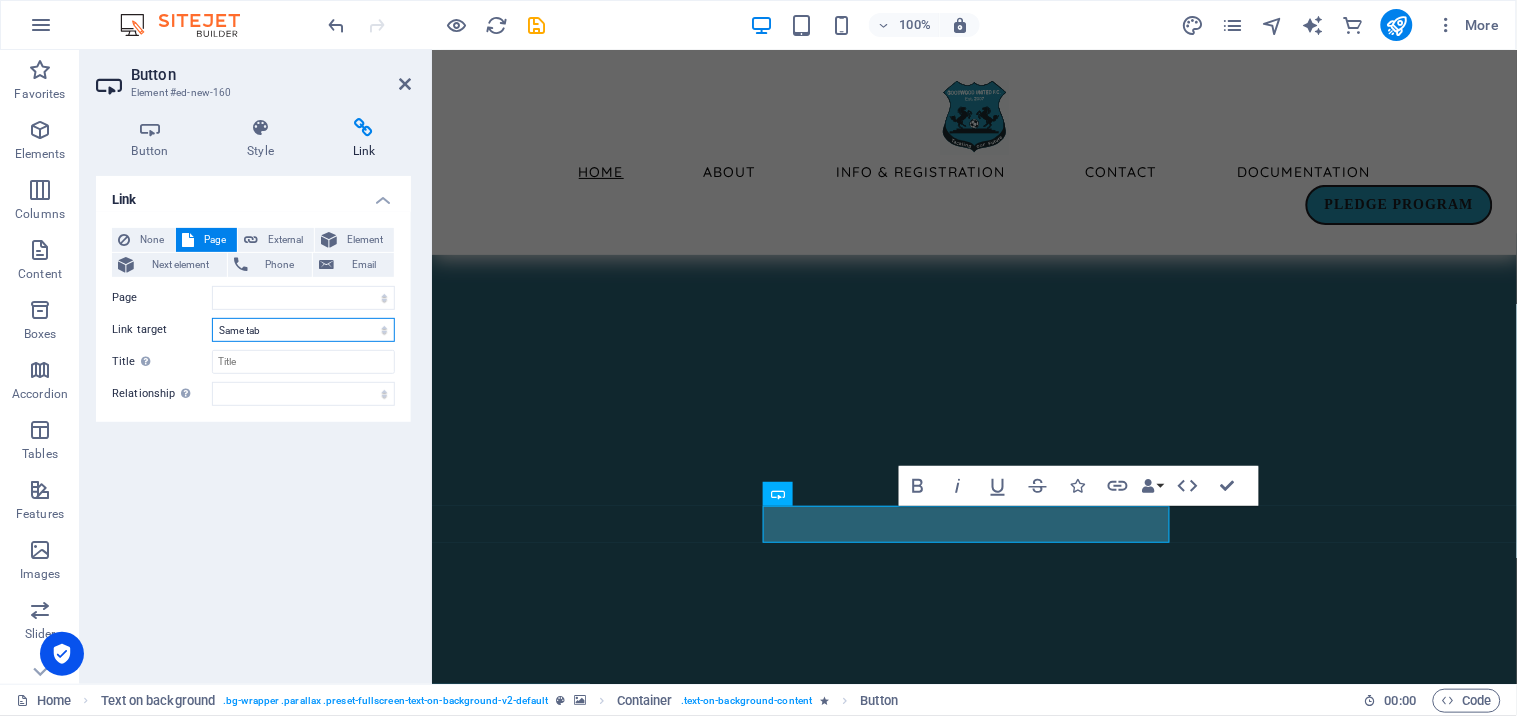 click on "New tab Same tab Overlay" at bounding box center [303, 330] 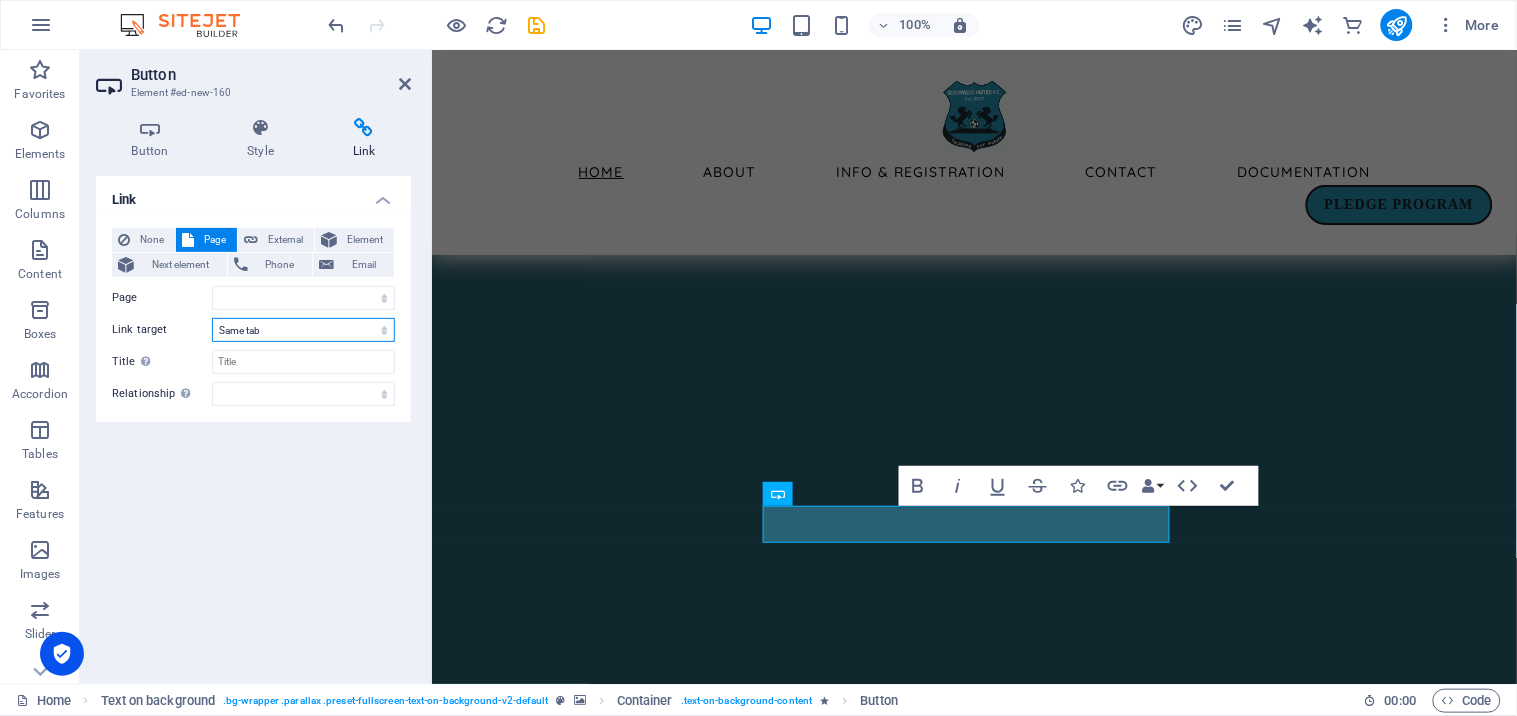 select on "blank" 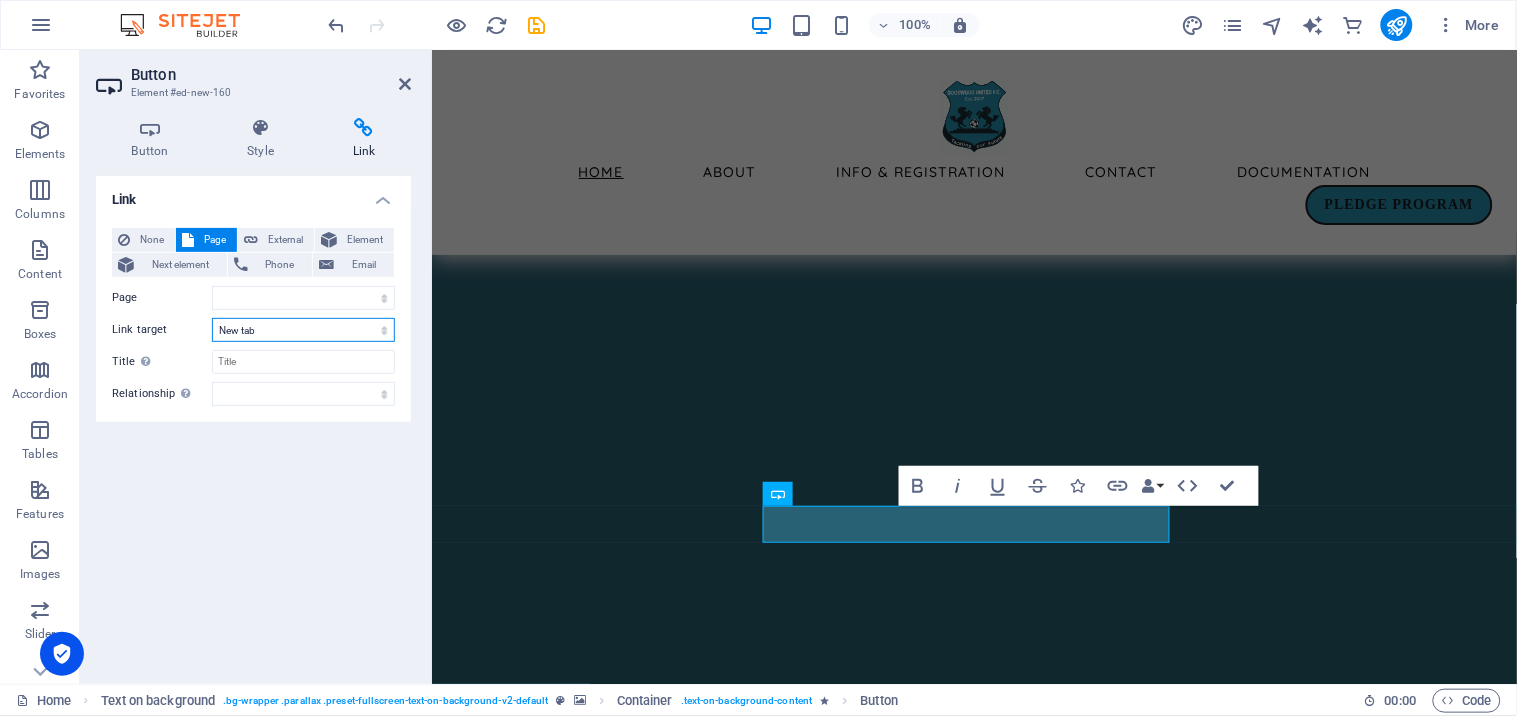 click on "New tab Same tab Overlay" at bounding box center [303, 330] 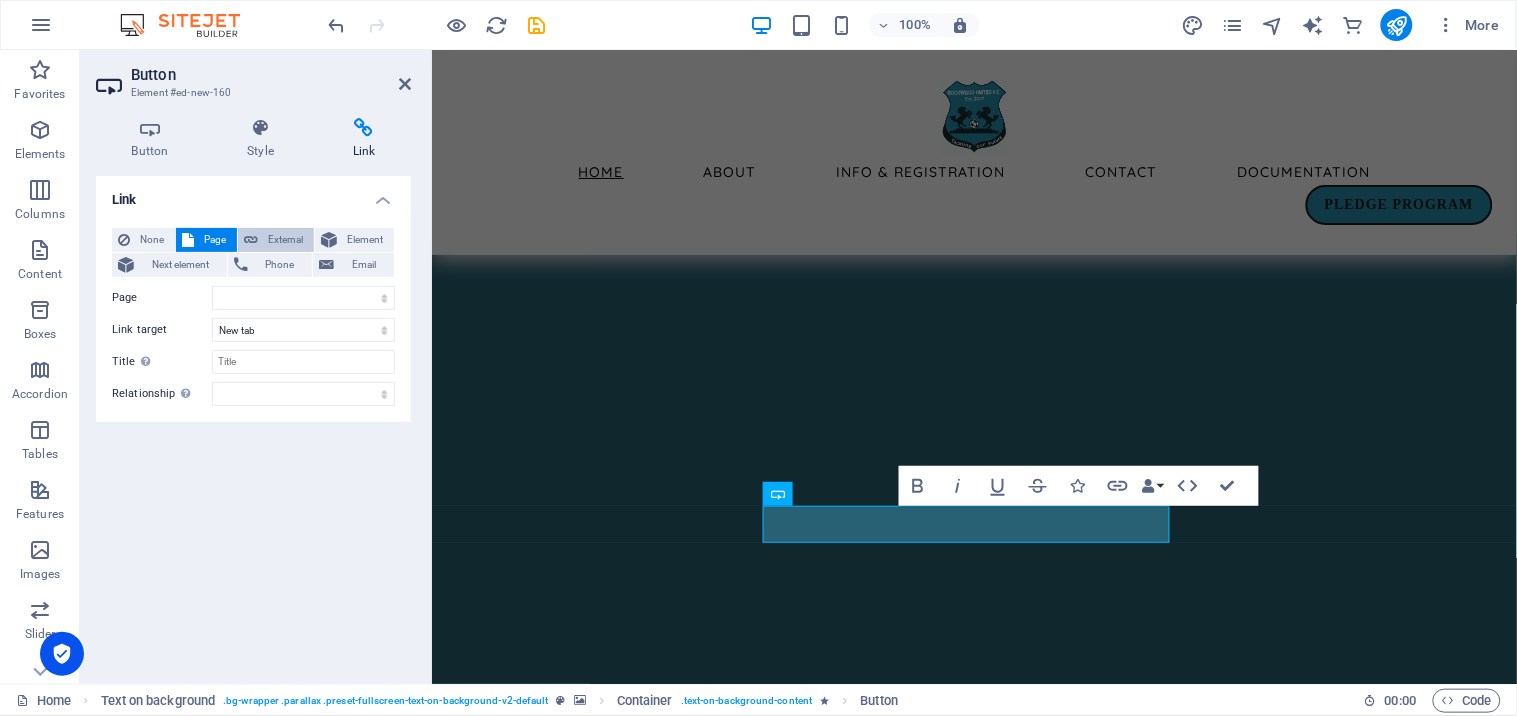 click on "External" at bounding box center [286, 240] 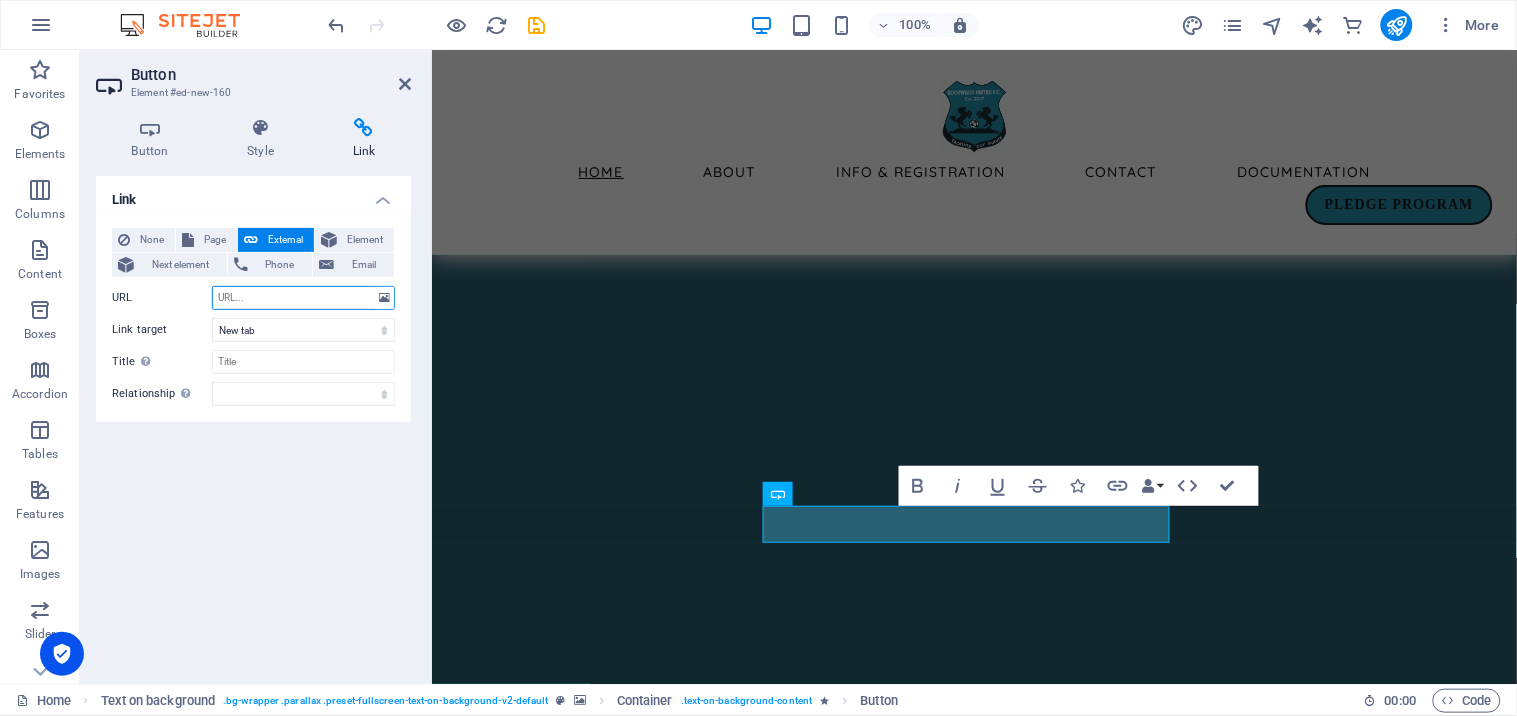 click on "URL" at bounding box center [303, 298] 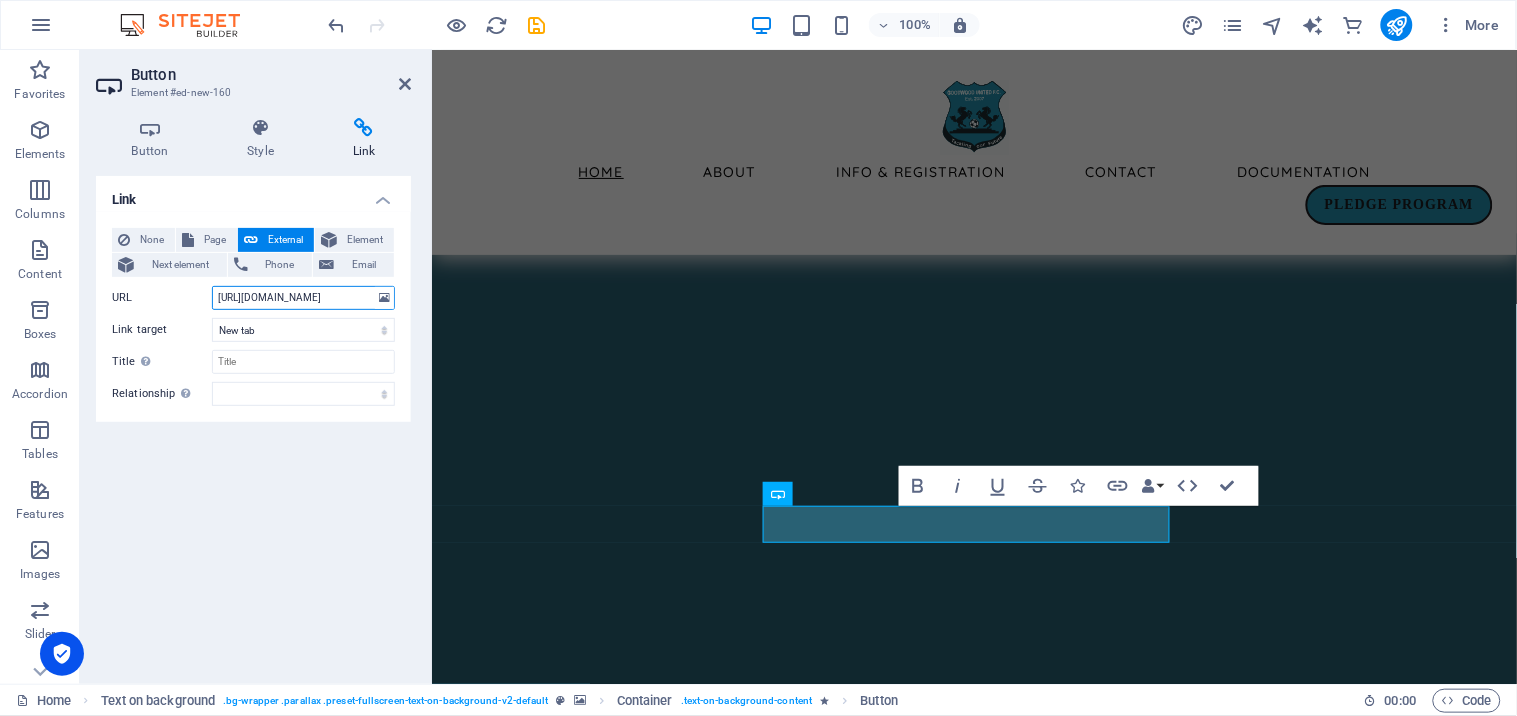 scroll, scrollTop: 0, scrollLeft: 130, axis: horizontal 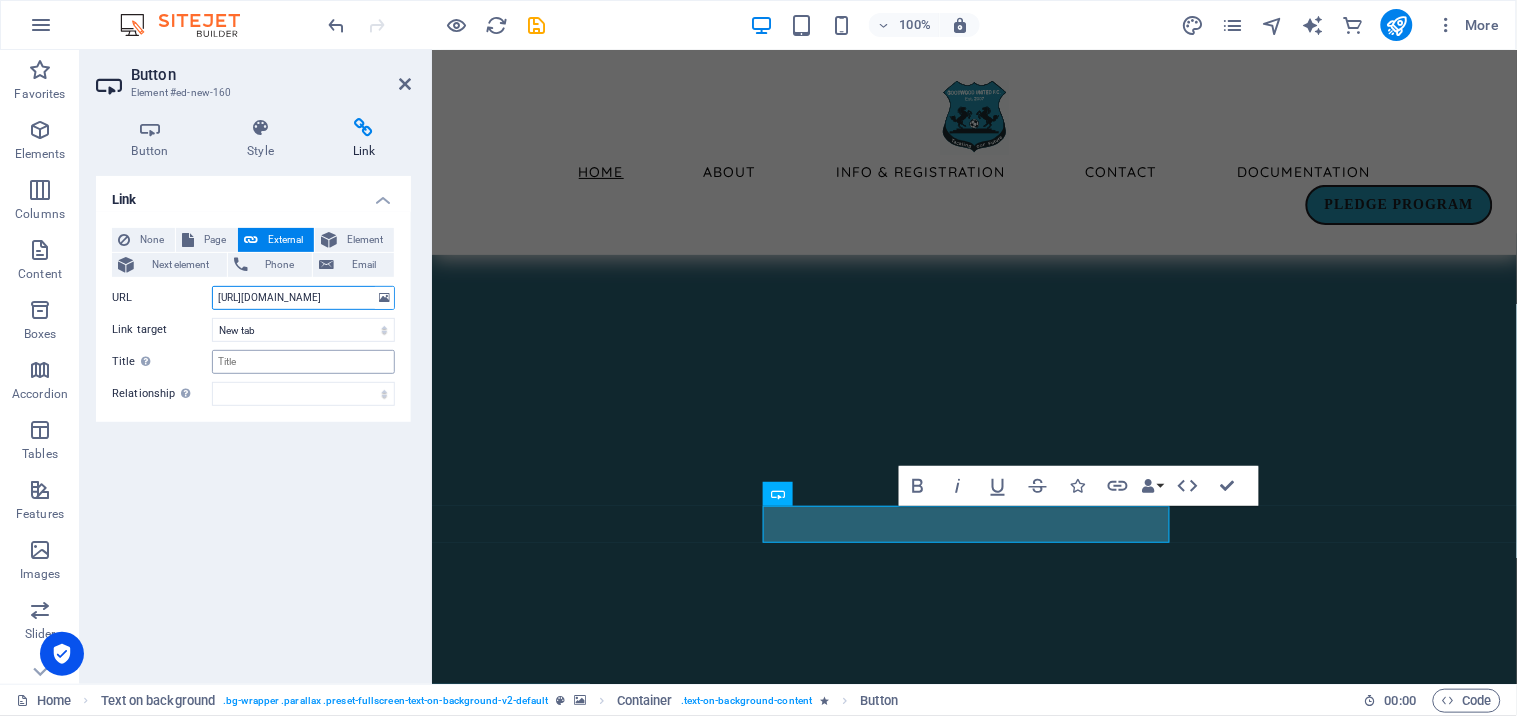 type on "https://cttfass.leaguerepublic.com/index.html#google_vignette" 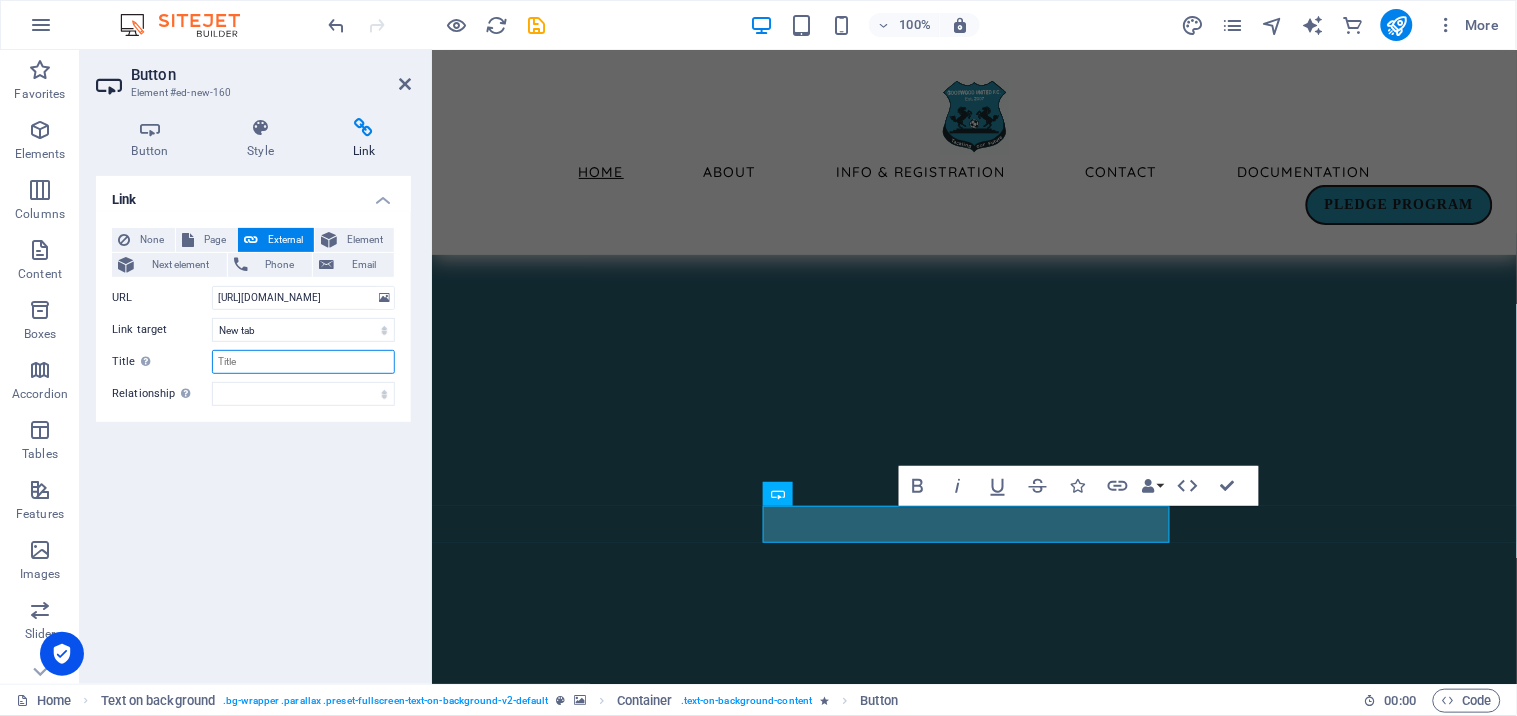 click on "Title Additional link description, should not be the same as the link text. The title is most often shown as a tooltip text when the mouse moves over the element. Leave empty if uncertain." at bounding box center (303, 362) 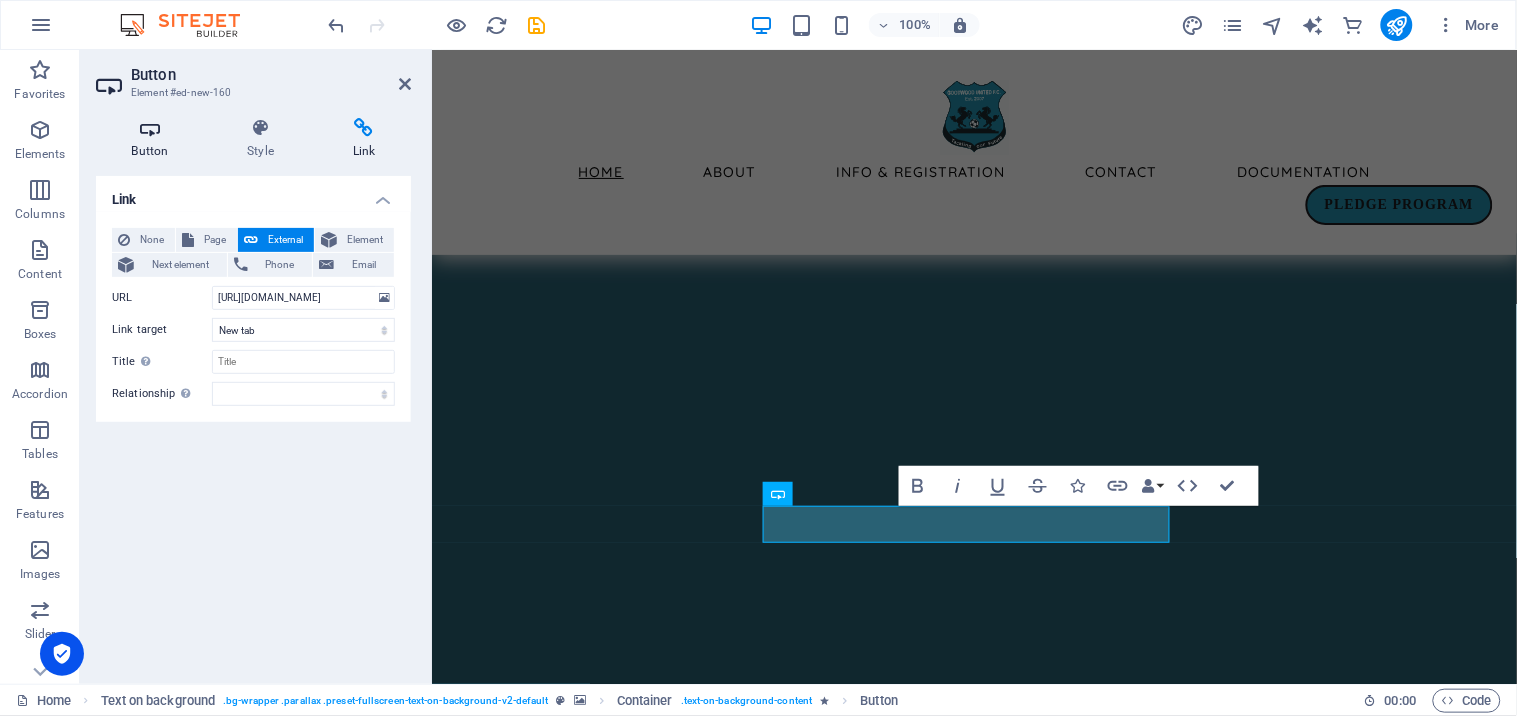 click on "Button" at bounding box center (154, 139) 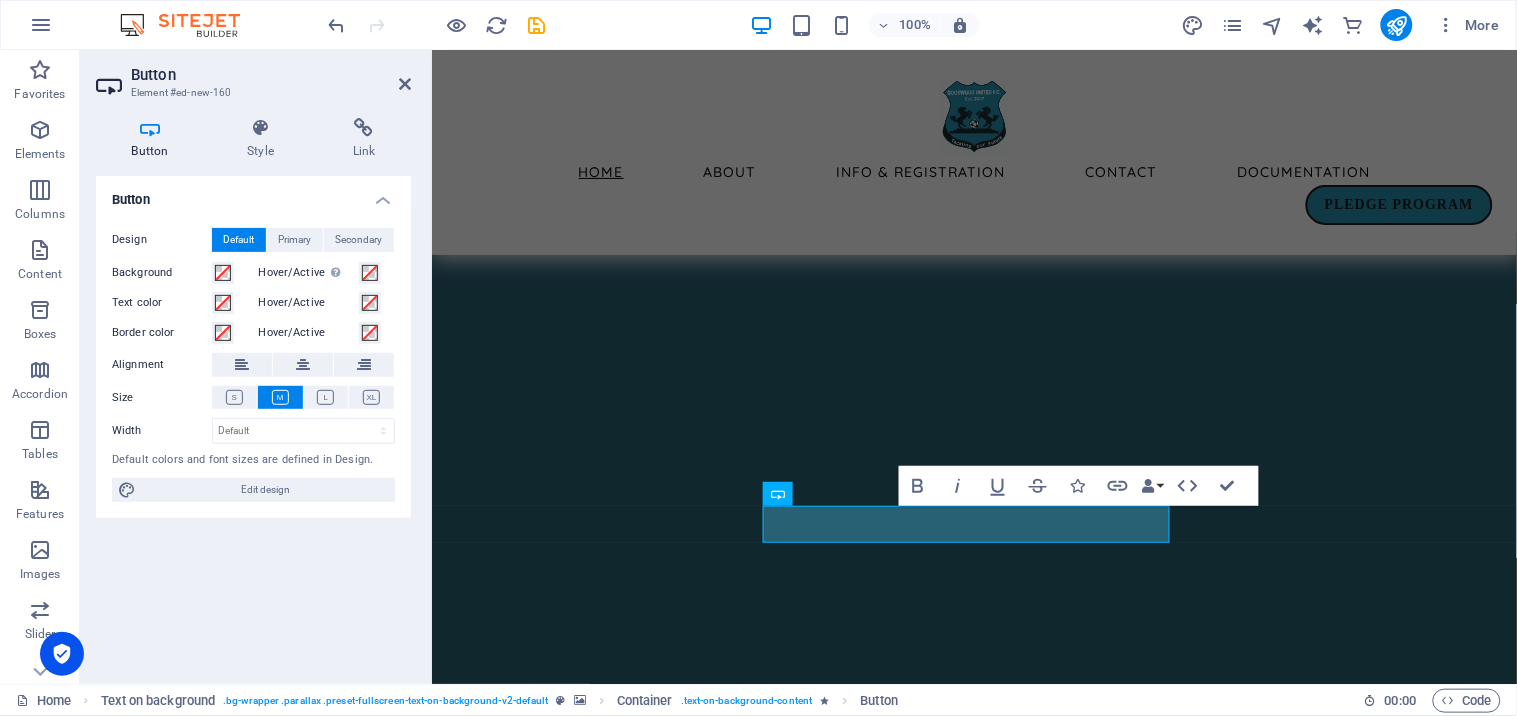 click at bounding box center (973, 6576) 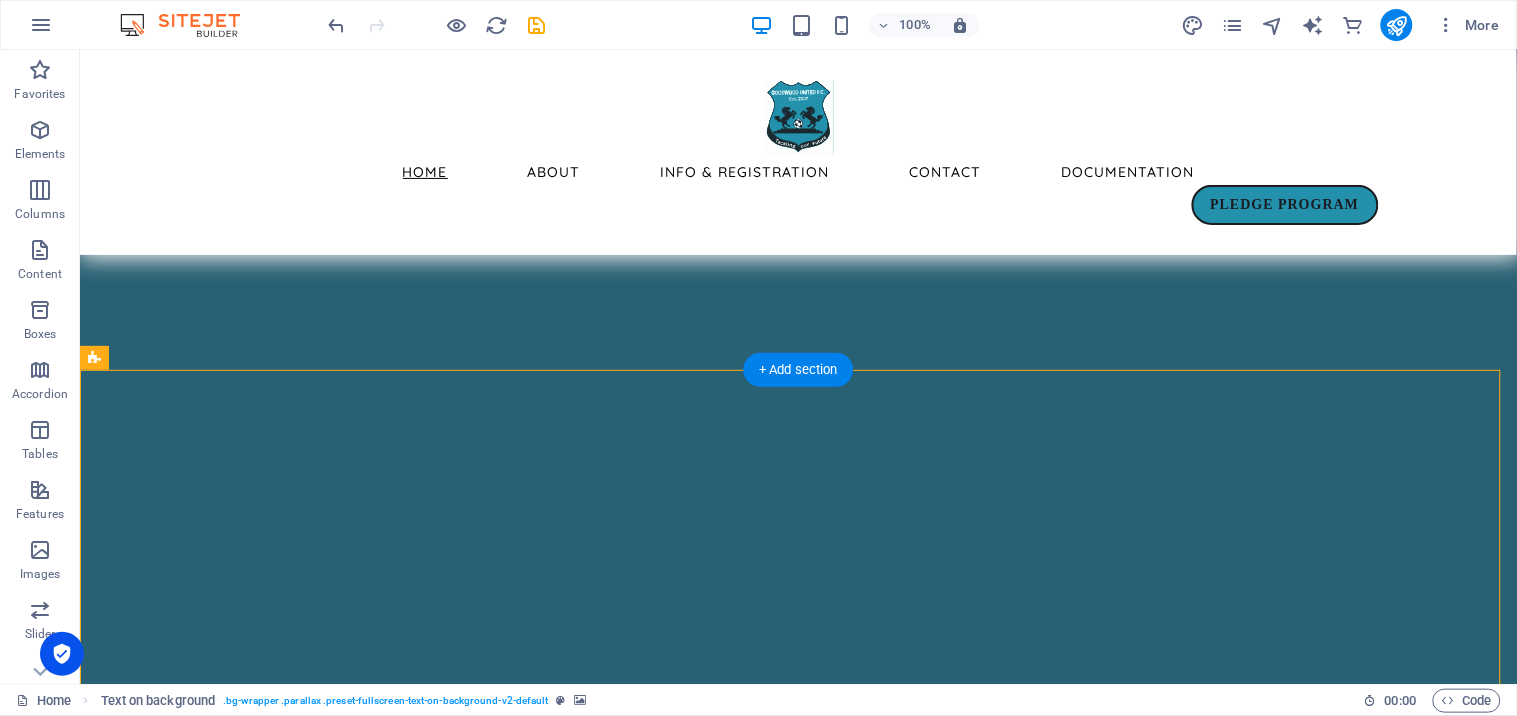 scroll, scrollTop: 1293, scrollLeft: 0, axis: vertical 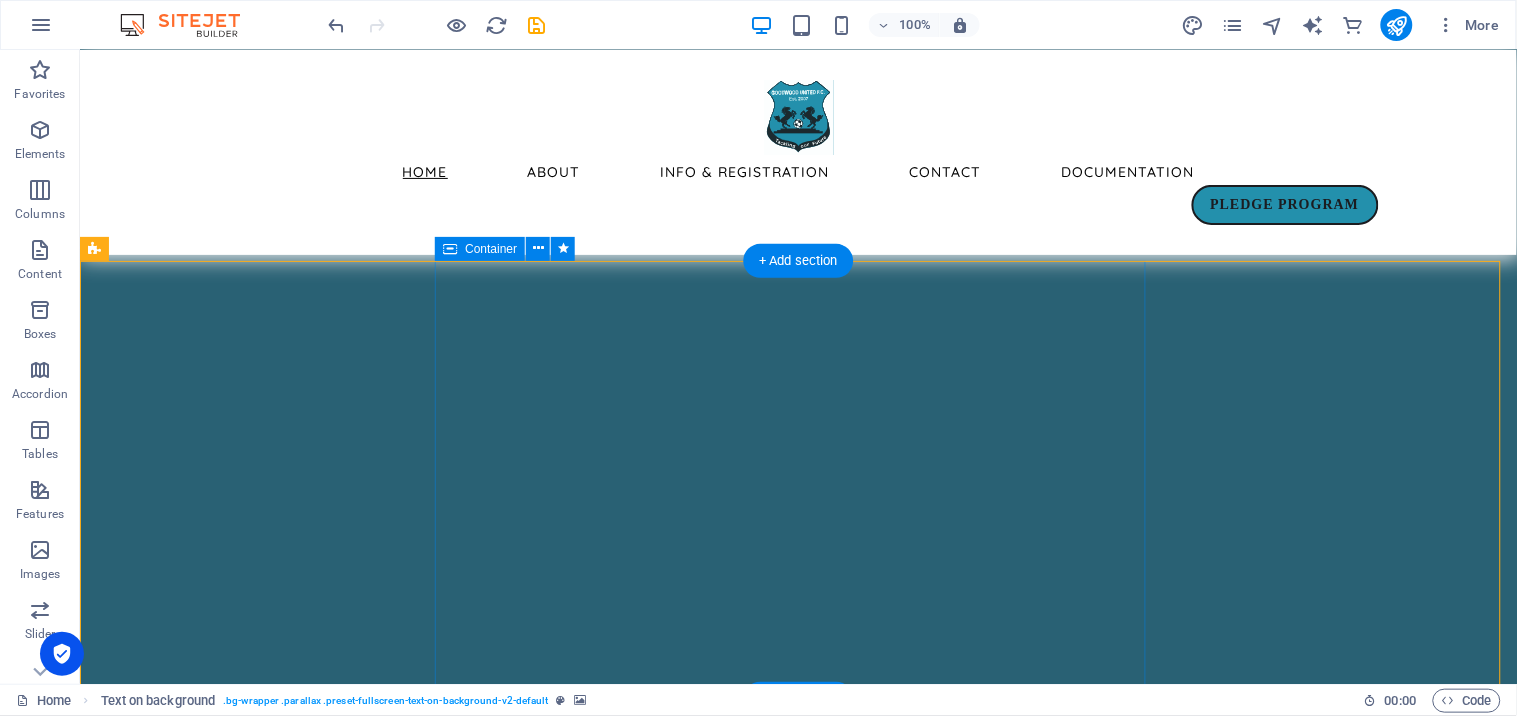 click on "2025 Fixtures Click here Want to join our dynamic club? CLICK HERE" at bounding box center [797, 8487] 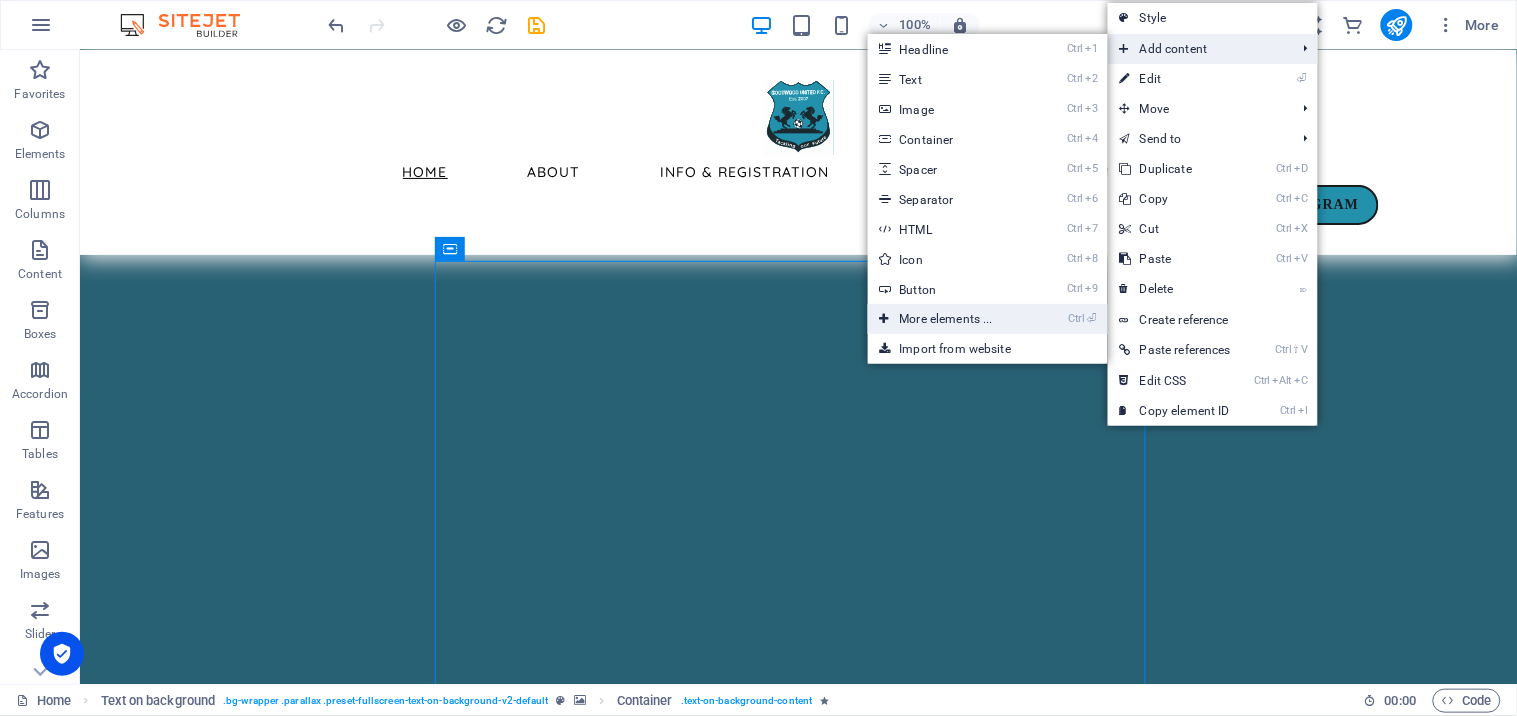 drag, startPoint x: 997, startPoint y: 315, endPoint x: 11, endPoint y: 320, distance: 986.0127 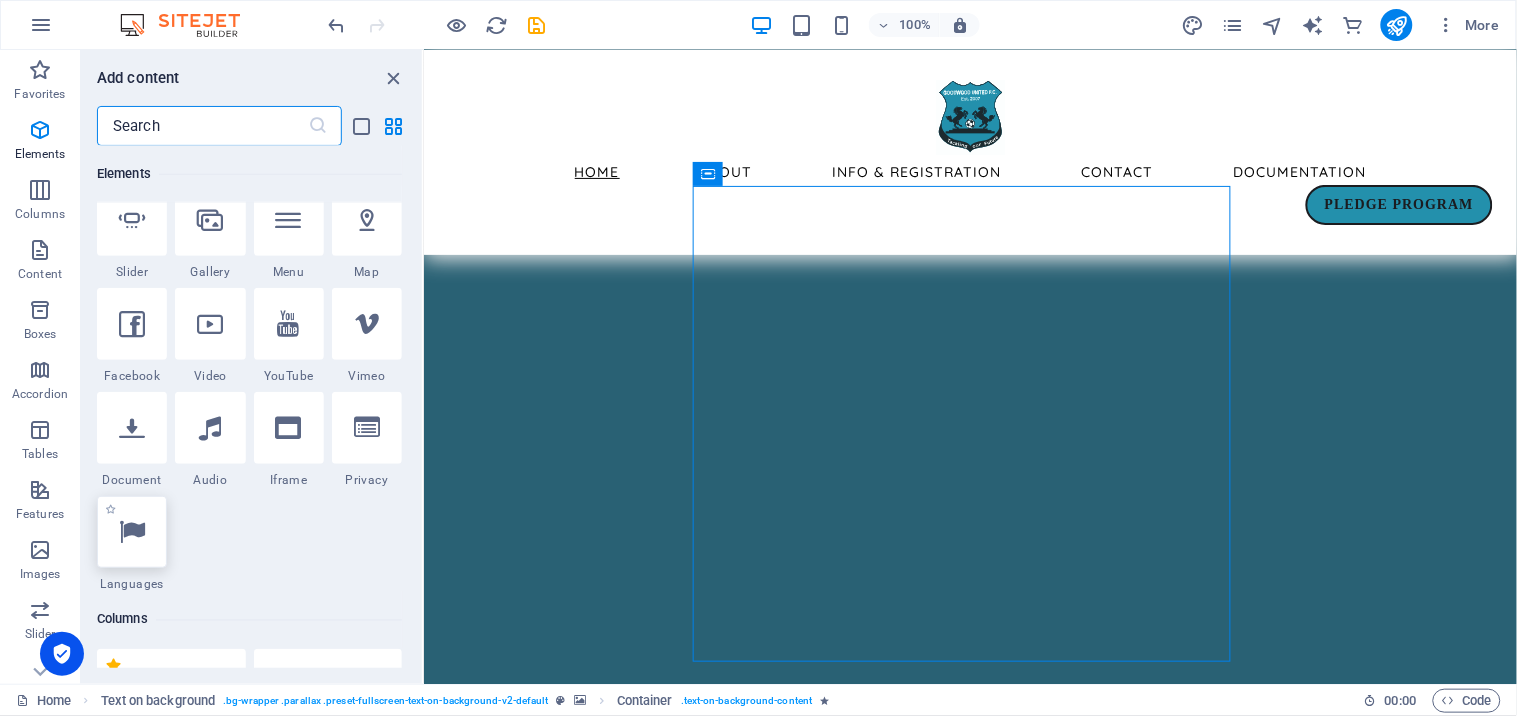 scroll, scrollTop: 546, scrollLeft: 0, axis: vertical 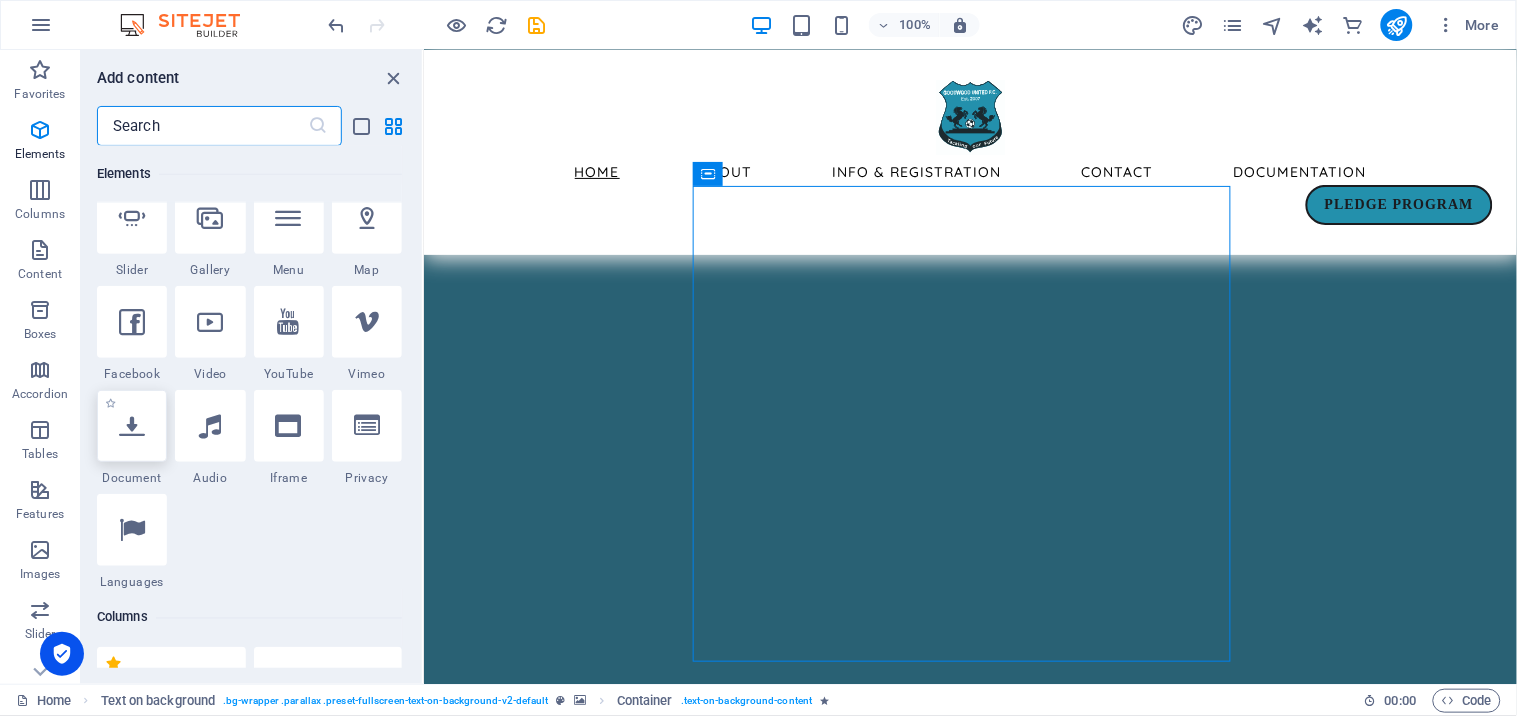 click at bounding box center (132, 426) 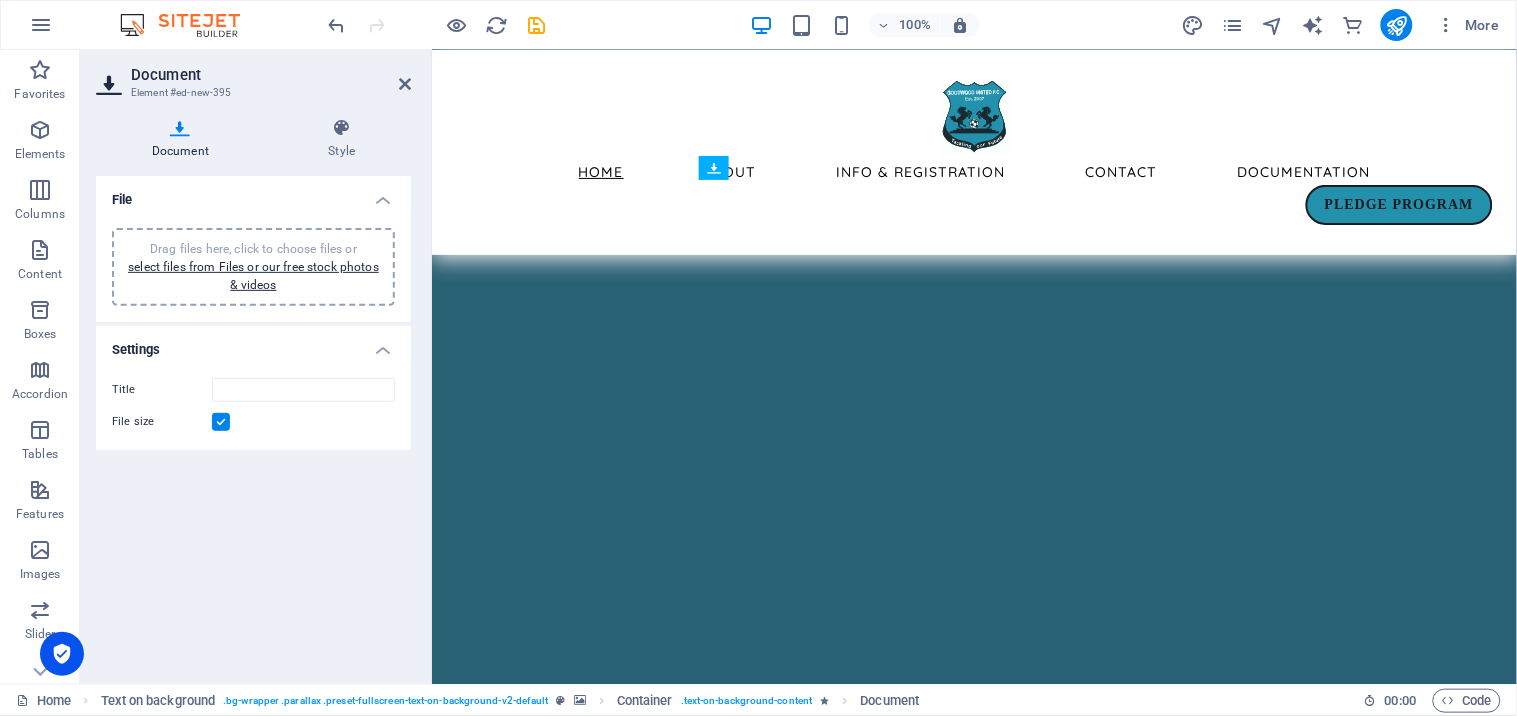 drag, startPoint x: 965, startPoint y: 262, endPoint x: 956, endPoint y: 342, distance: 80.50466 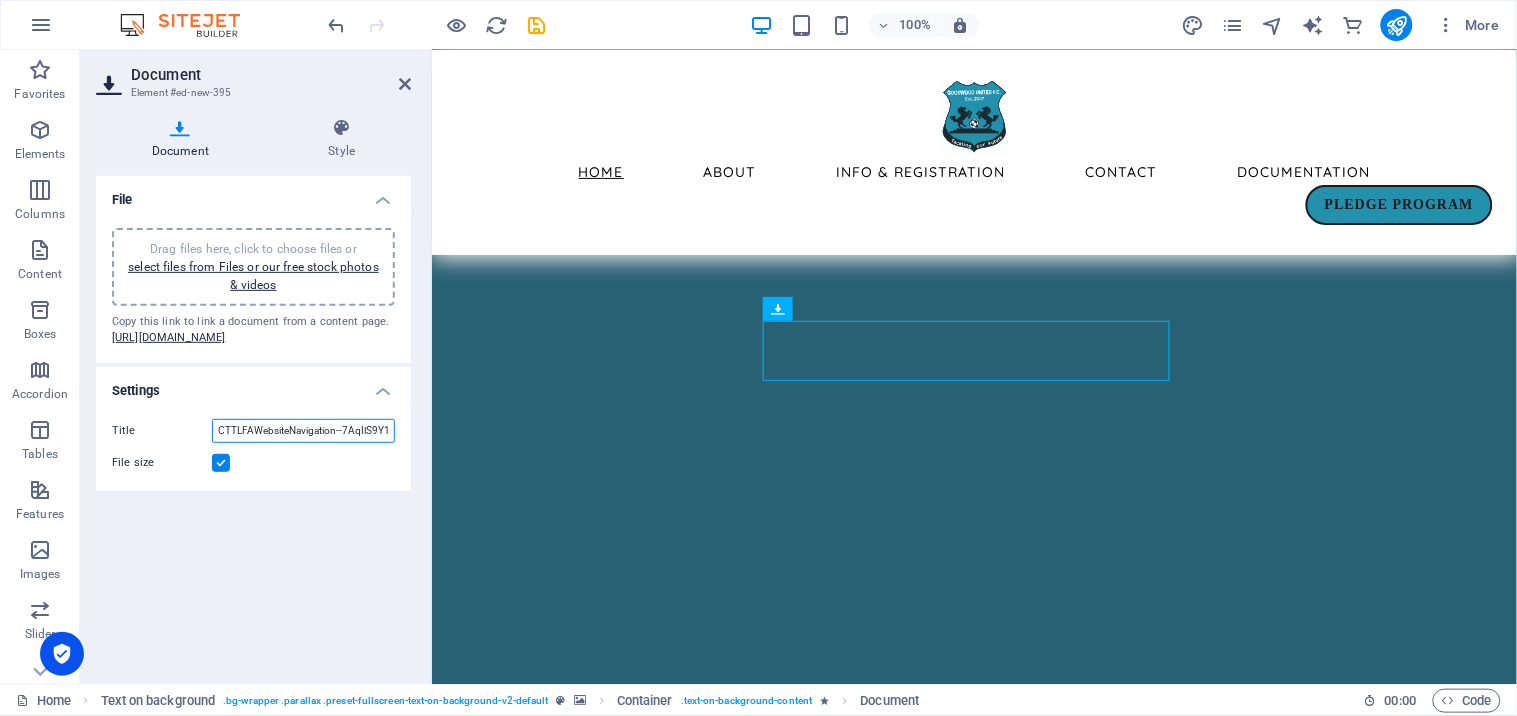 click on "CTTLFAWebsiteNavigation--7AqIlS9Y1reklQoRtkGbg.pdf" at bounding box center [303, 431] 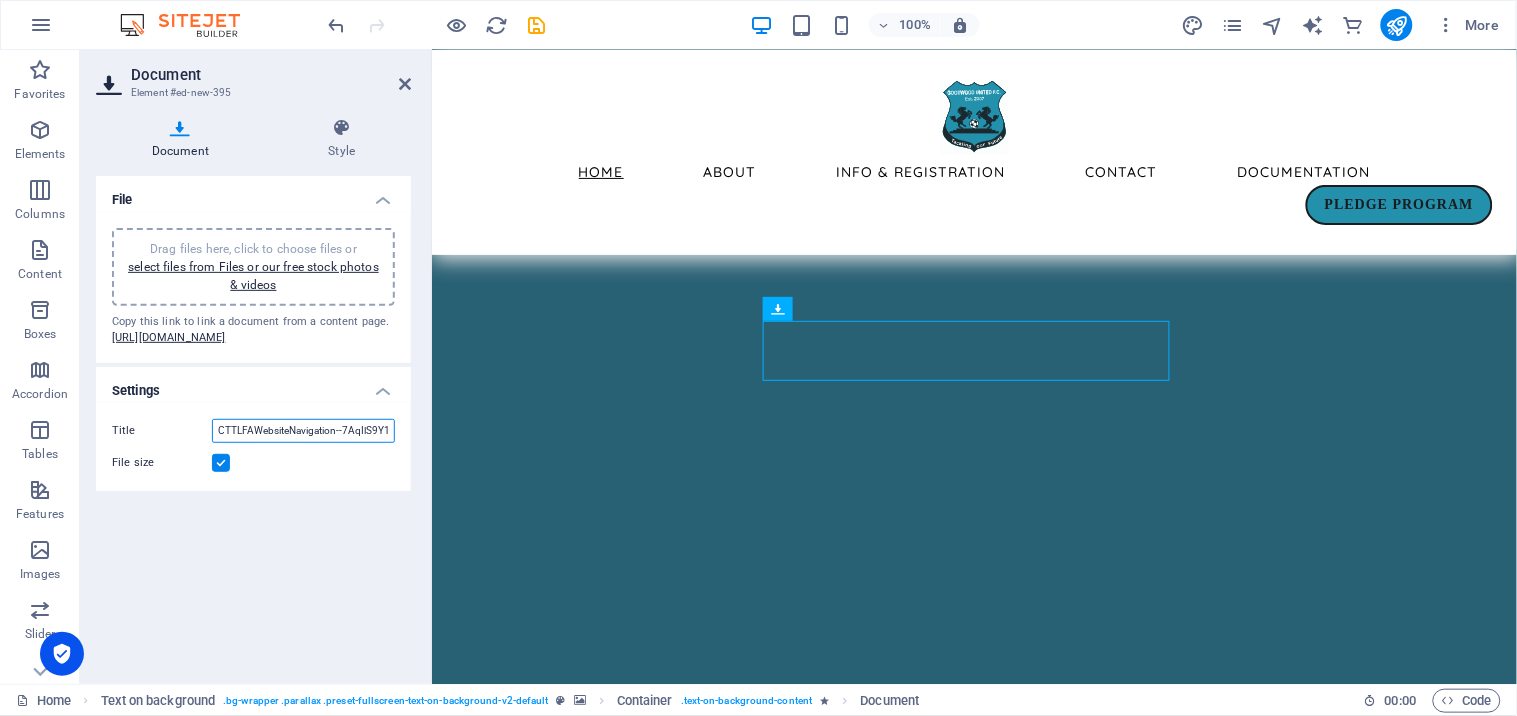 click on "CTTLFAWebsiteNavigation--7AqIlS9Y1reklQoRtkGbg.pdf" at bounding box center (303, 431) 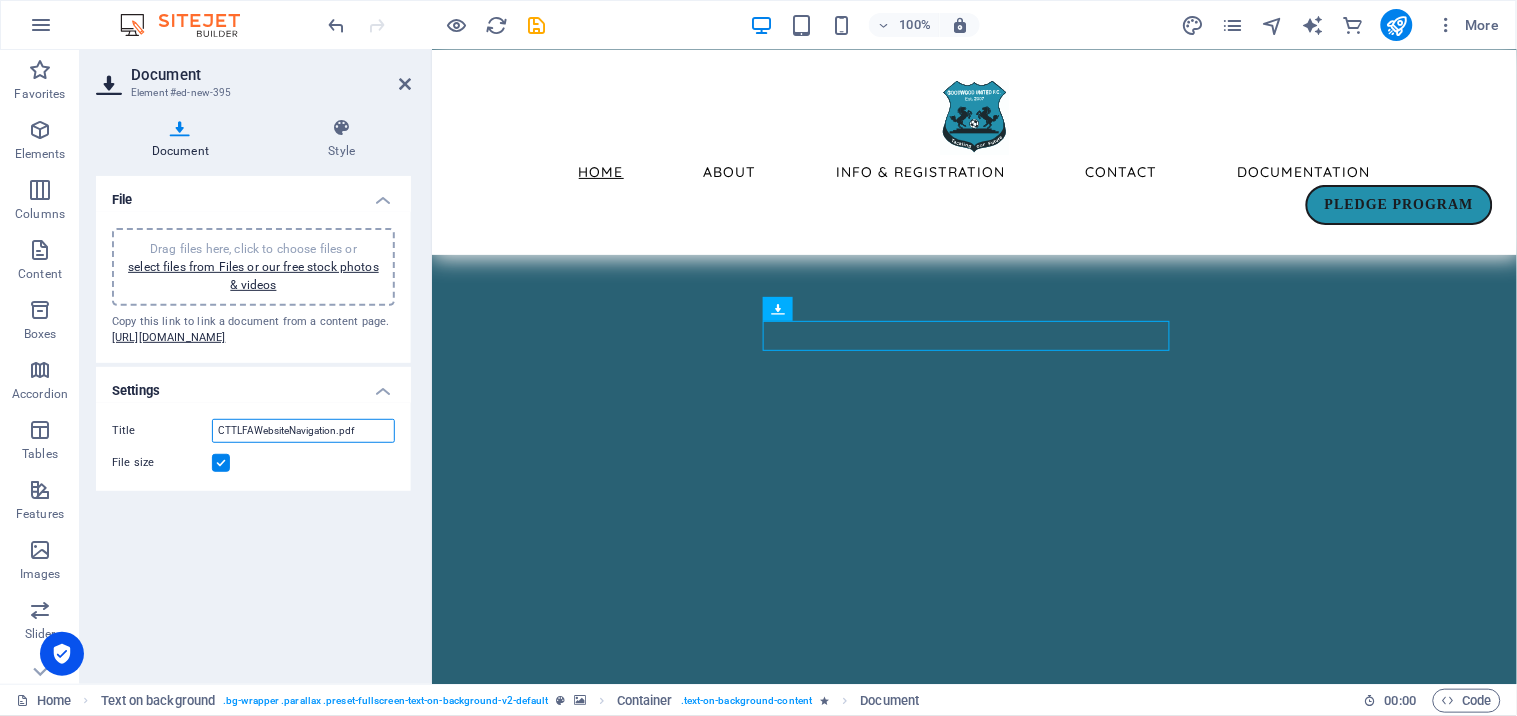 click on "CTTLFAWebsiteNavigation.pdf" at bounding box center (303, 431) 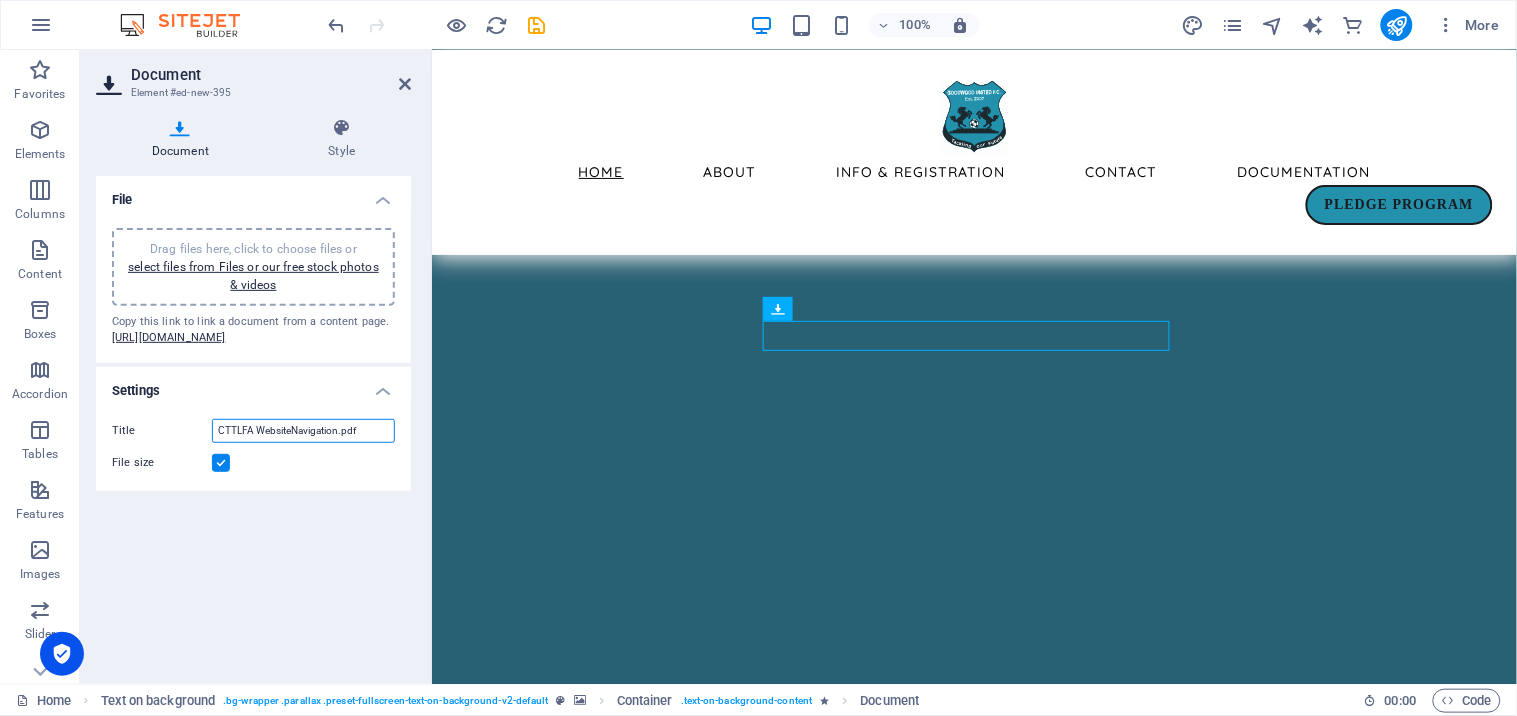 click on "CTTLFA WebsiteNavigation.pdf" at bounding box center [303, 431] 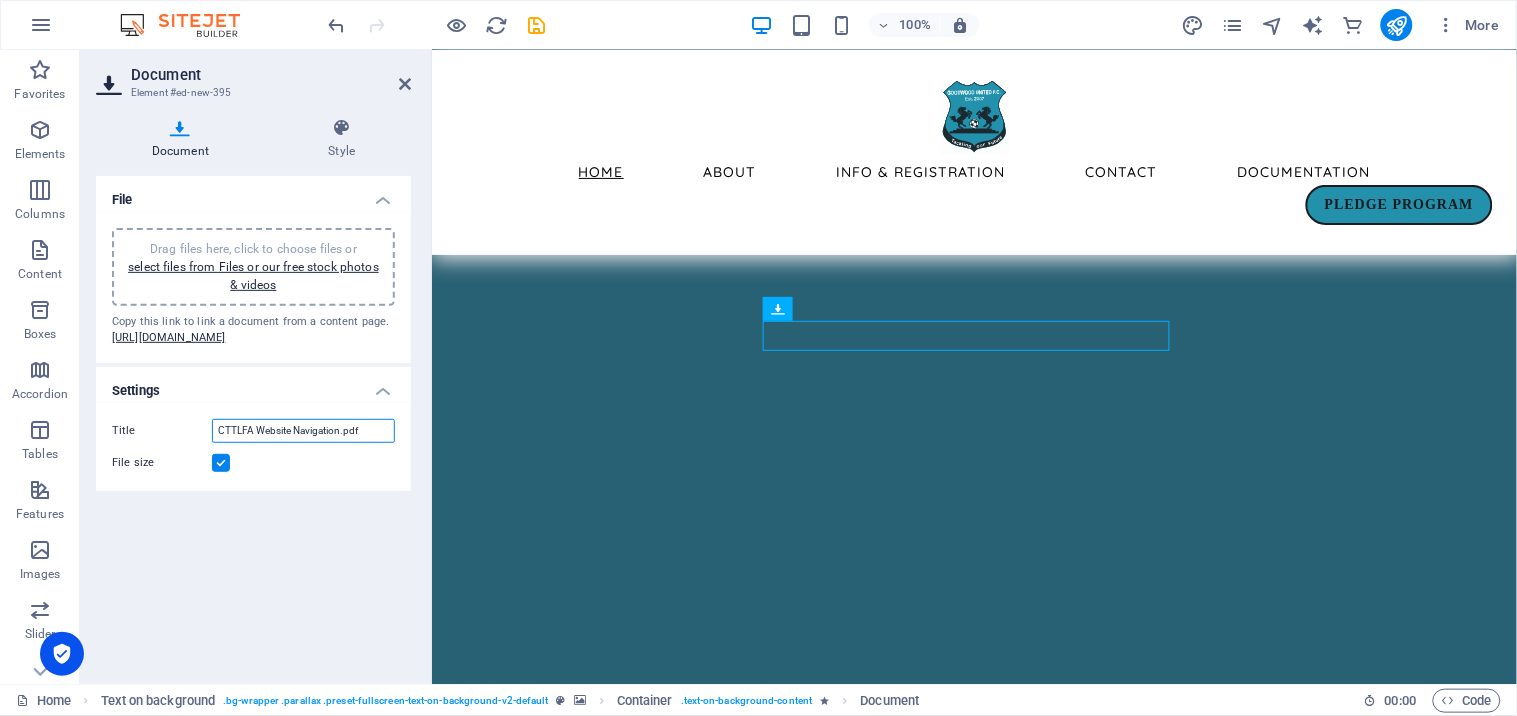 type on "CTTLFA Website Navigation.pdf" 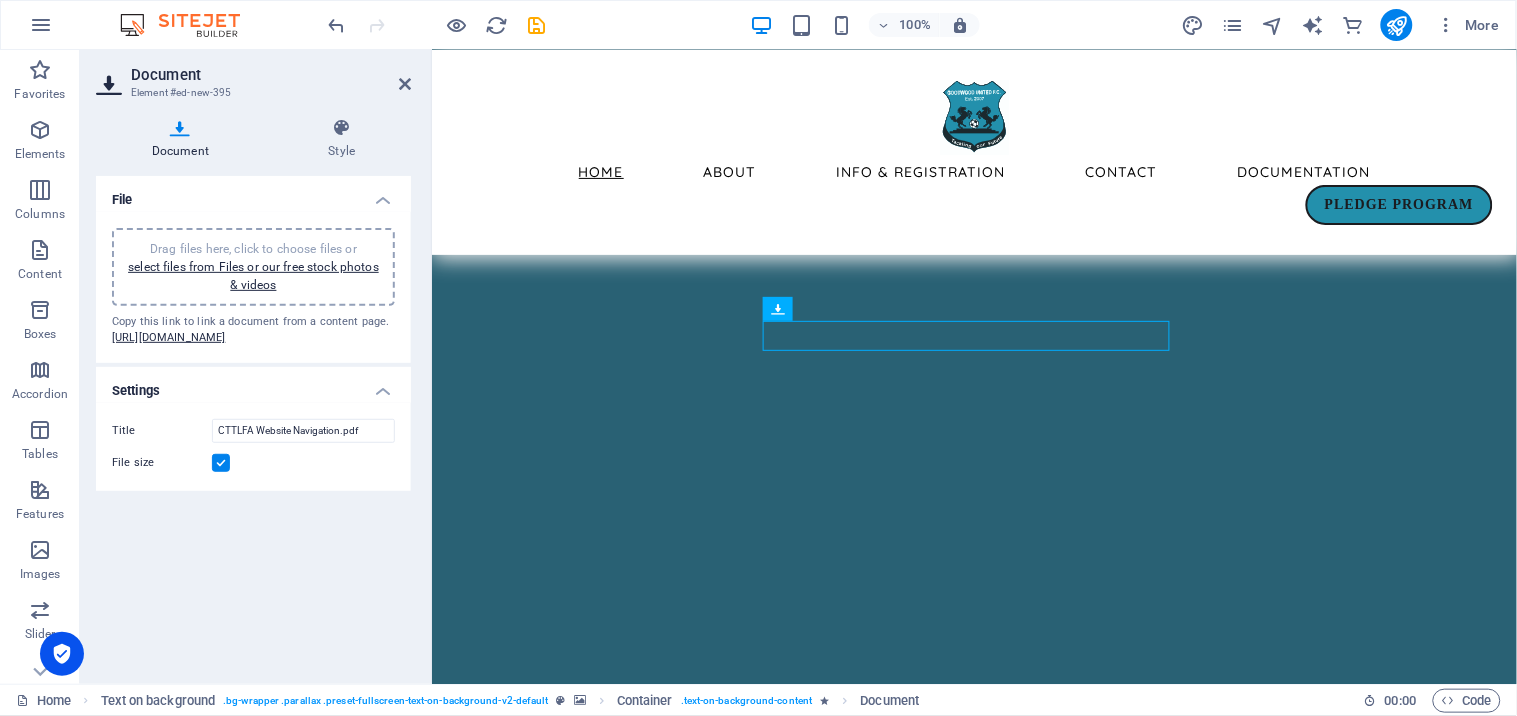 click at bounding box center (221, 463) 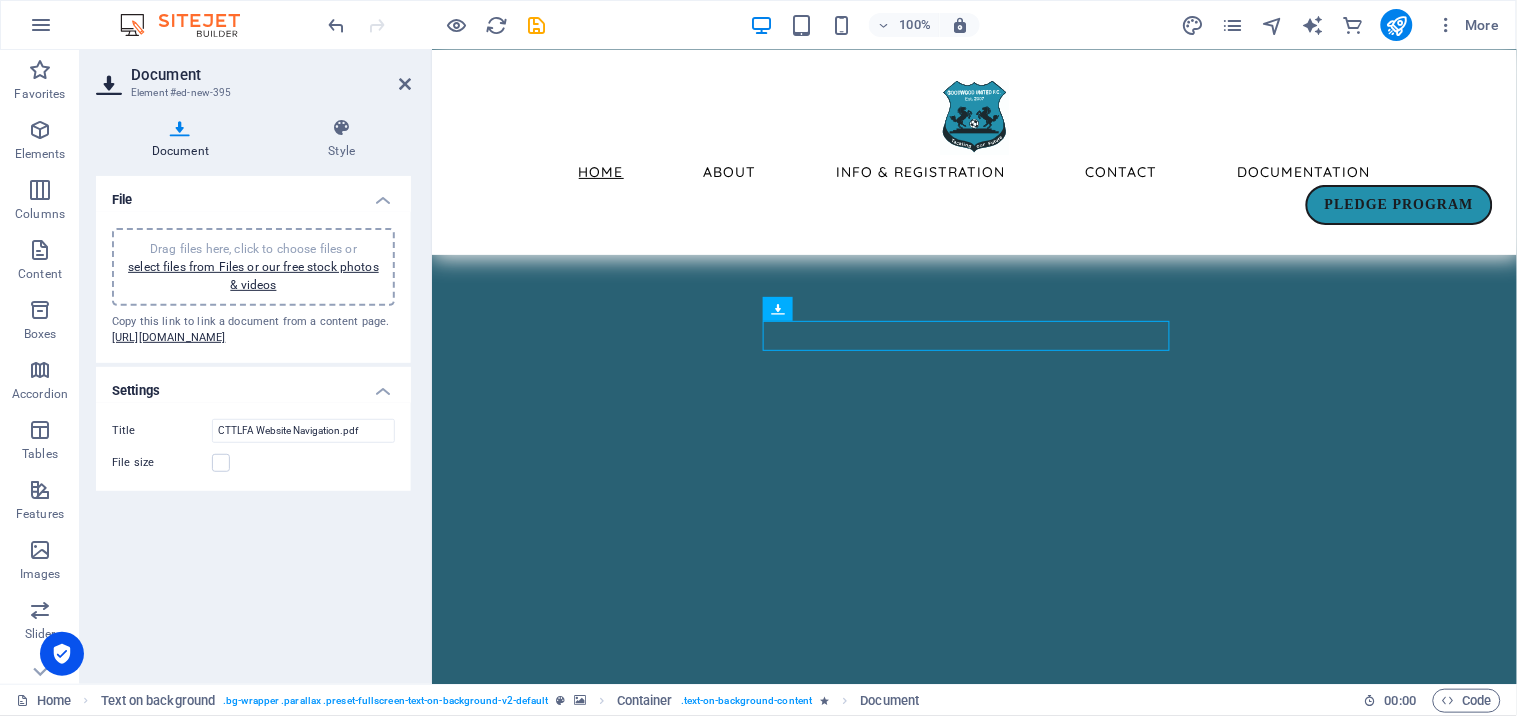 click at bounding box center [973, 6473] 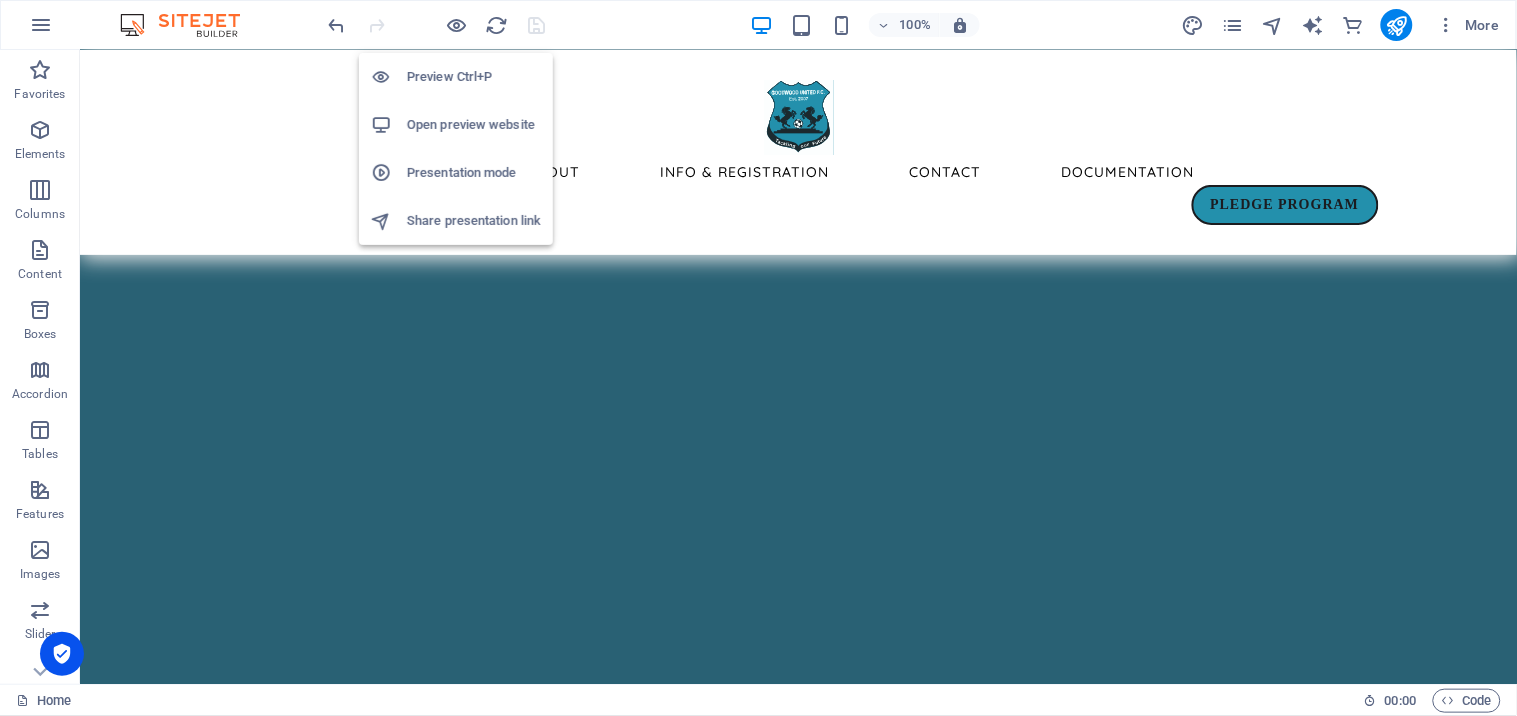 click on "Open preview website" at bounding box center [474, 125] 